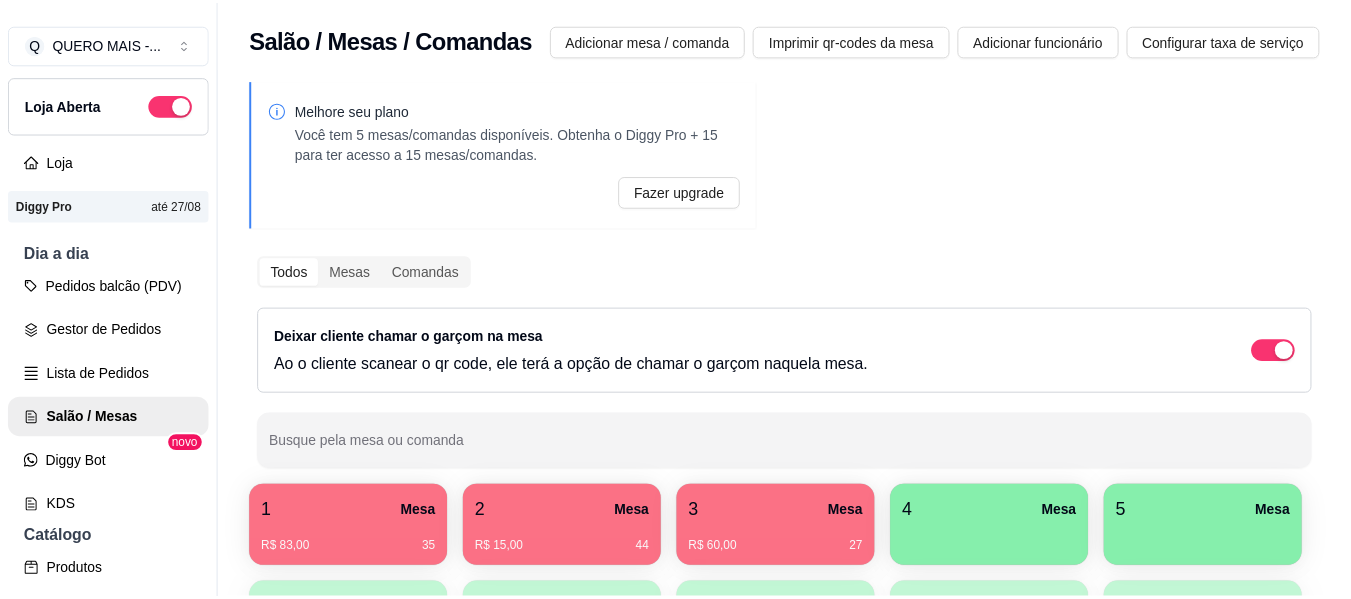 scroll, scrollTop: 0, scrollLeft: 0, axis: both 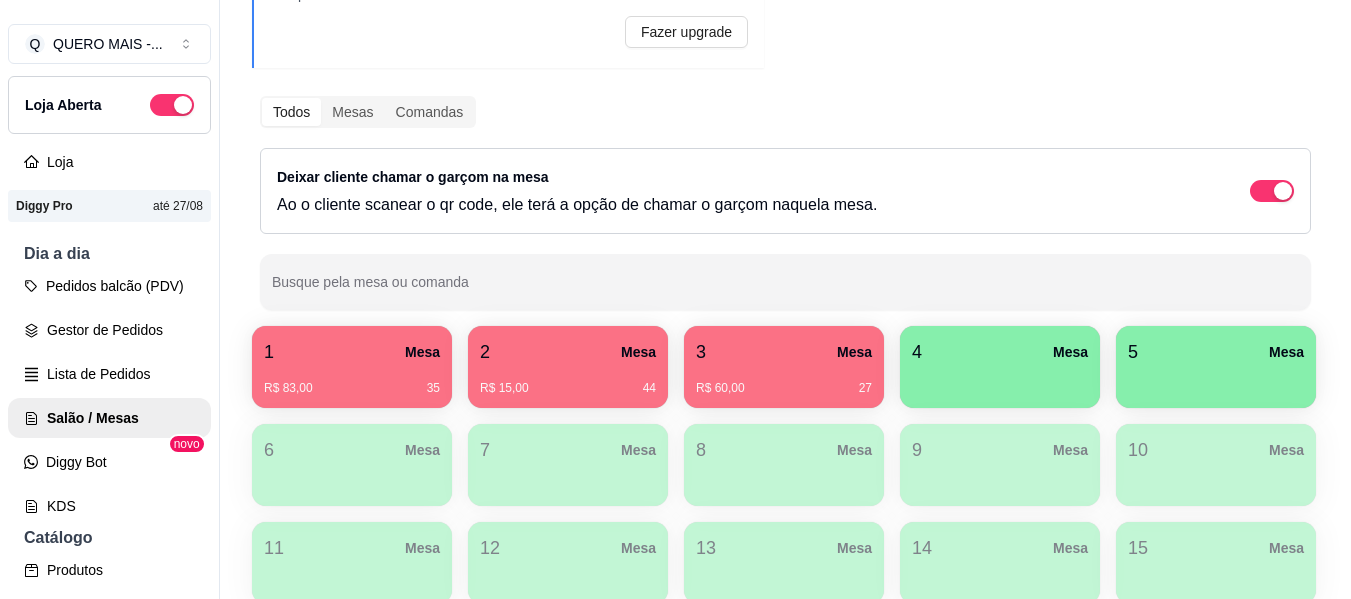 click on "2 Mesa" at bounding box center [568, 352] 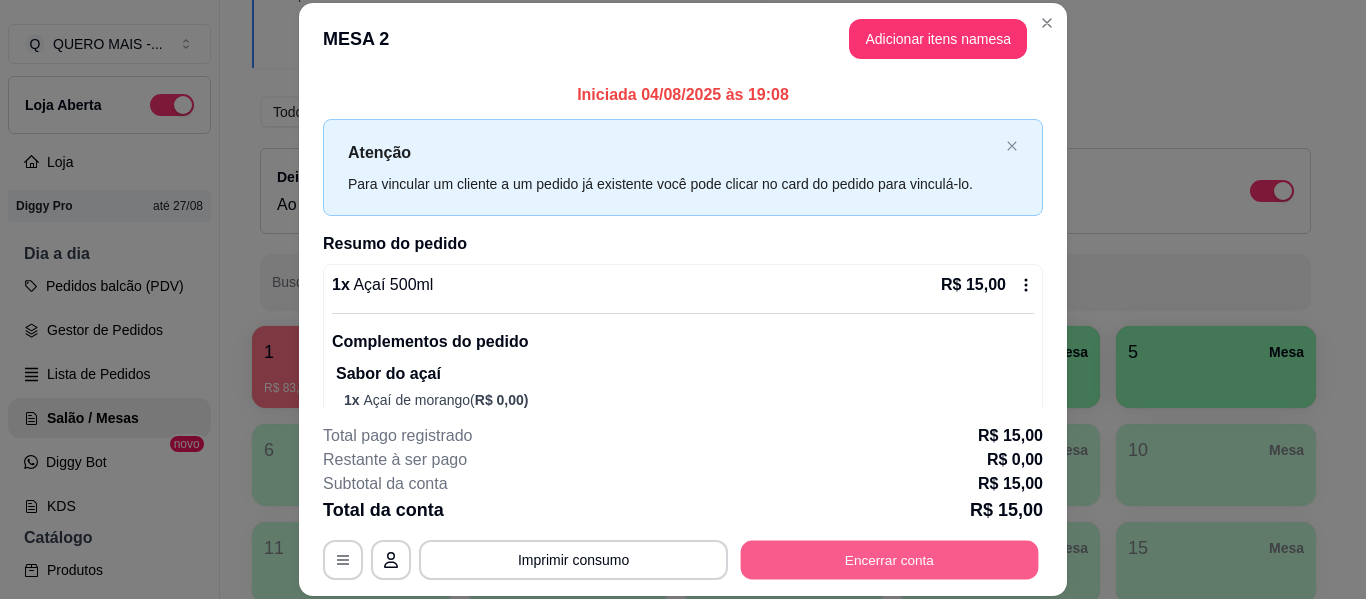 click on "Encerrar conta" at bounding box center [890, 560] 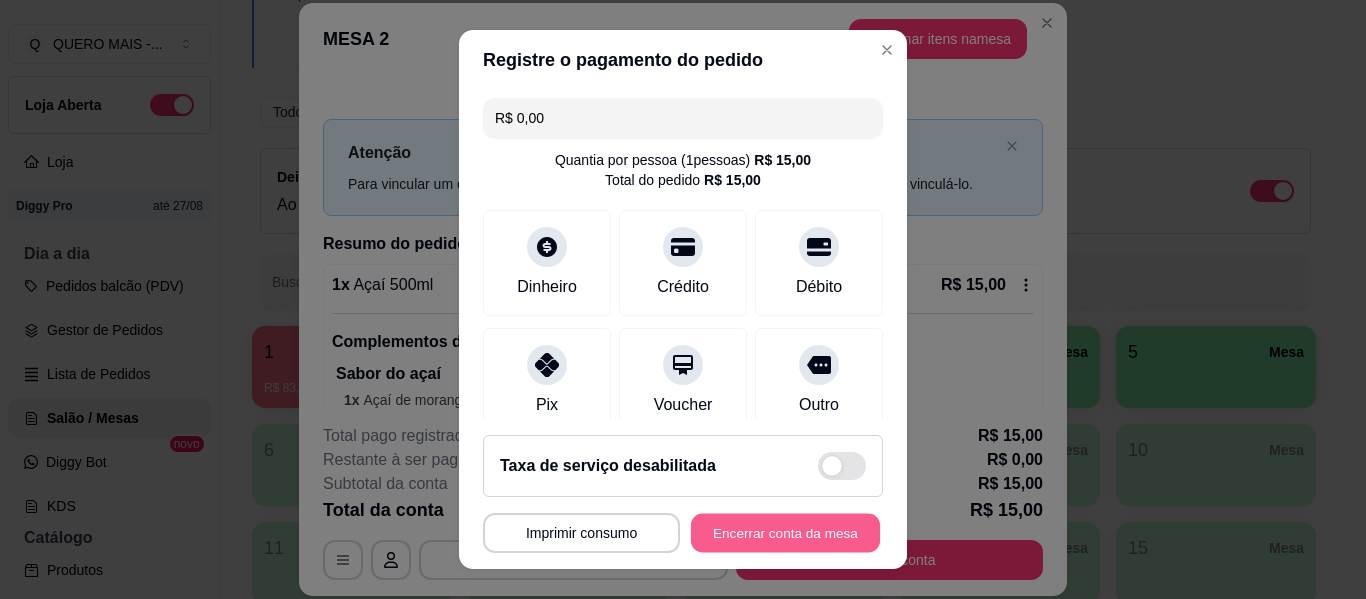 click on "Encerrar conta da mesa" at bounding box center [785, 533] 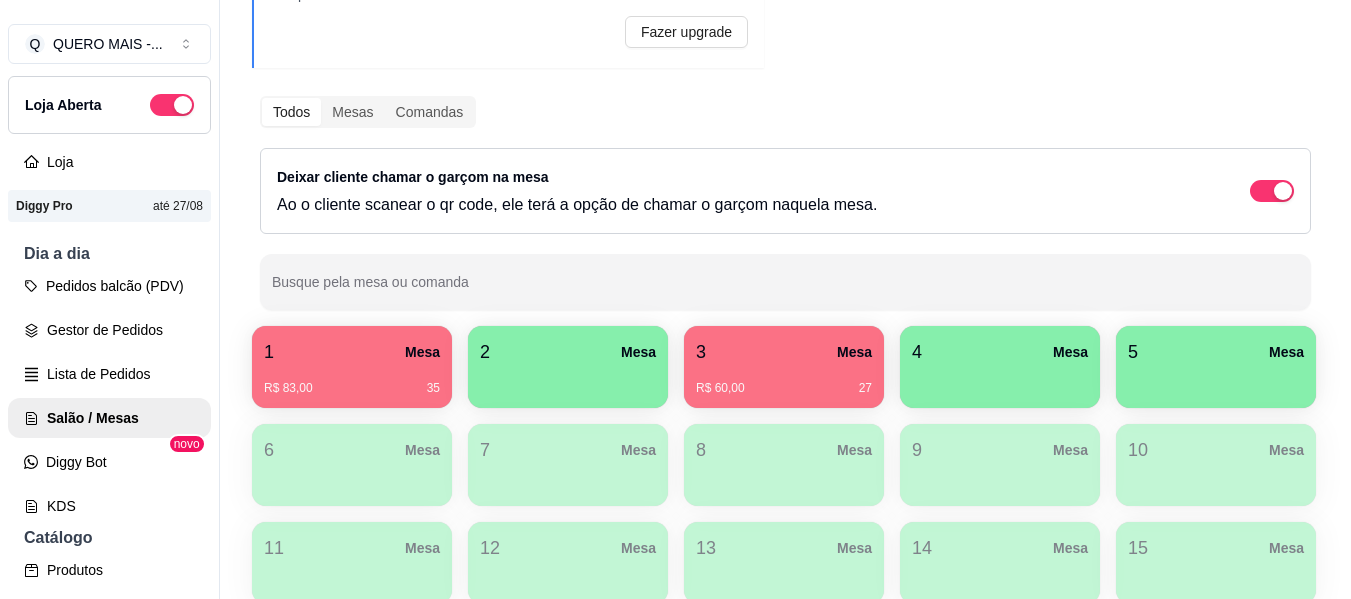 click on "R$ 60,00 27" at bounding box center [784, 388] 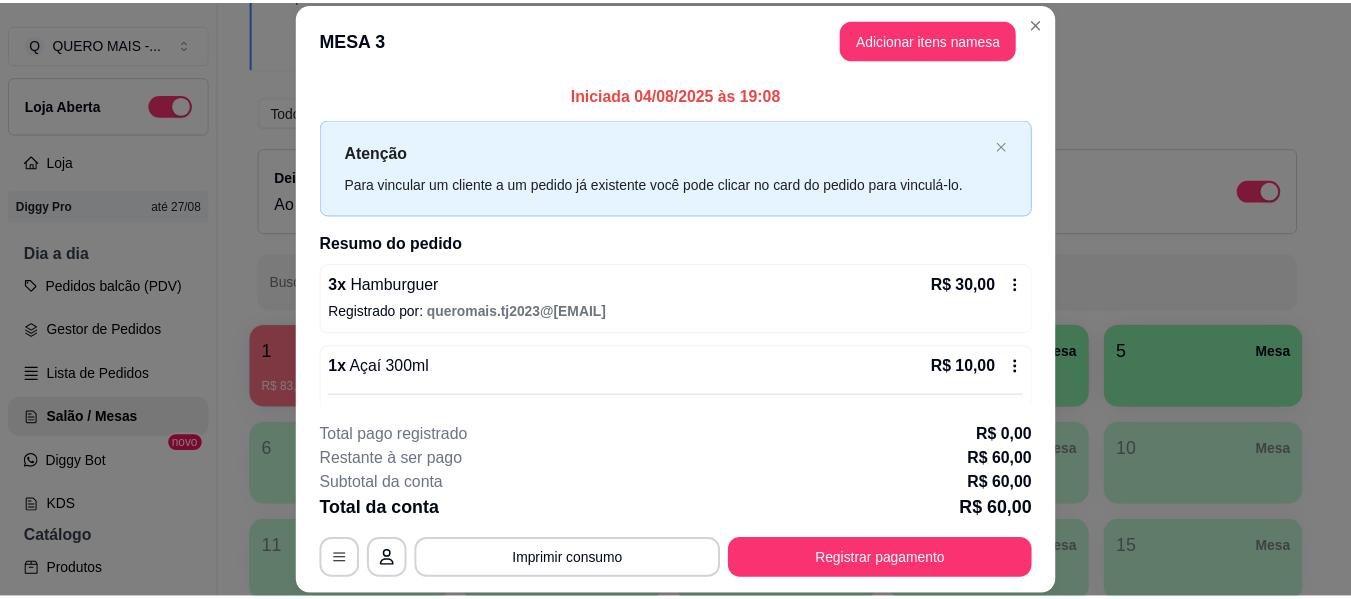scroll, scrollTop: 200, scrollLeft: 0, axis: vertical 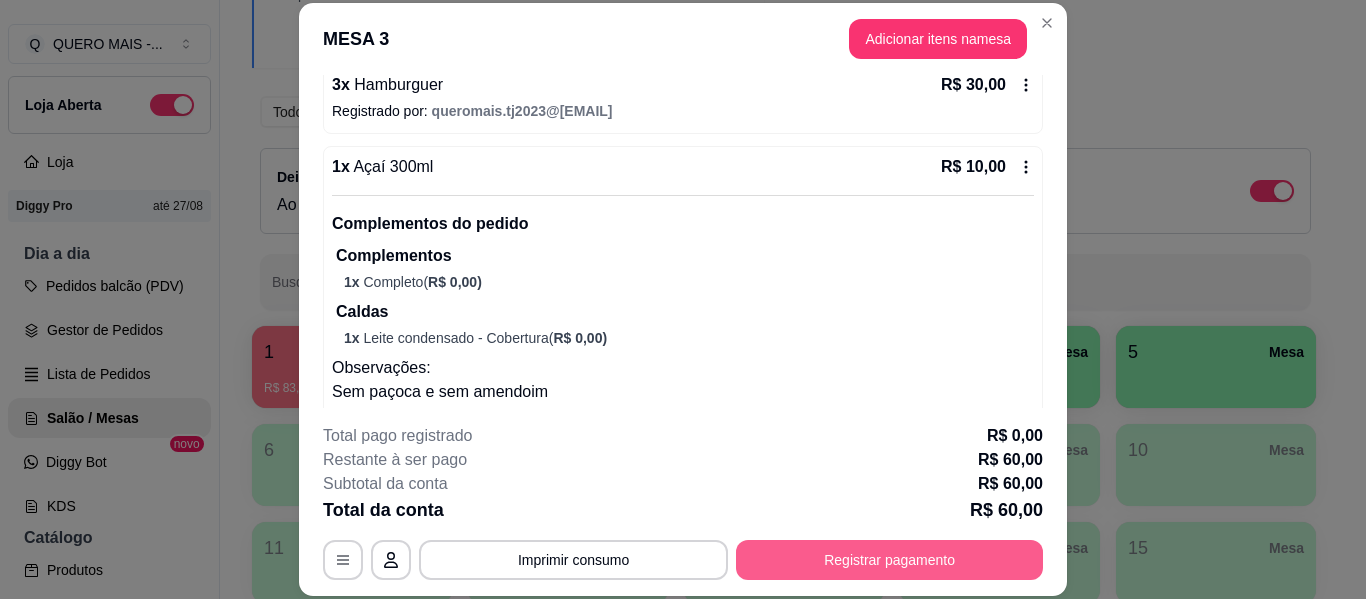click on "Registrar pagamento" at bounding box center (889, 560) 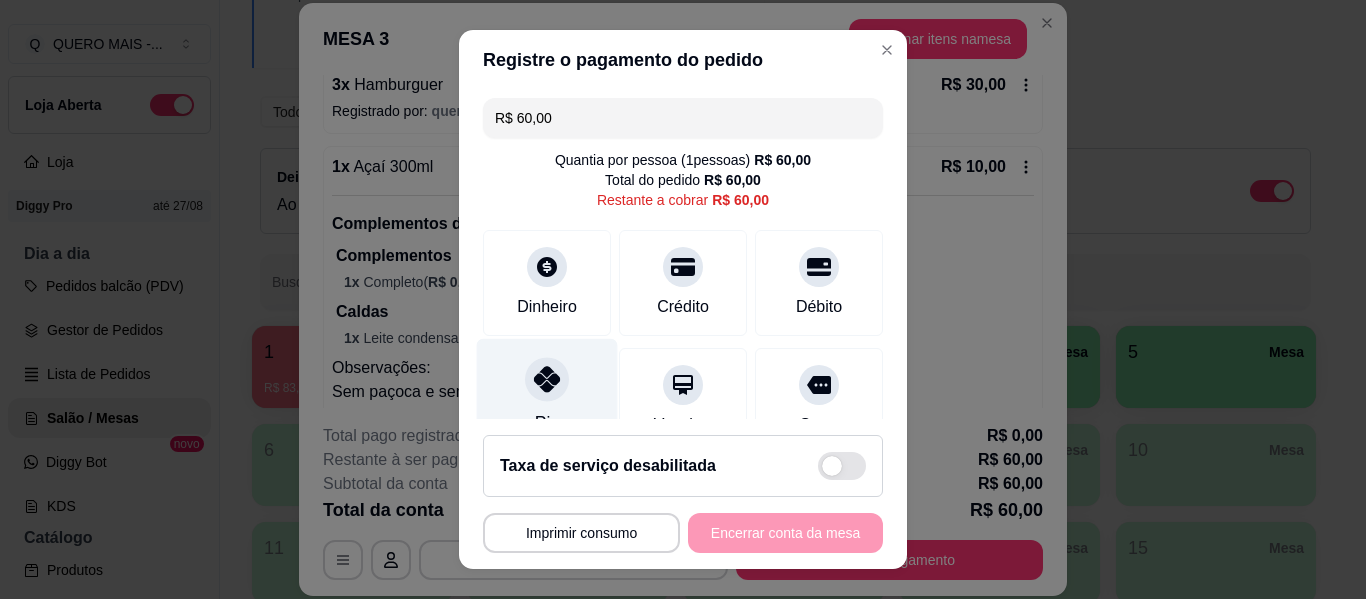 click 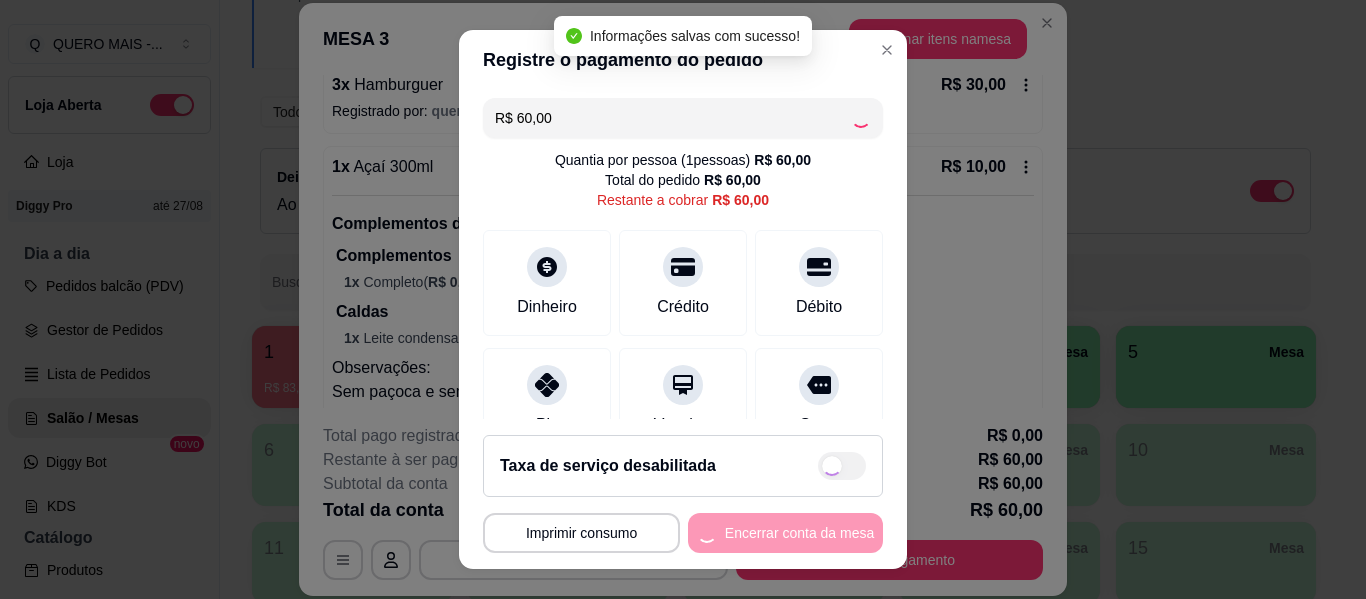 type on "R$ 0,00" 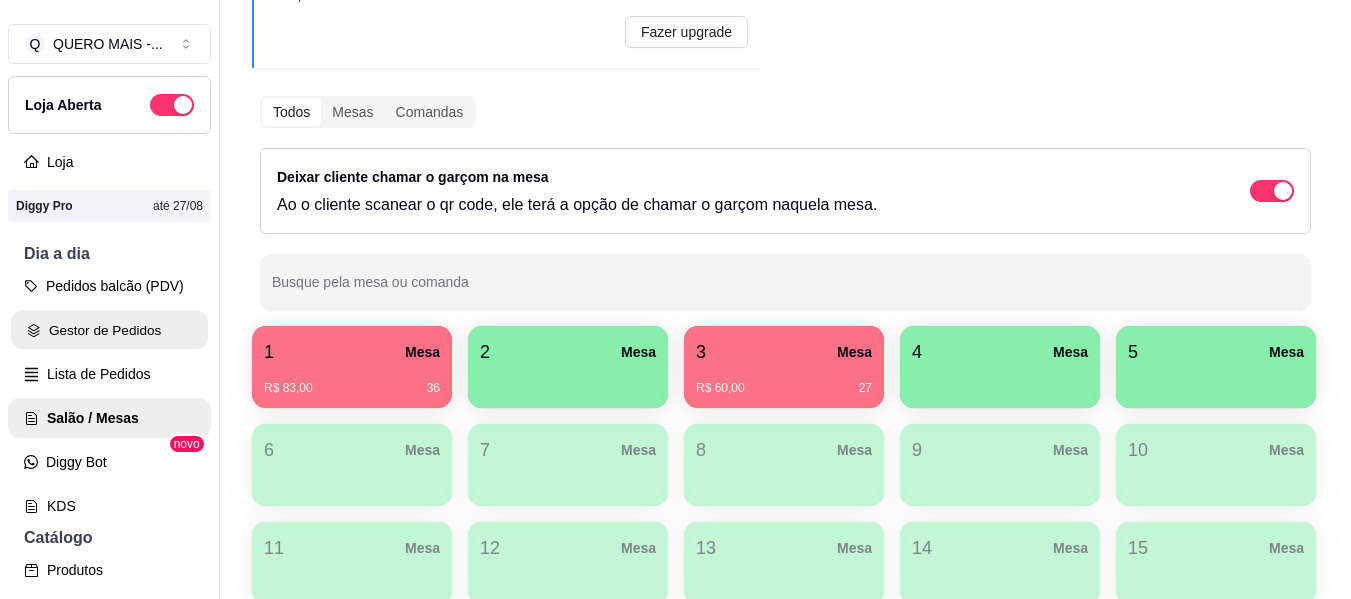 click on "Gestor de Pedidos" at bounding box center (109, 330) 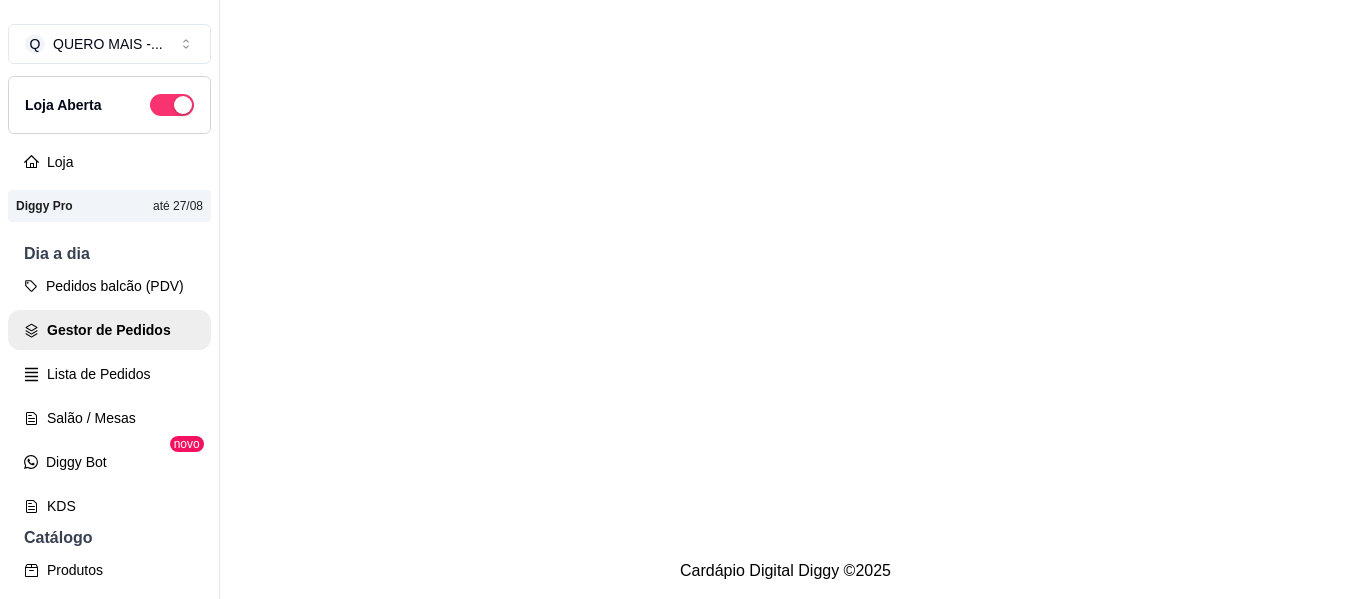 scroll, scrollTop: 0, scrollLeft: 0, axis: both 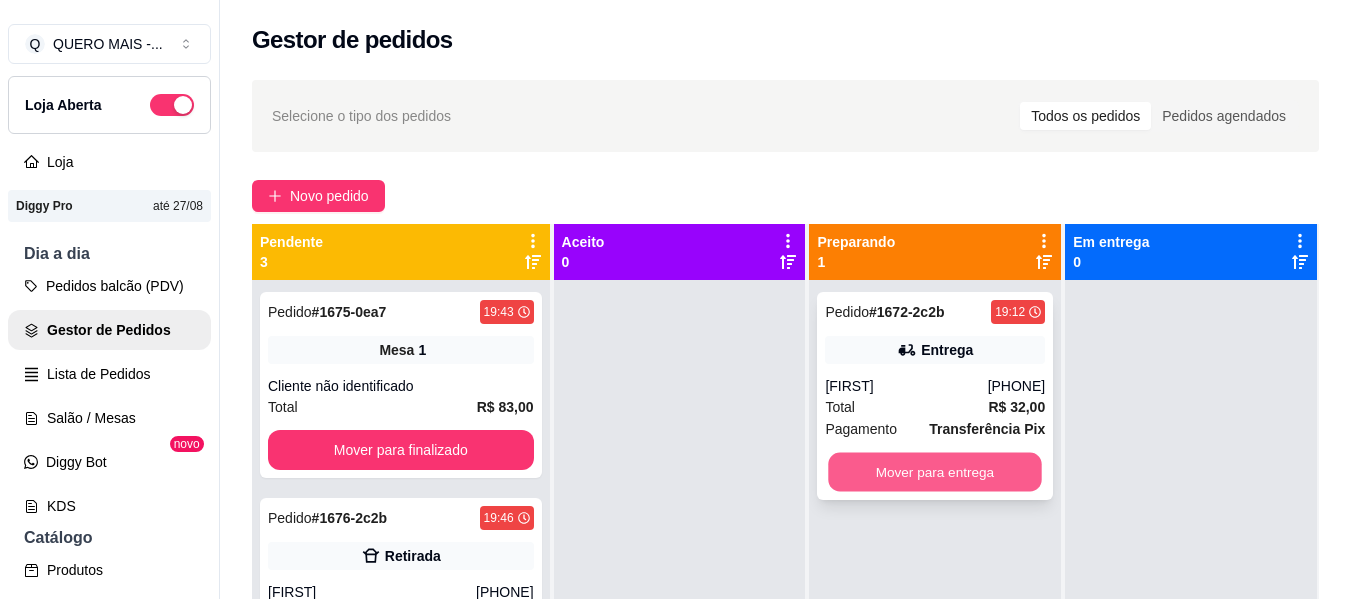click on "Mover para entrega" at bounding box center (935, 472) 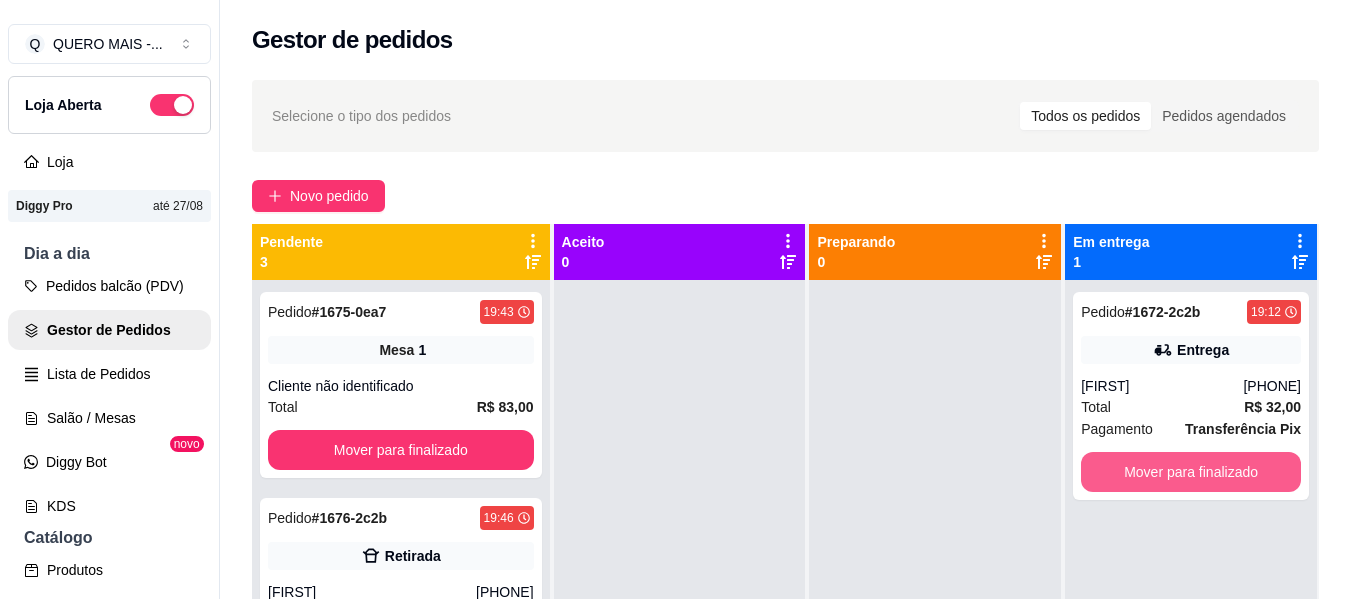 click on "Mover para finalizado" at bounding box center [1191, 472] 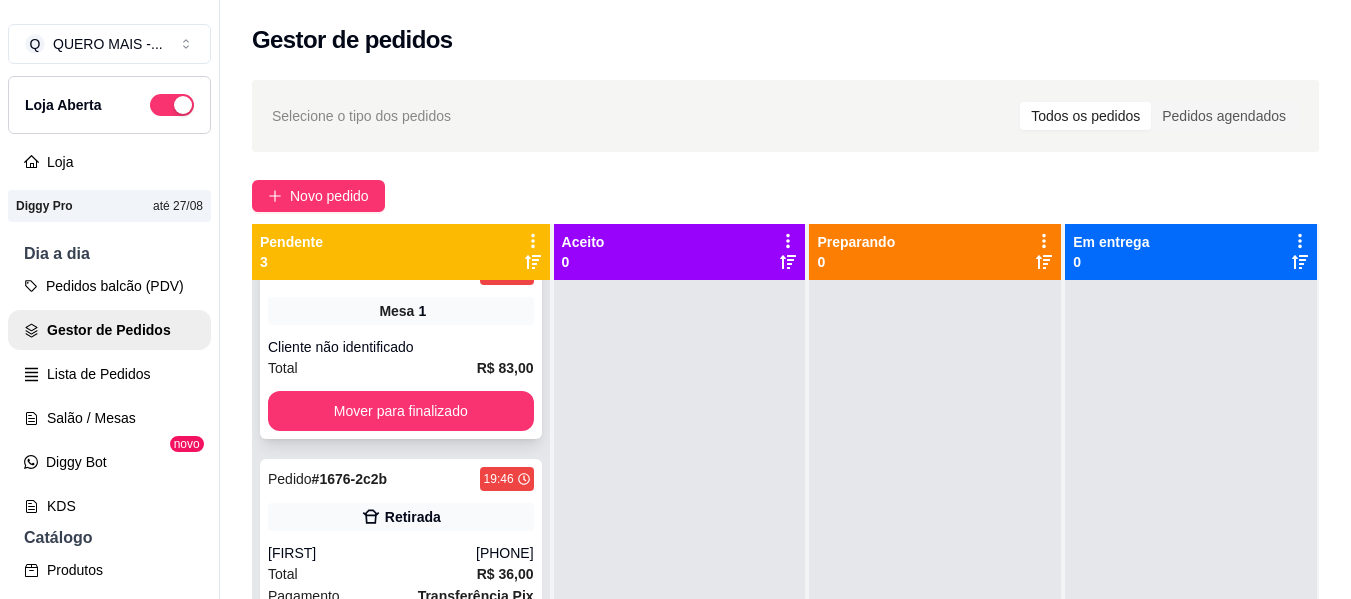 scroll, scrollTop: 61, scrollLeft: 0, axis: vertical 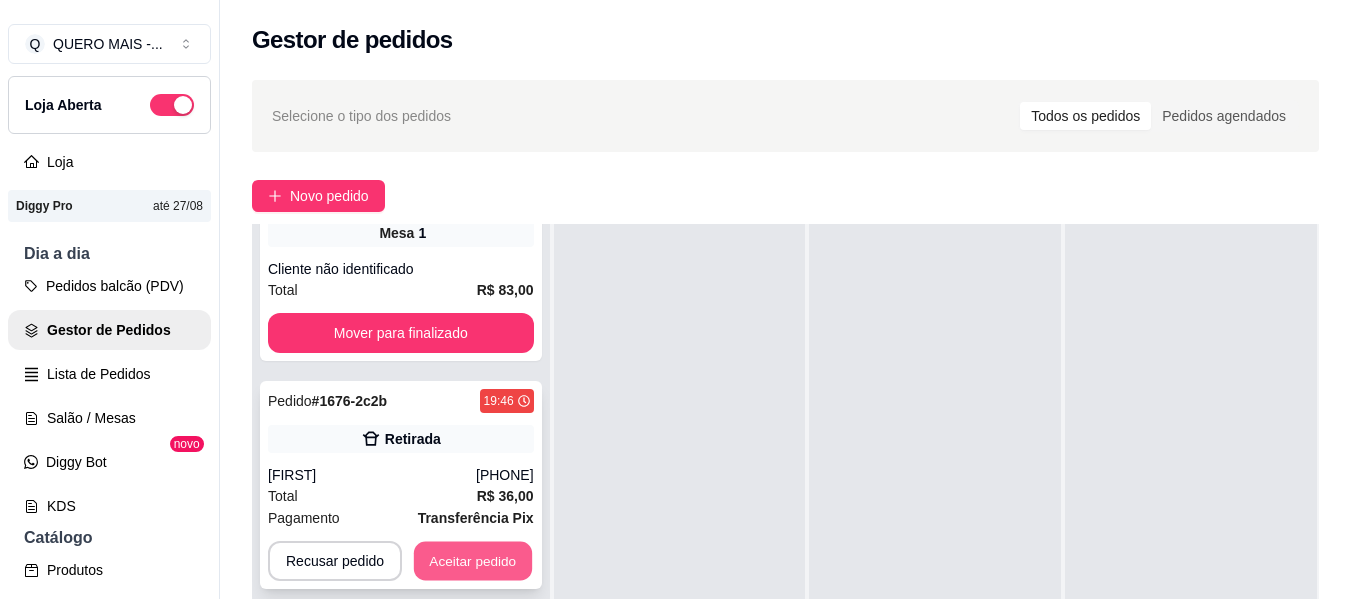 click on "Aceitar pedido" at bounding box center [473, 561] 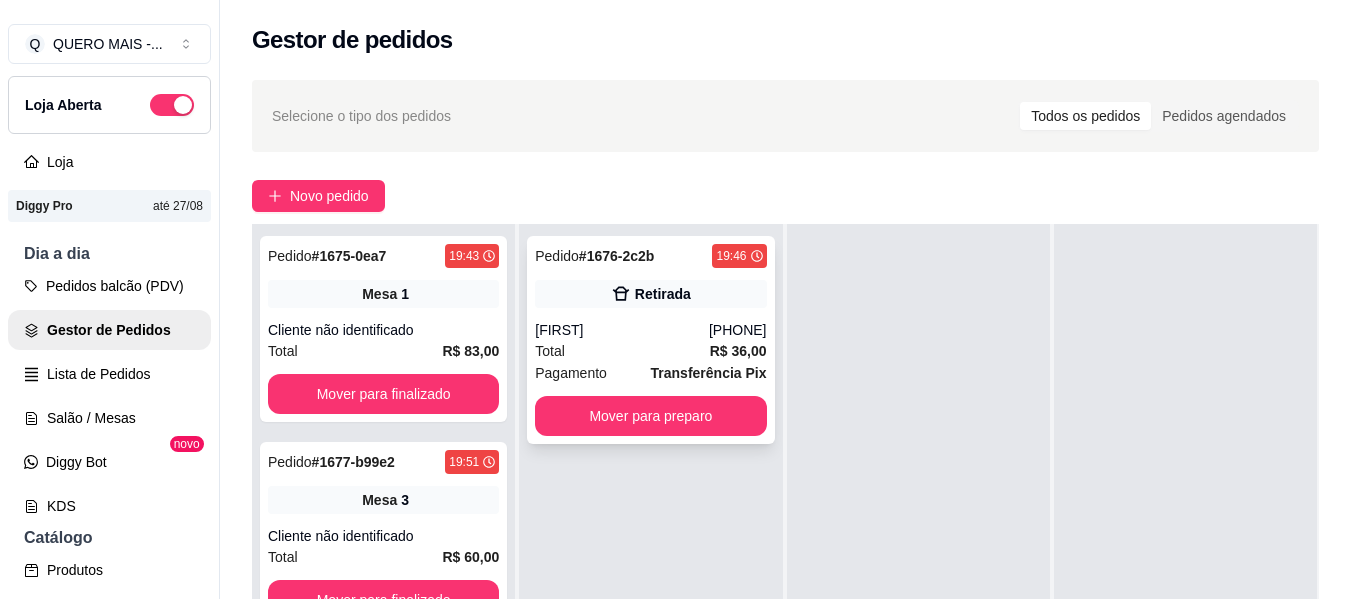 scroll, scrollTop: 0, scrollLeft: 0, axis: both 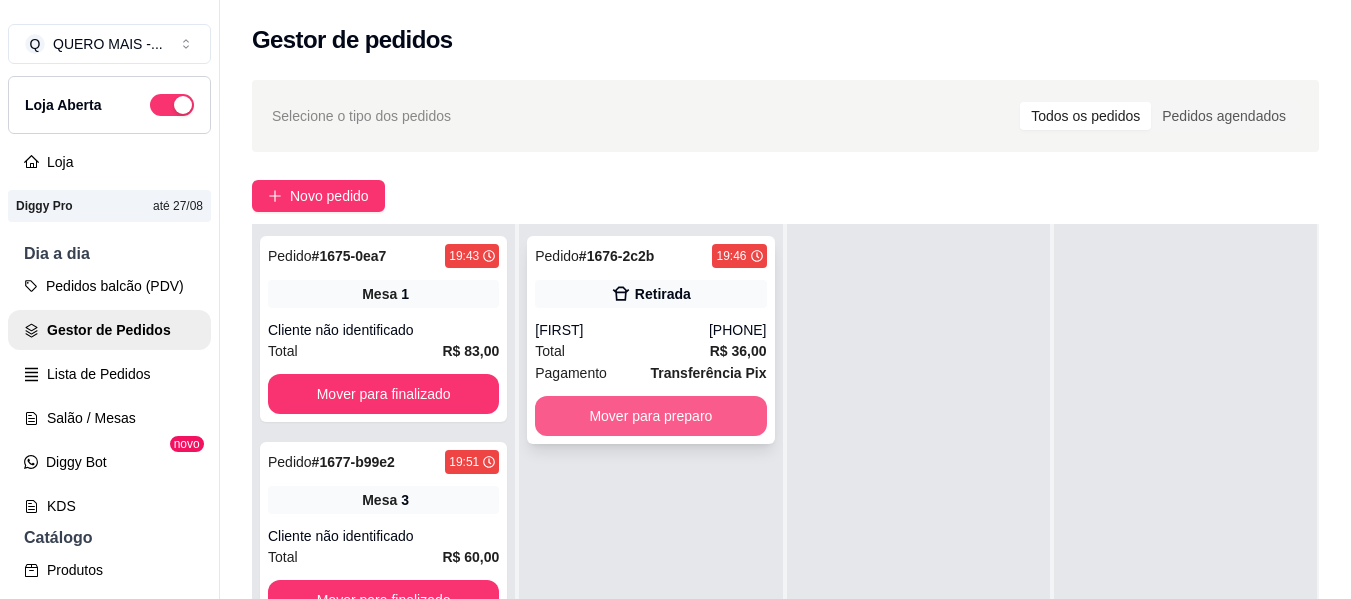 click on "Mover para preparo" at bounding box center (650, 416) 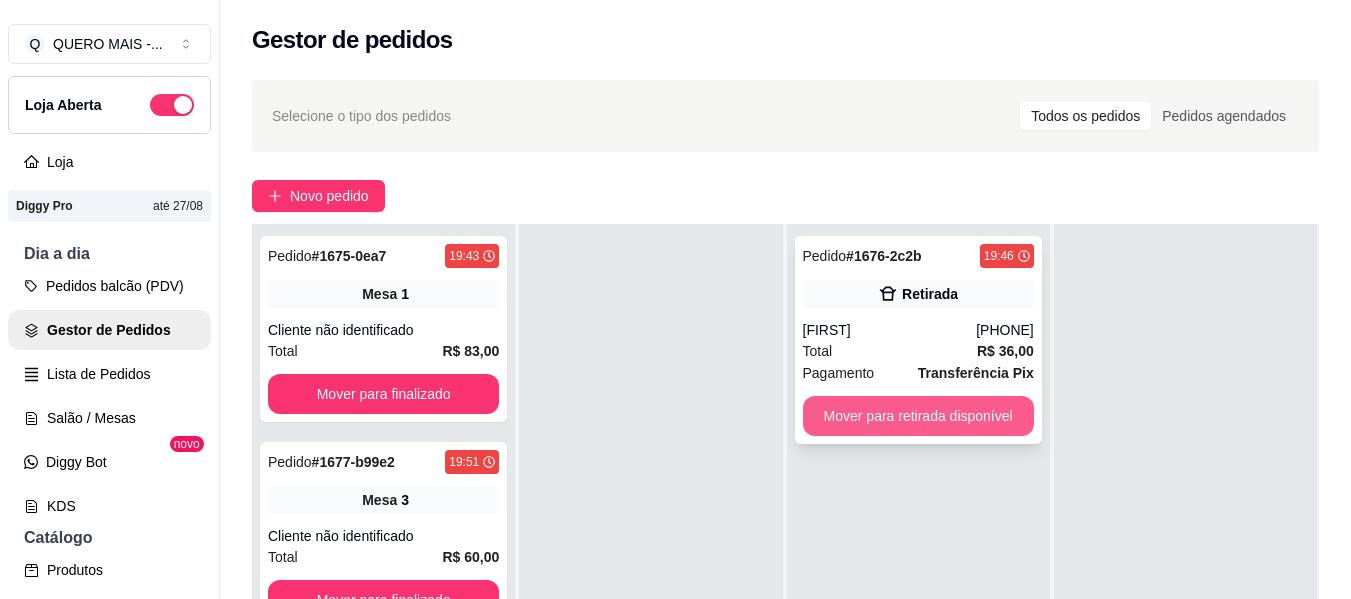 click on "Mover para retirada disponível" at bounding box center [918, 416] 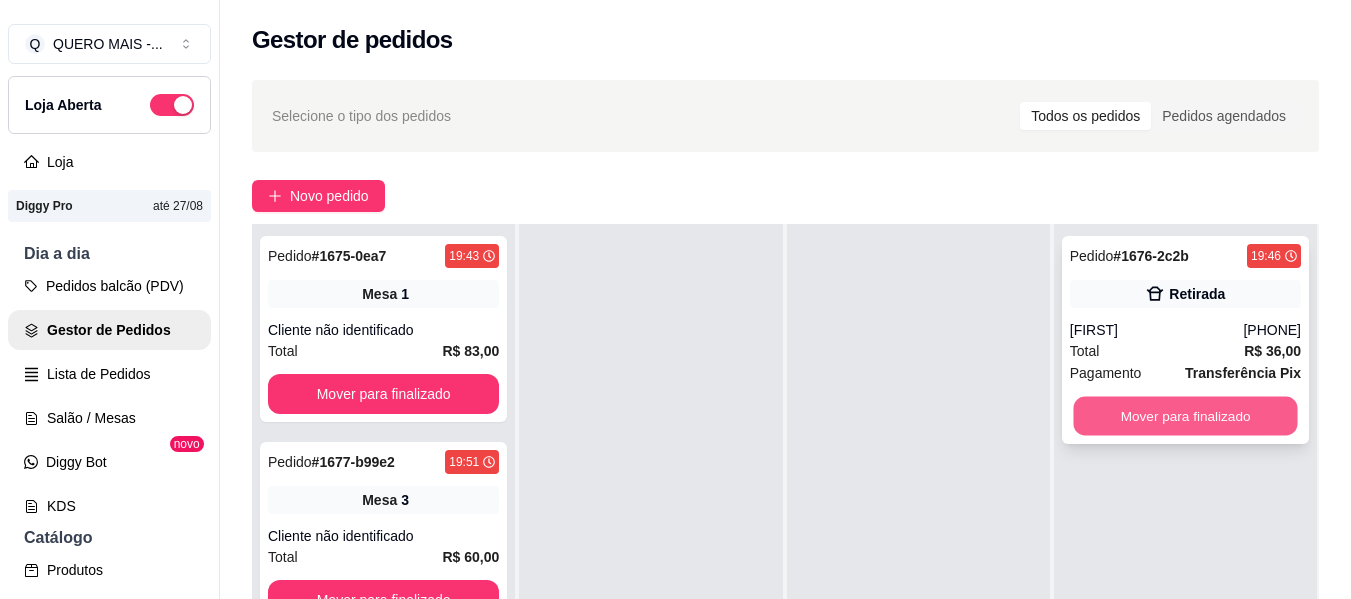 click on "Mover para finalizado" at bounding box center [1185, 416] 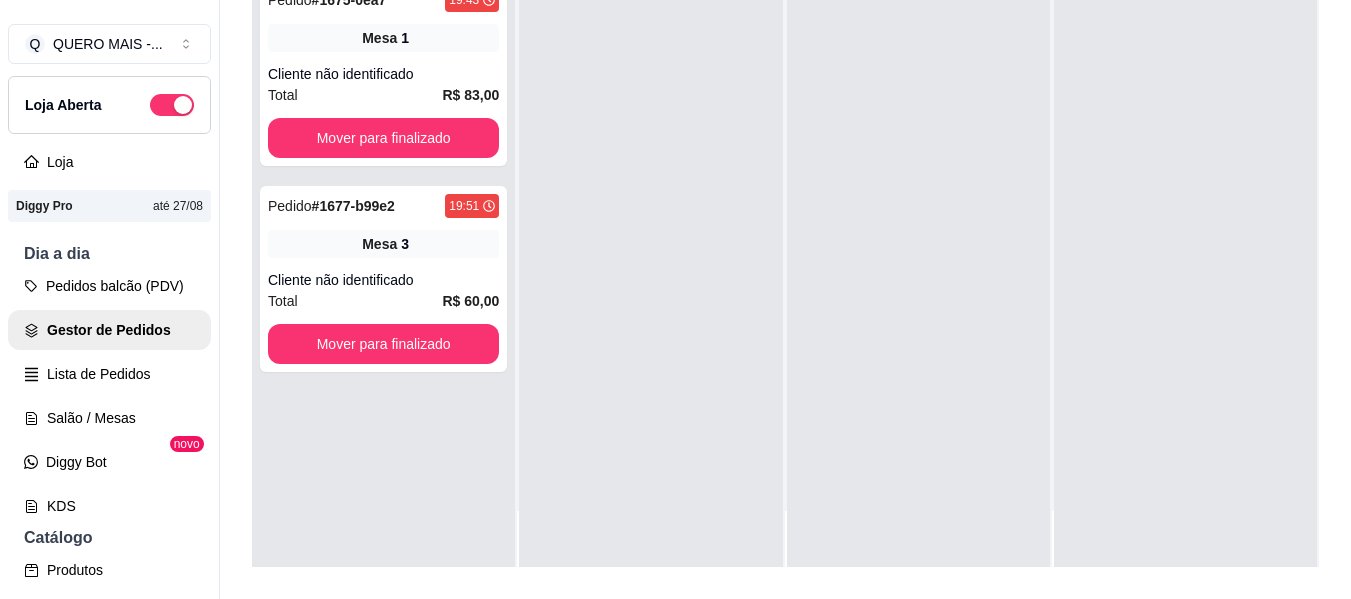 scroll, scrollTop: 319, scrollLeft: 0, axis: vertical 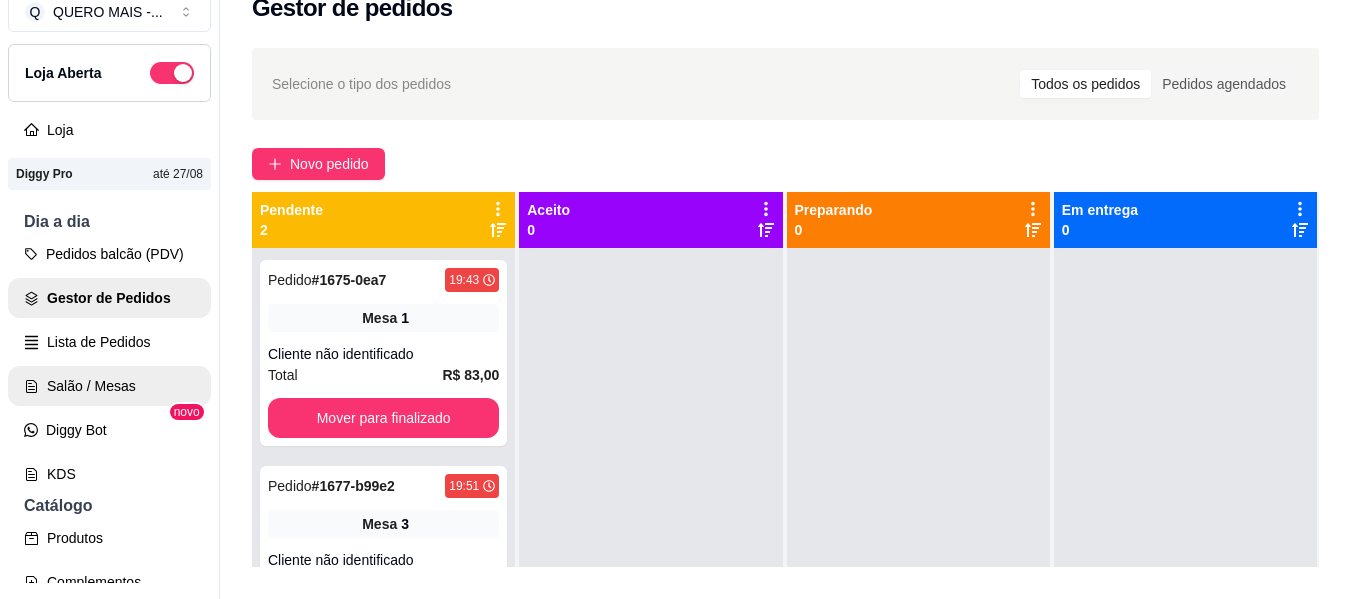 click on "Salão / Mesas" at bounding box center (109, 386) 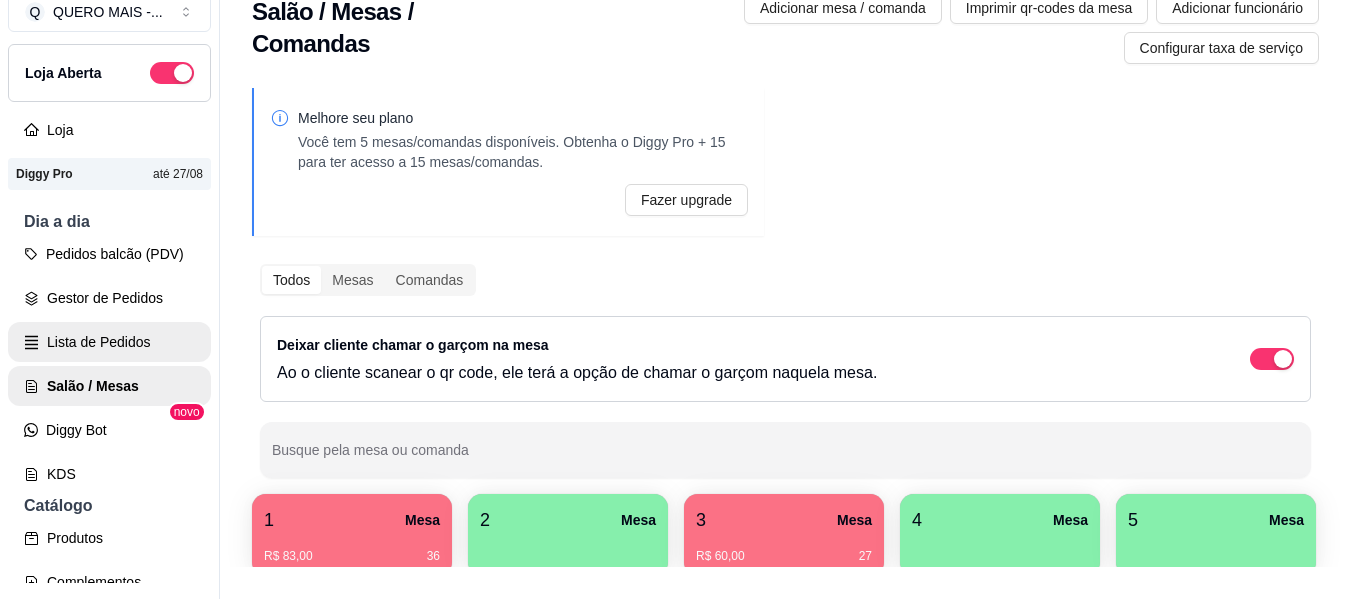 scroll, scrollTop: 0, scrollLeft: 0, axis: both 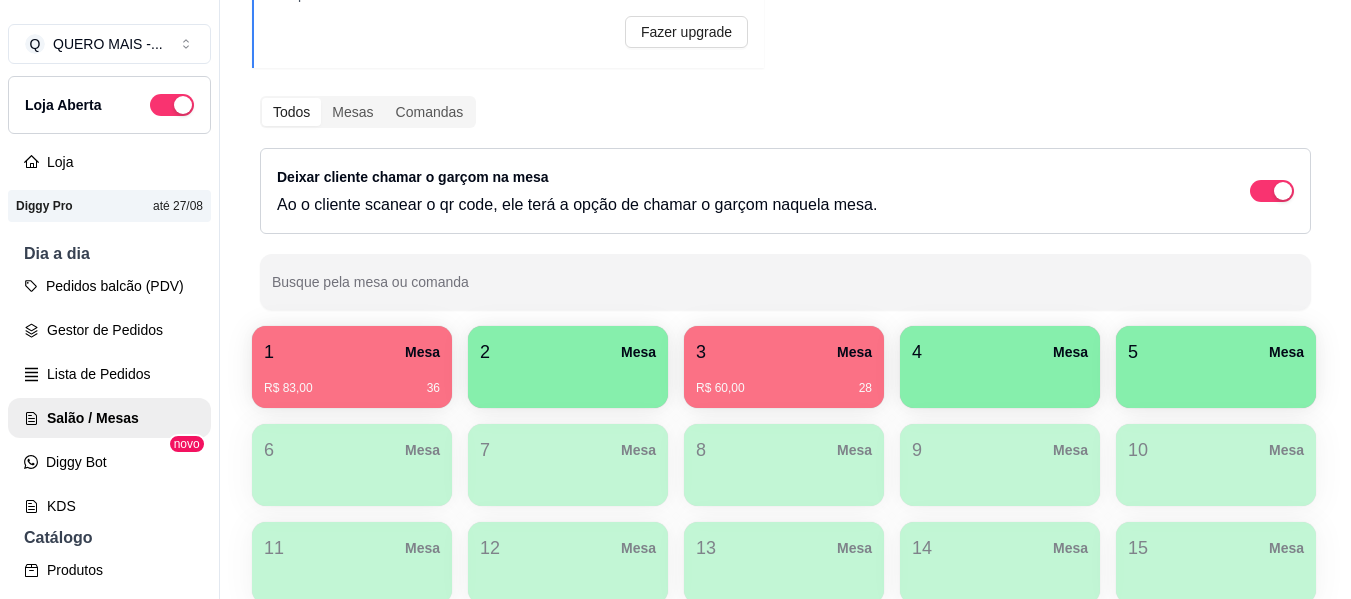 click on "1 Mesa" at bounding box center [352, 352] 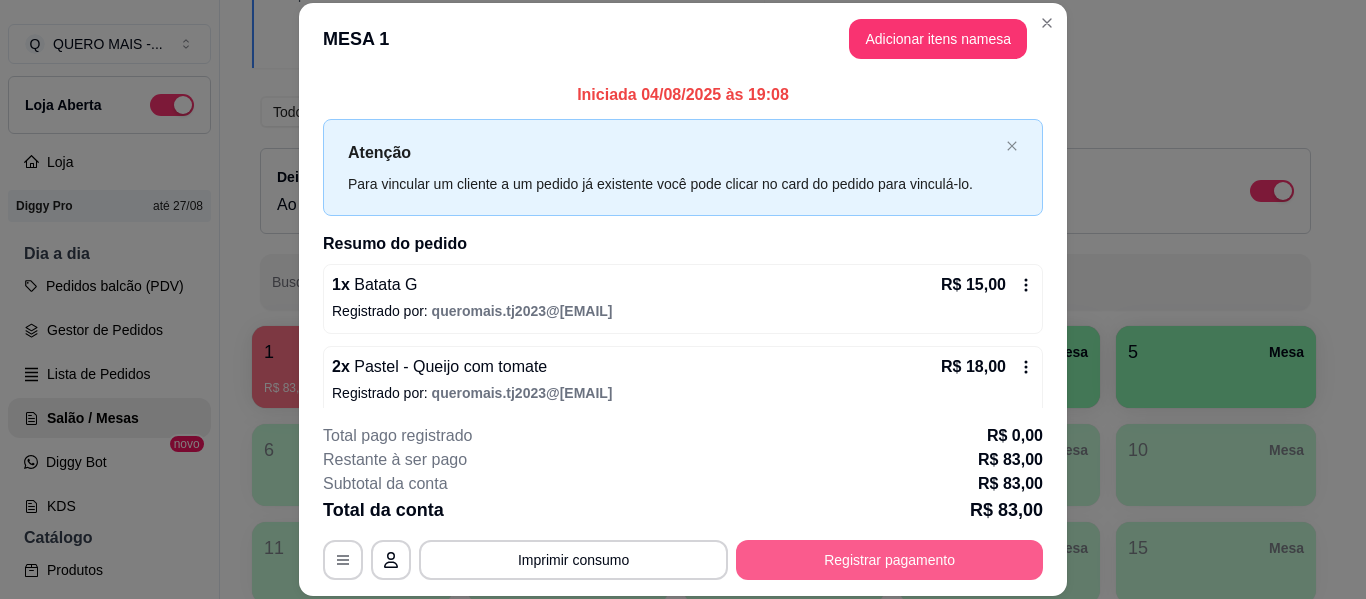 click on "Registrar pagamento" at bounding box center [889, 560] 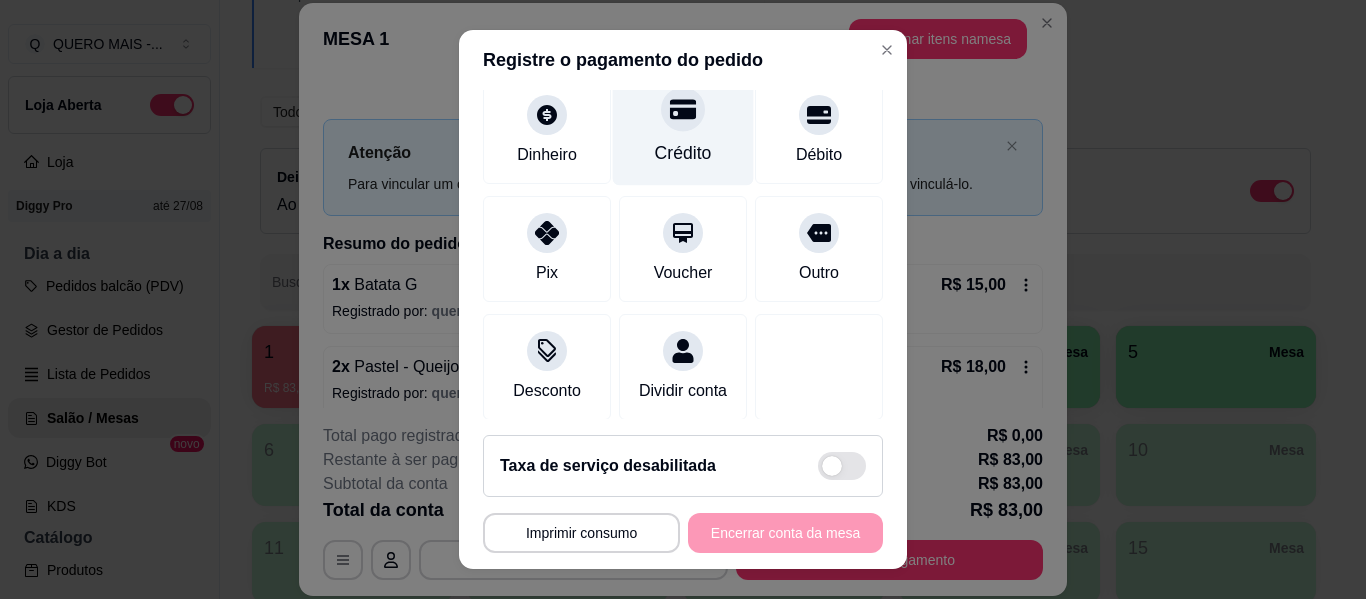 scroll, scrollTop: 185, scrollLeft: 0, axis: vertical 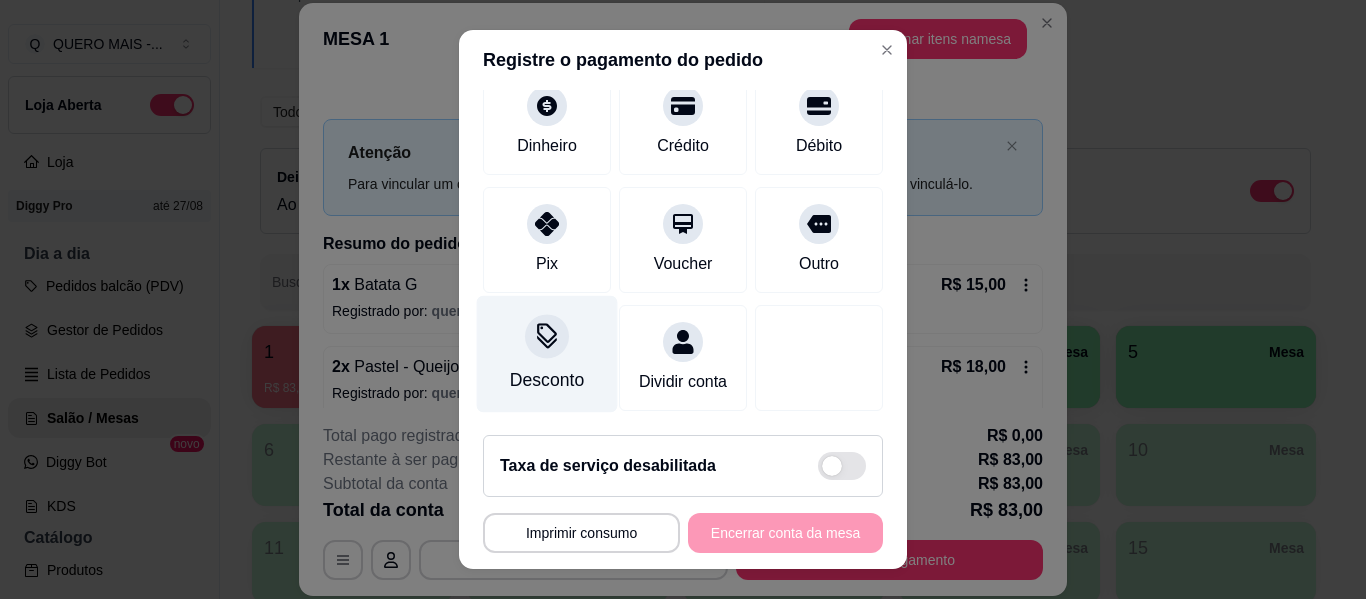 click 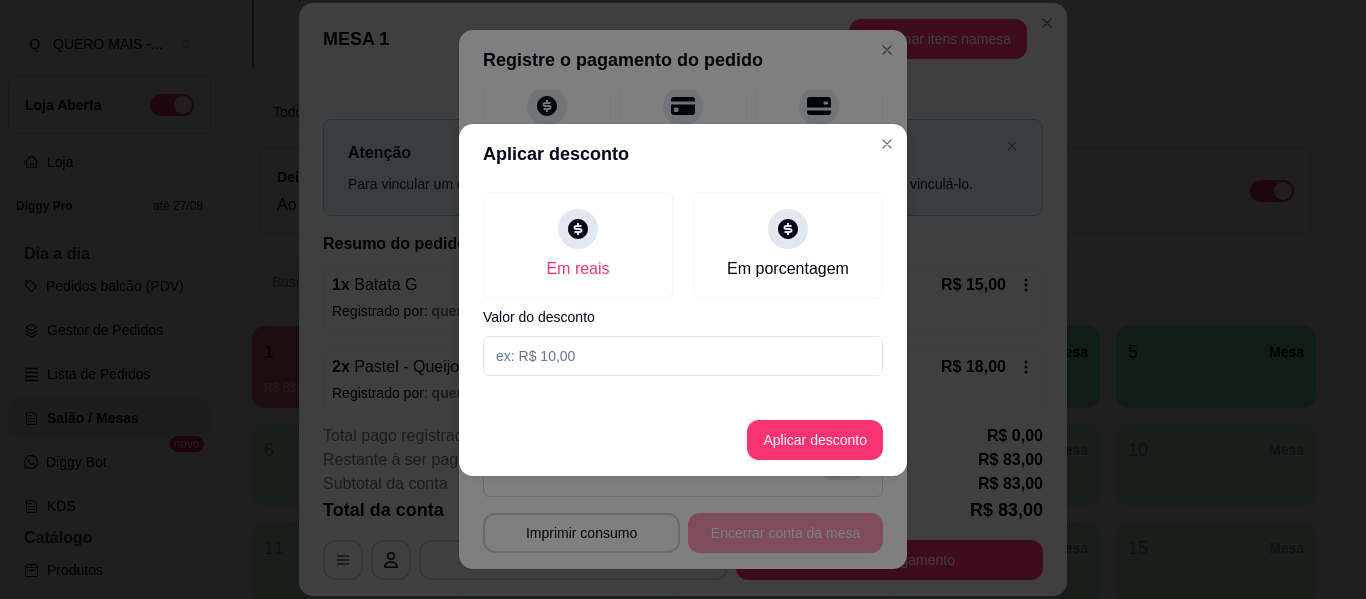 click at bounding box center (683, 356) 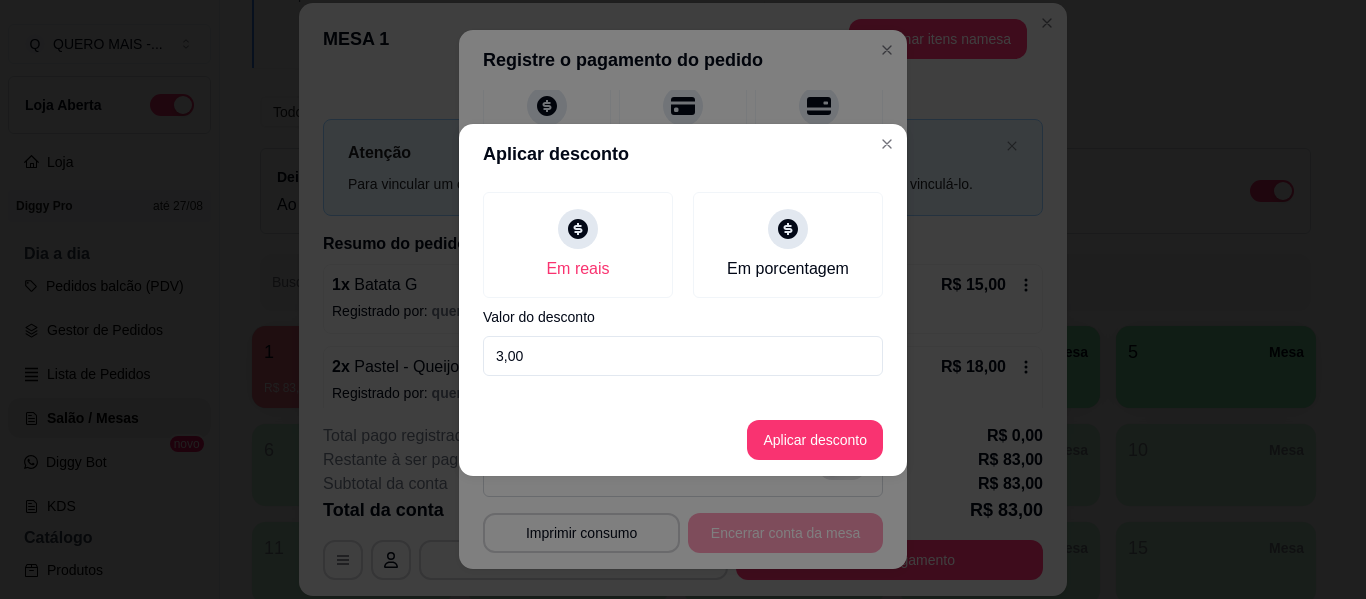 type on "3,00" 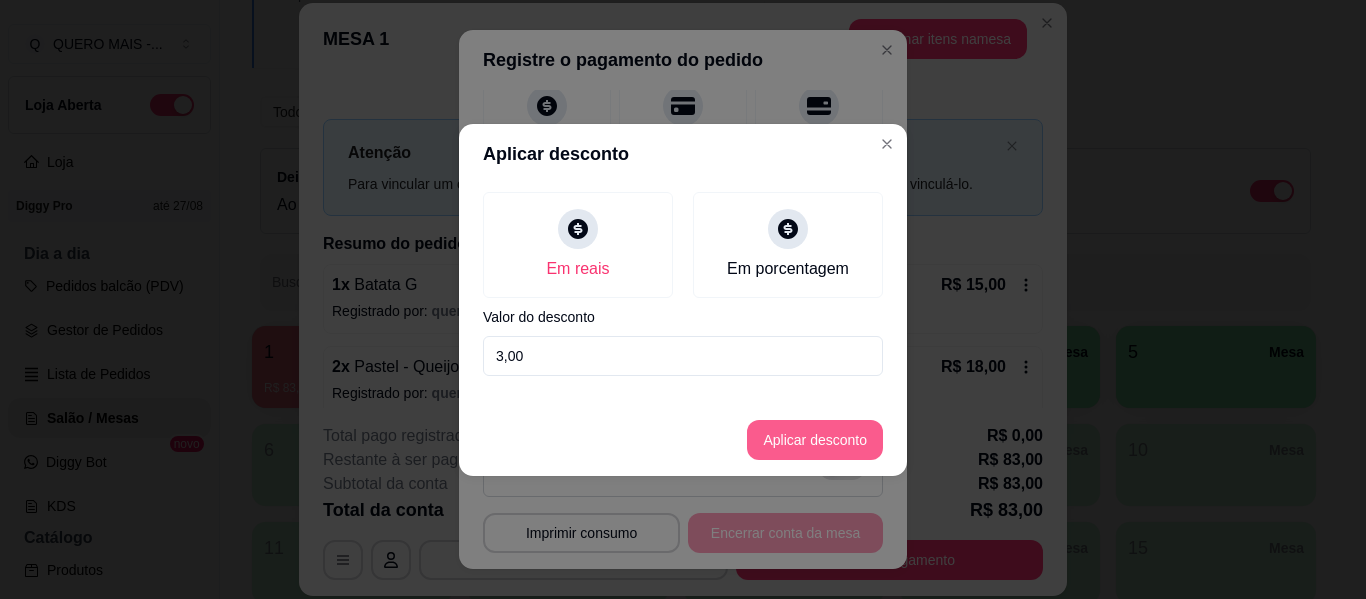 click on "Aplicar desconto" at bounding box center [815, 440] 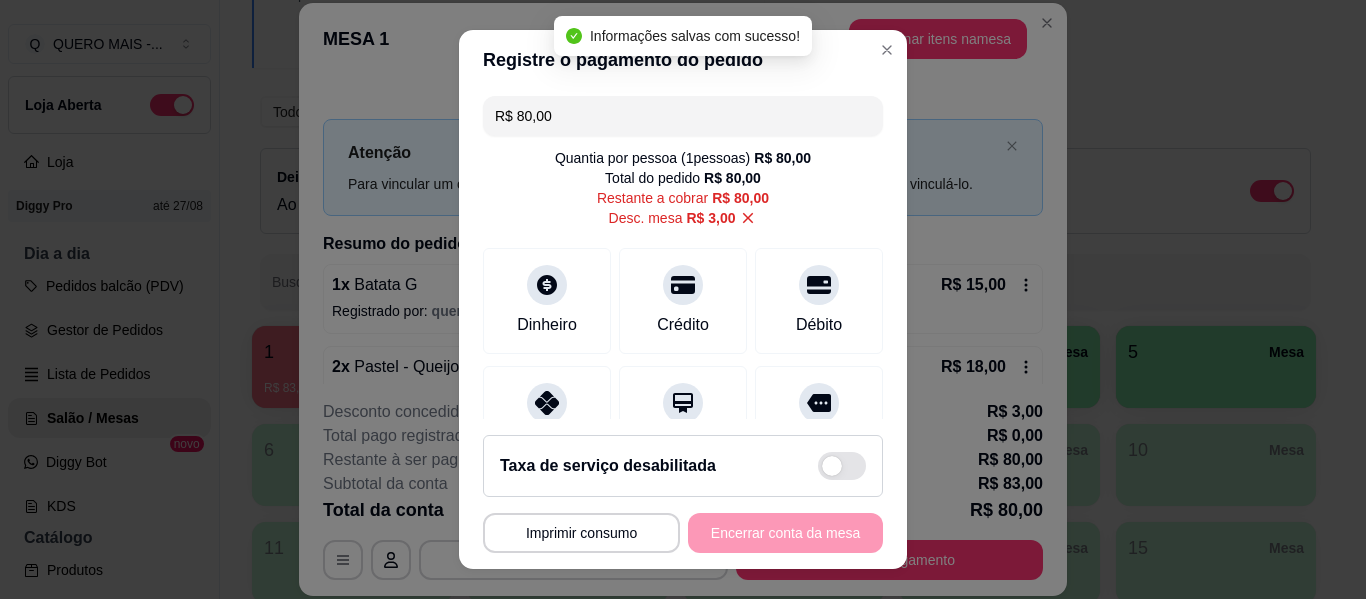 scroll, scrollTop: 0, scrollLeft: 0, axis: both 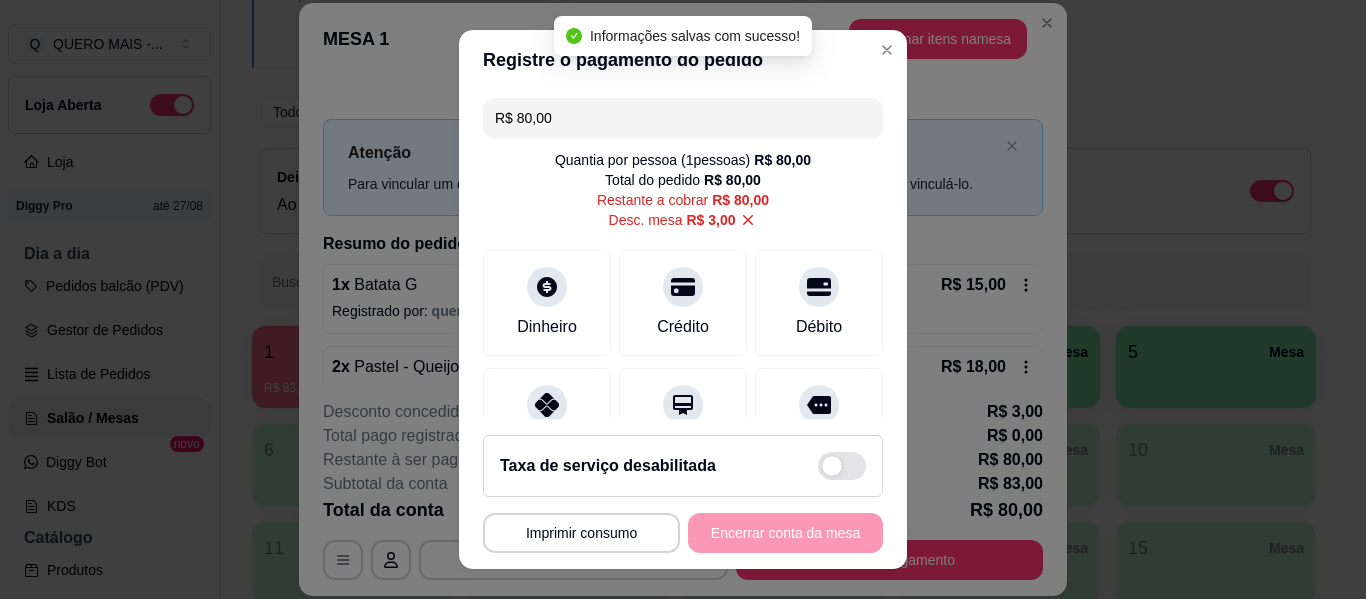 click on "R$ 80,00" at bounding box center [683, 118] 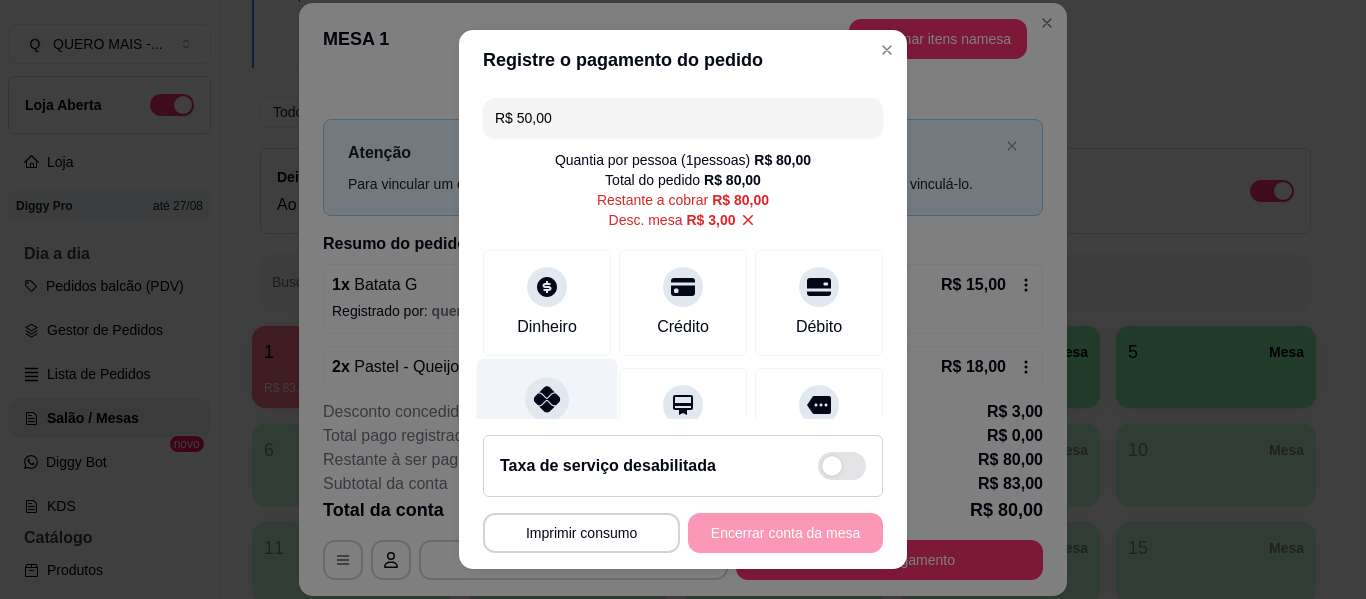 click 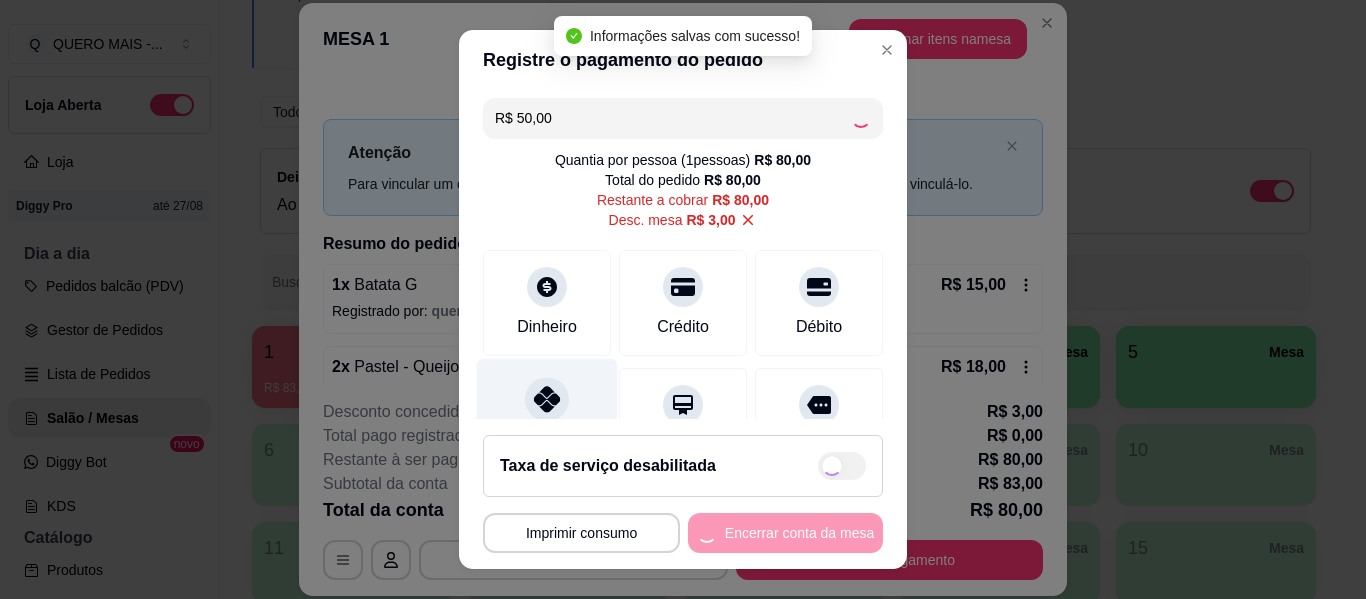 type on "R$ 30,00" 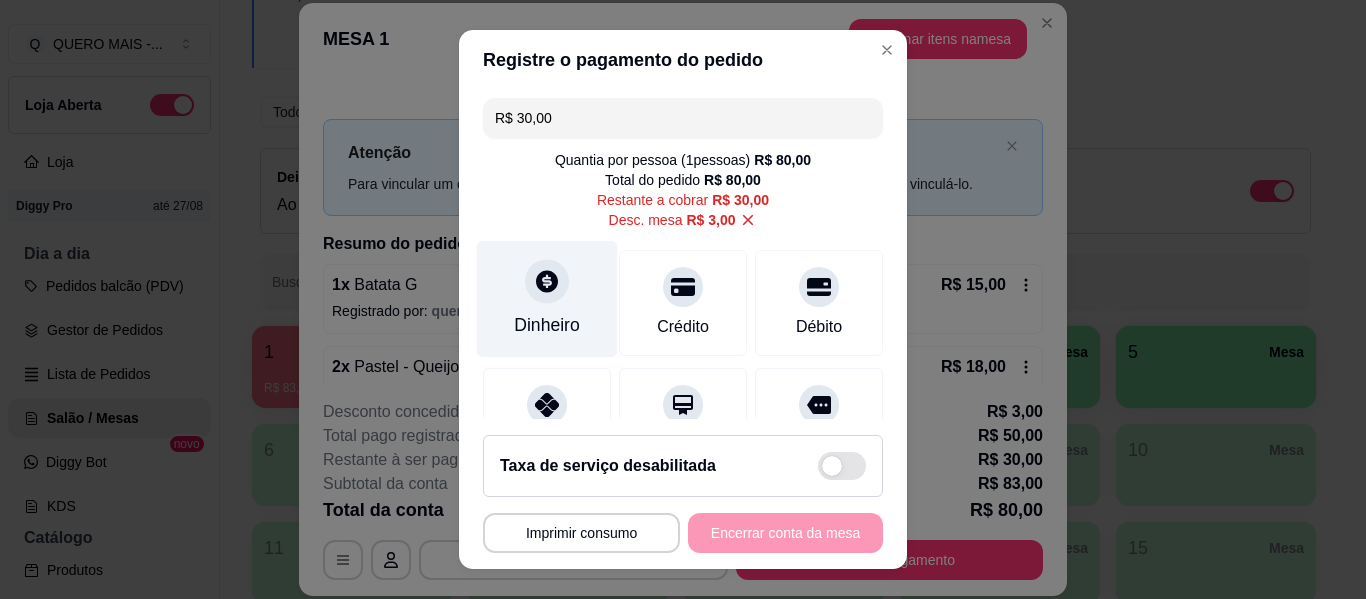 click on "Dinheiro" at bounding box center (547, 299) 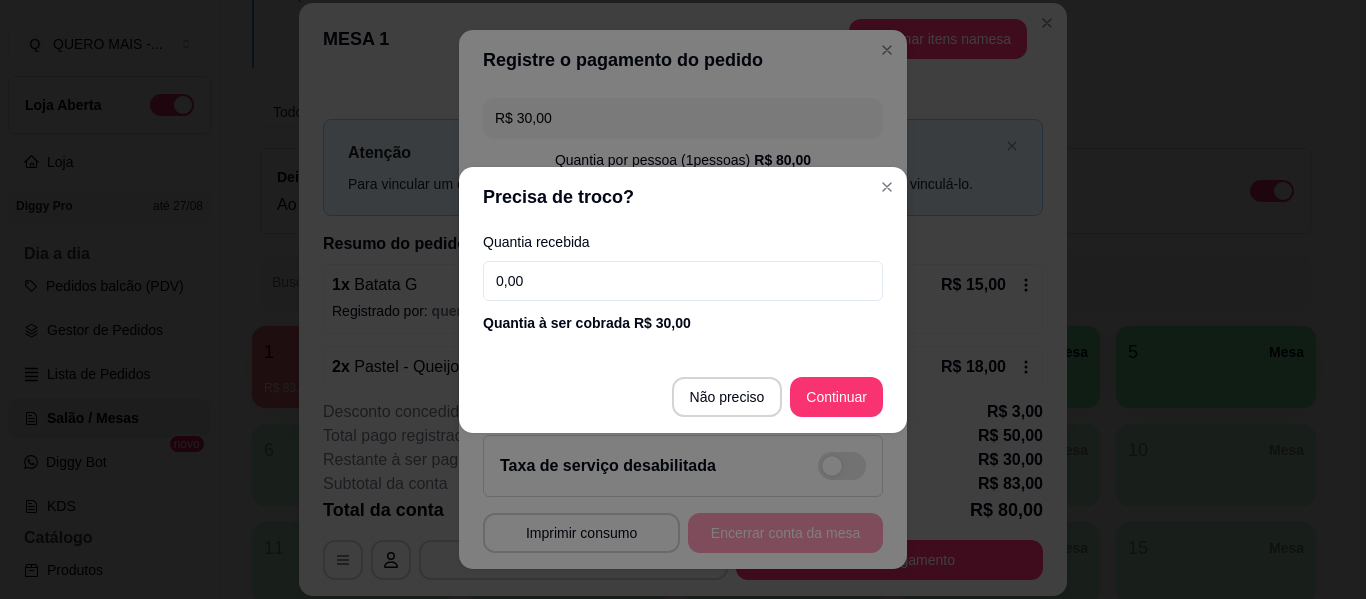 click on "0,00" at bounding box center [683, 281] 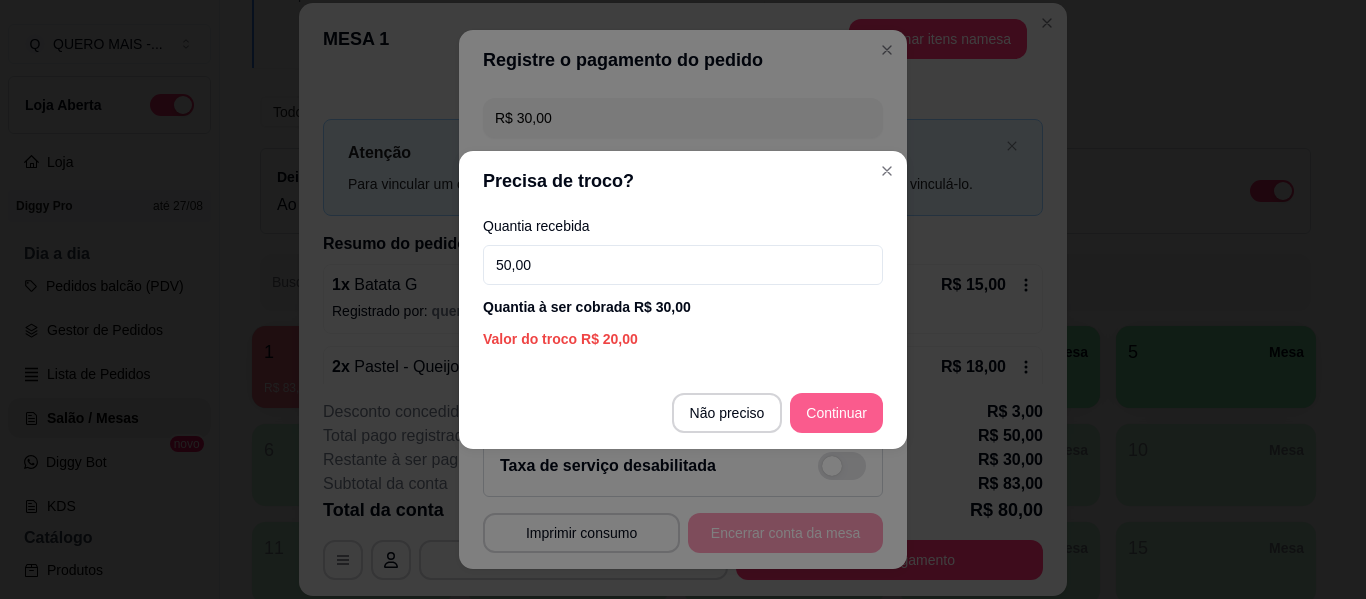 type on "50,00" 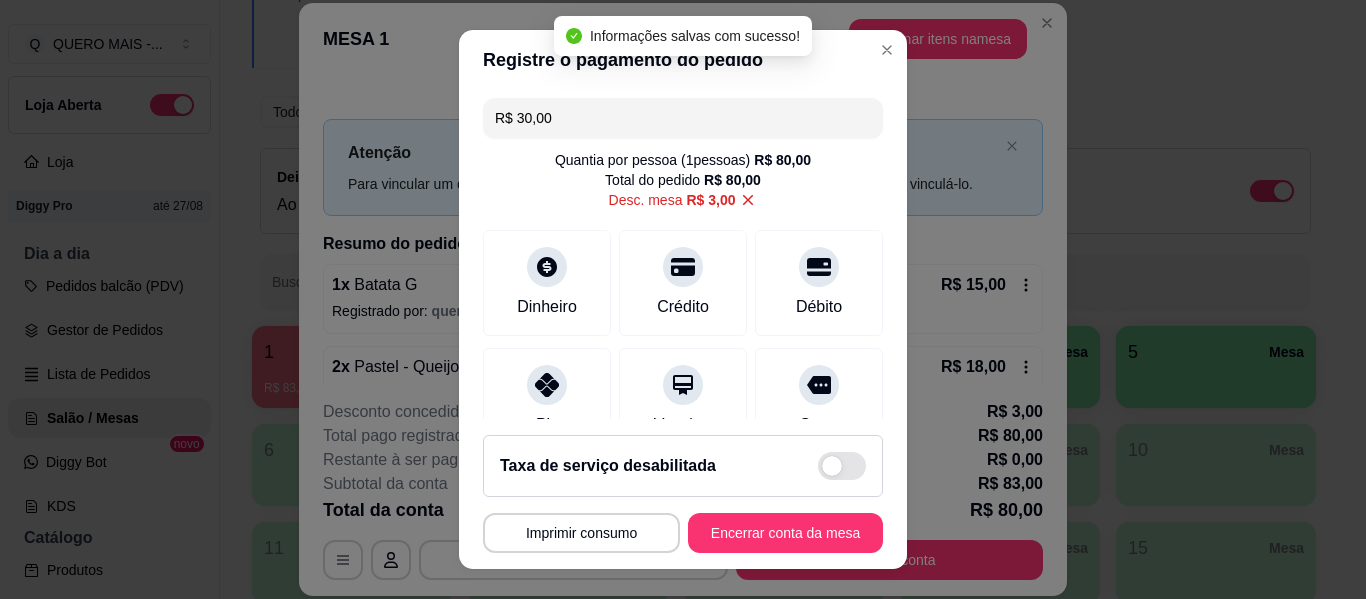 type on "R$ 0,00" 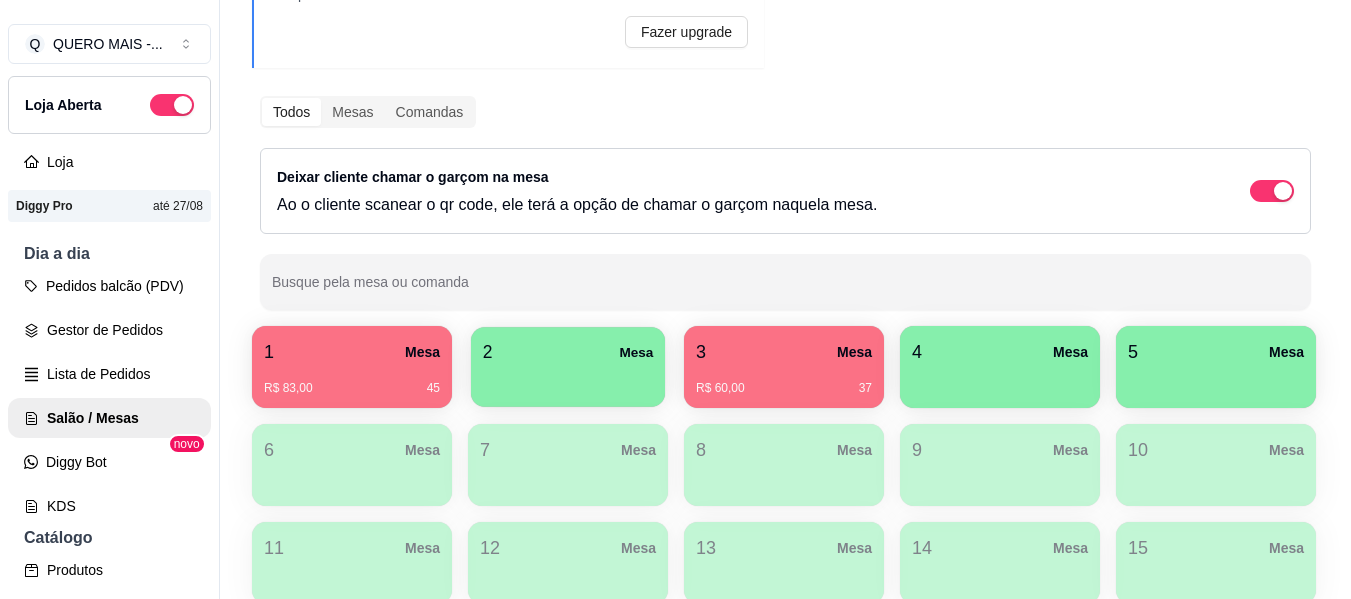 click on "2 Mesa" at bounding box center (568, 352) 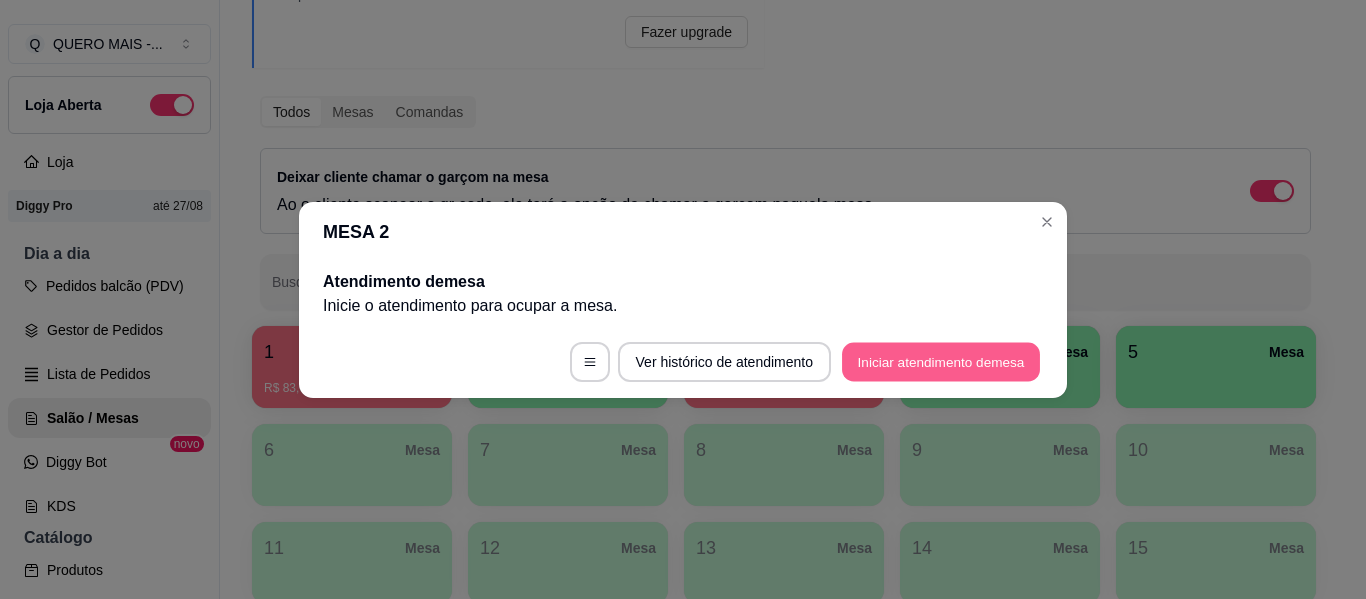 click on "Iniciar atendimento de  mesa" at bounding box center [941, 361] 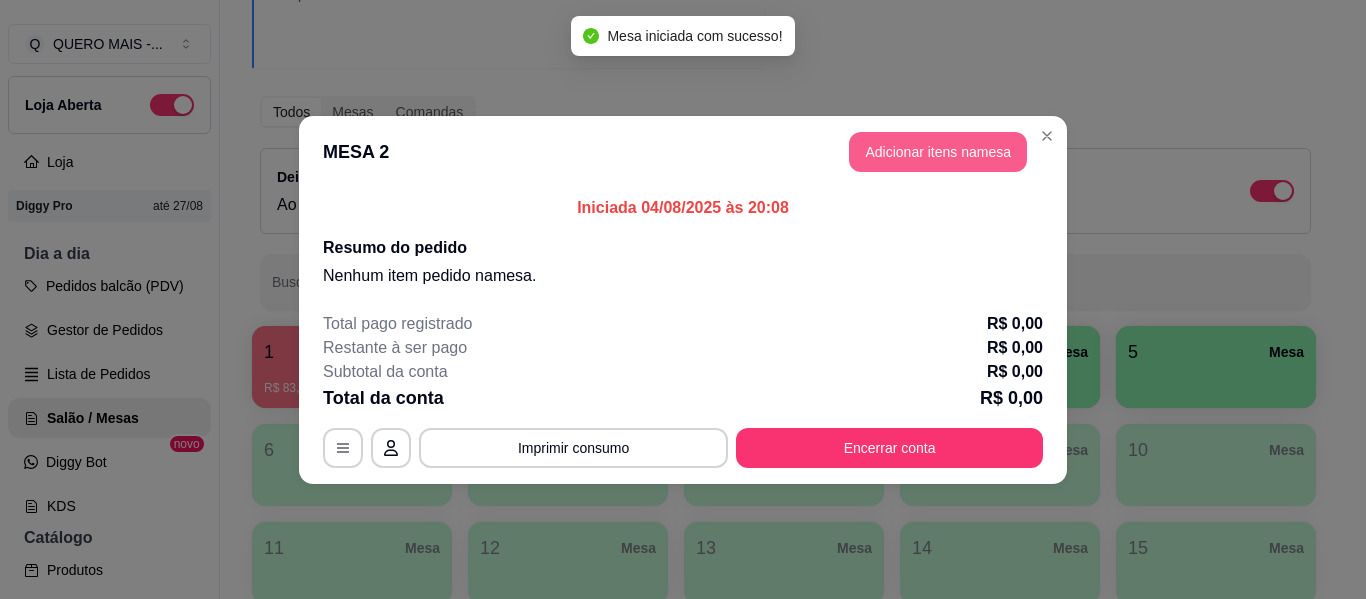 click on "Adicionar itens na  mesa" at bounding box center [938, 152] 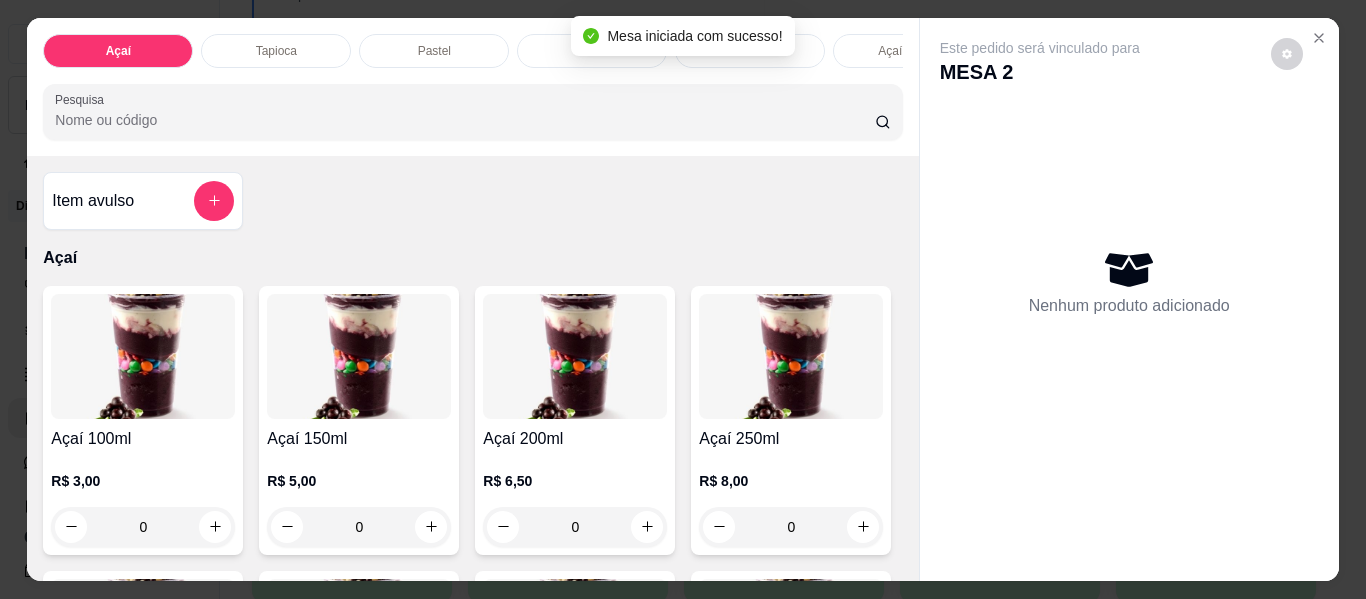 scroll, scrollTop: 0, scrollLeft: 931, axis: horizontal 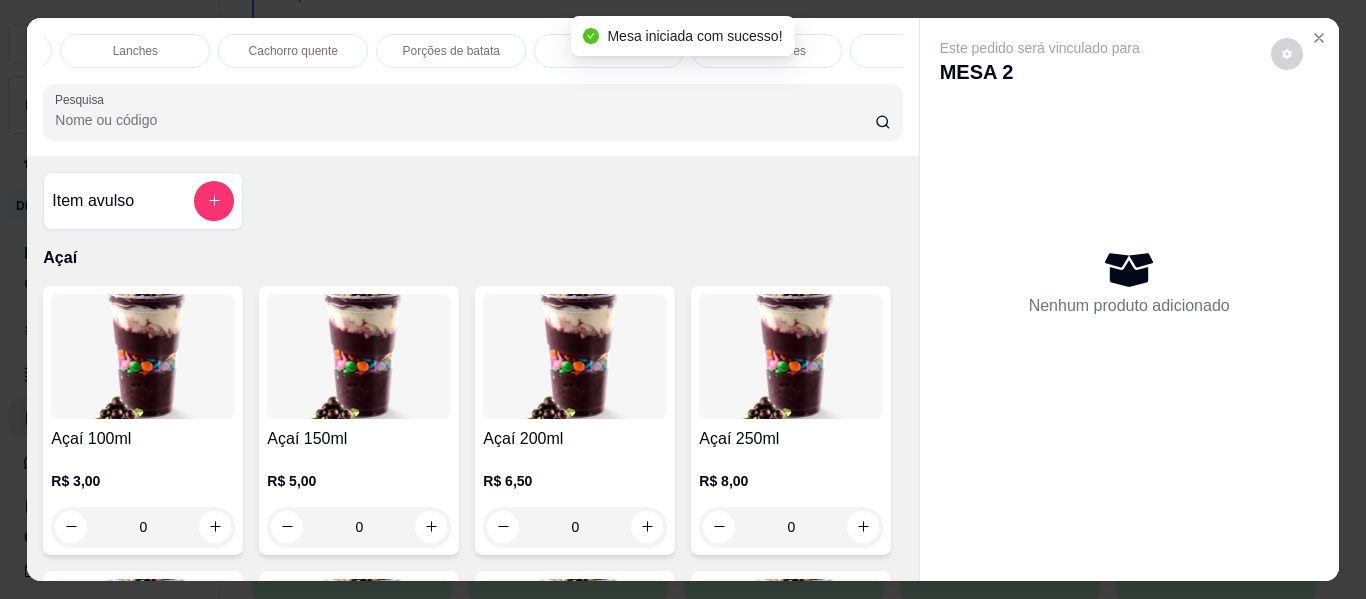 click on "Açaí Tapioca Pastel Pizza Vitamina 300ml Açaí batido Lanches Cachorro quente Porções de batata Bebidas Bolos e Doces  Combos Promoções  Pesquisa" at bounding box center (472, 87) 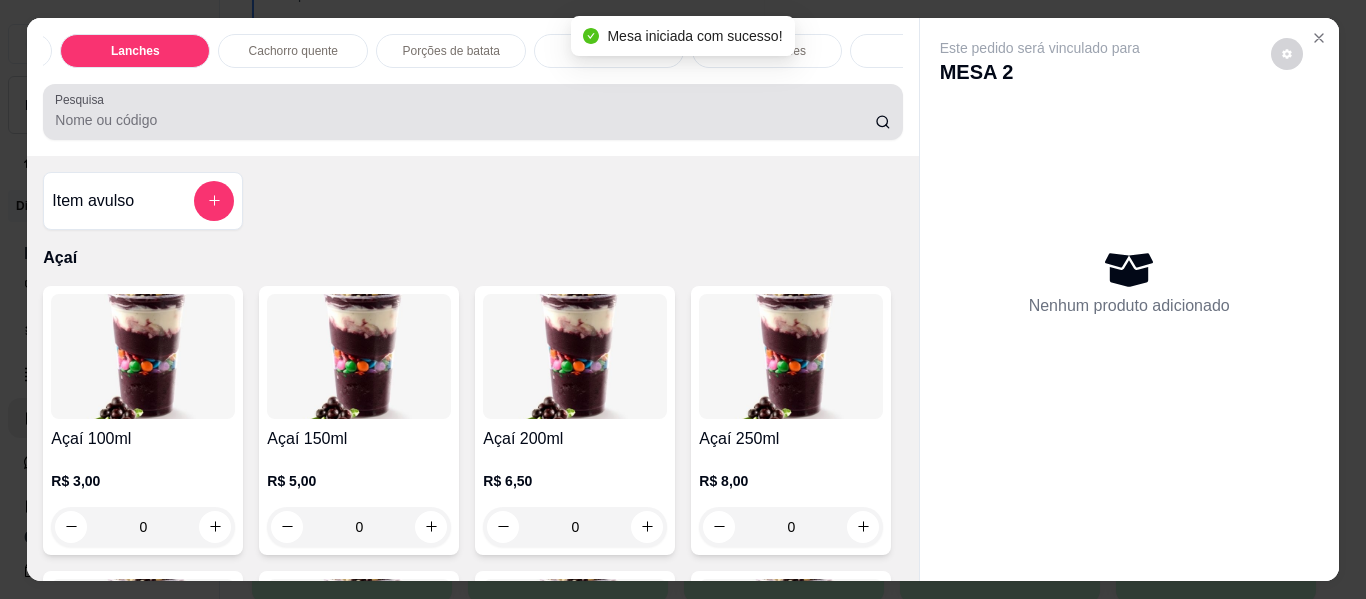 scroll, scrollTop: 3561, scrollLeft: 0, axis: vertical 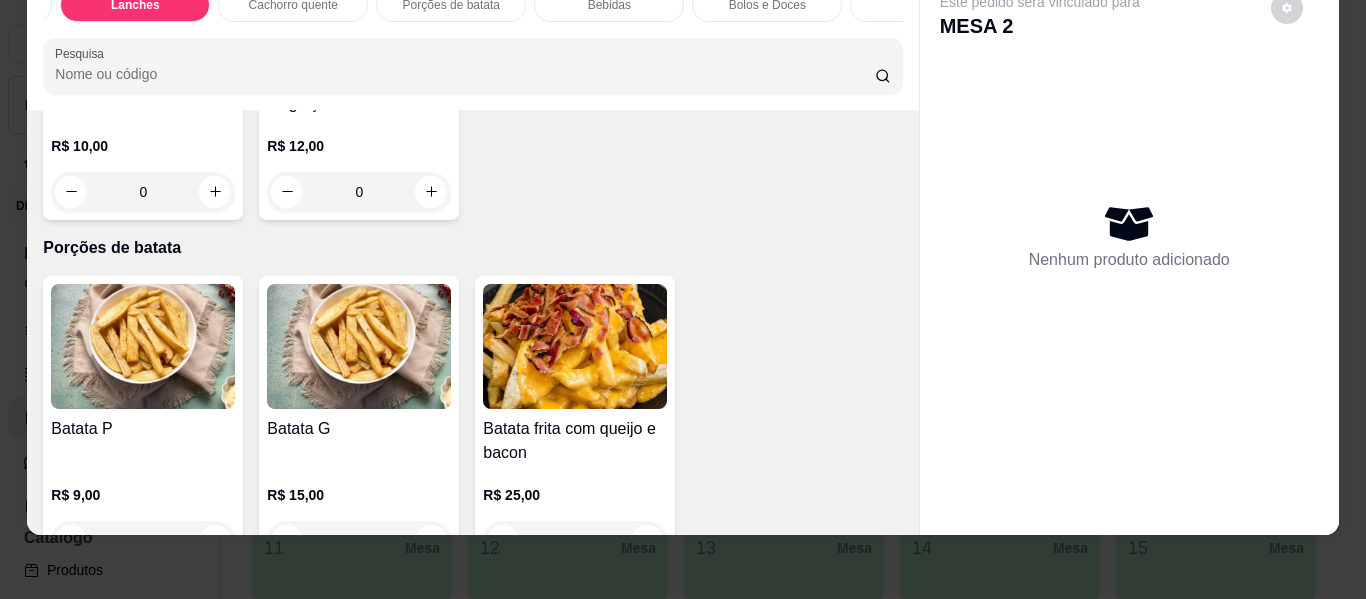 click on "0" at bounding box center (791, -418) 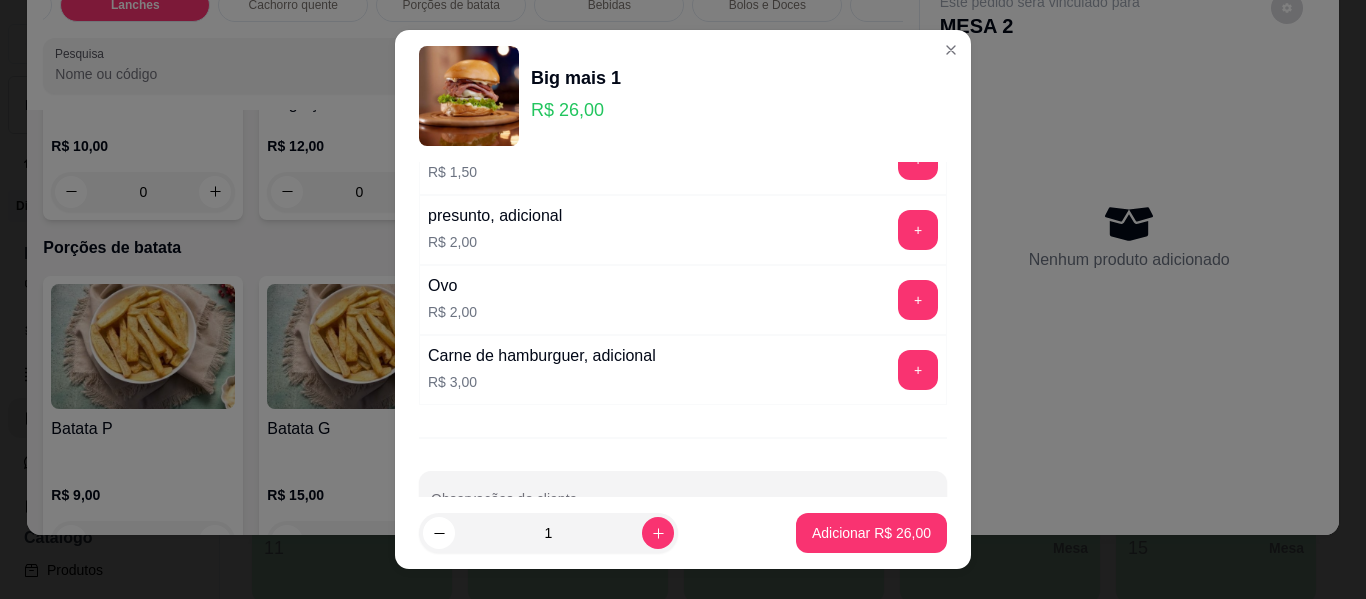 scroll, scrollTop: 379, scrollLeft: 0, axis: vertical 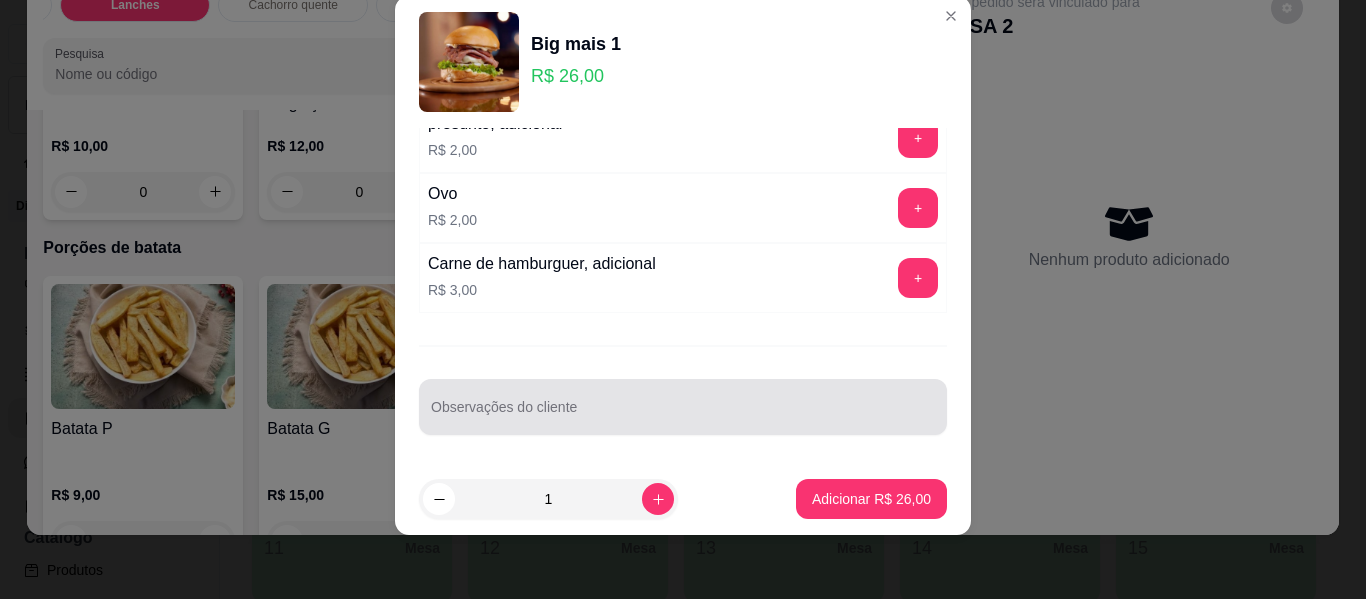 click on "Observações do cliente" at bounding box center (683, 407) 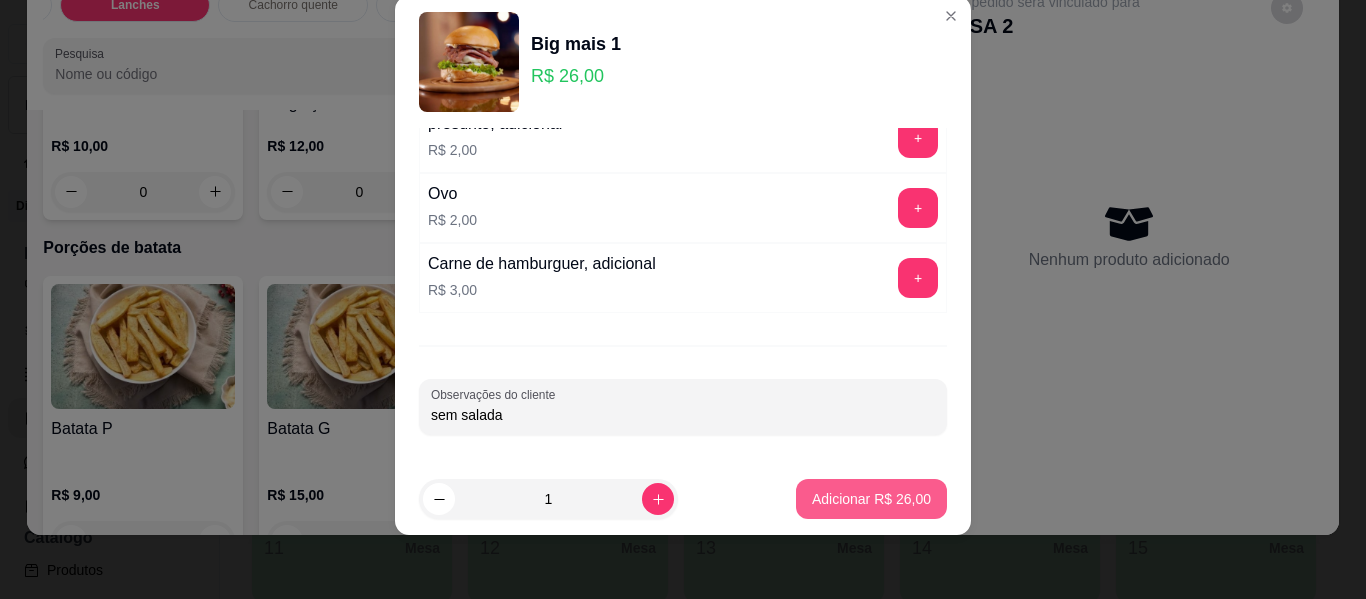 type on "sem salada" 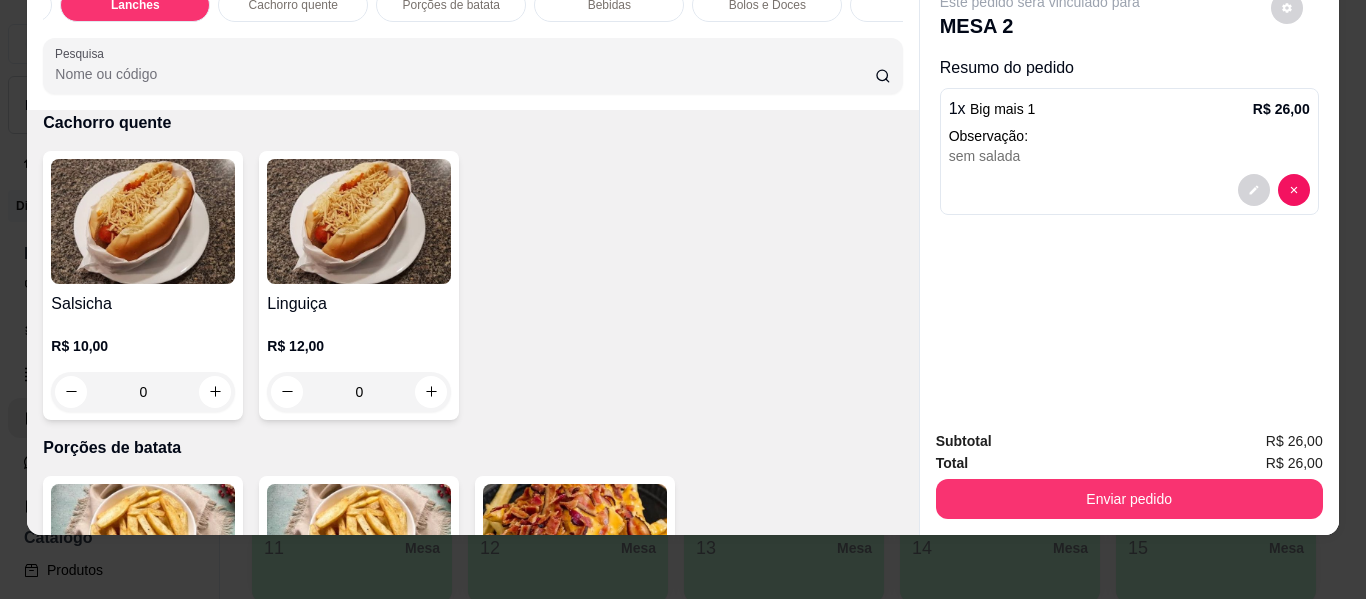 scroll, scrollTop: 3561, scrollLeft: 0, axis: vertical 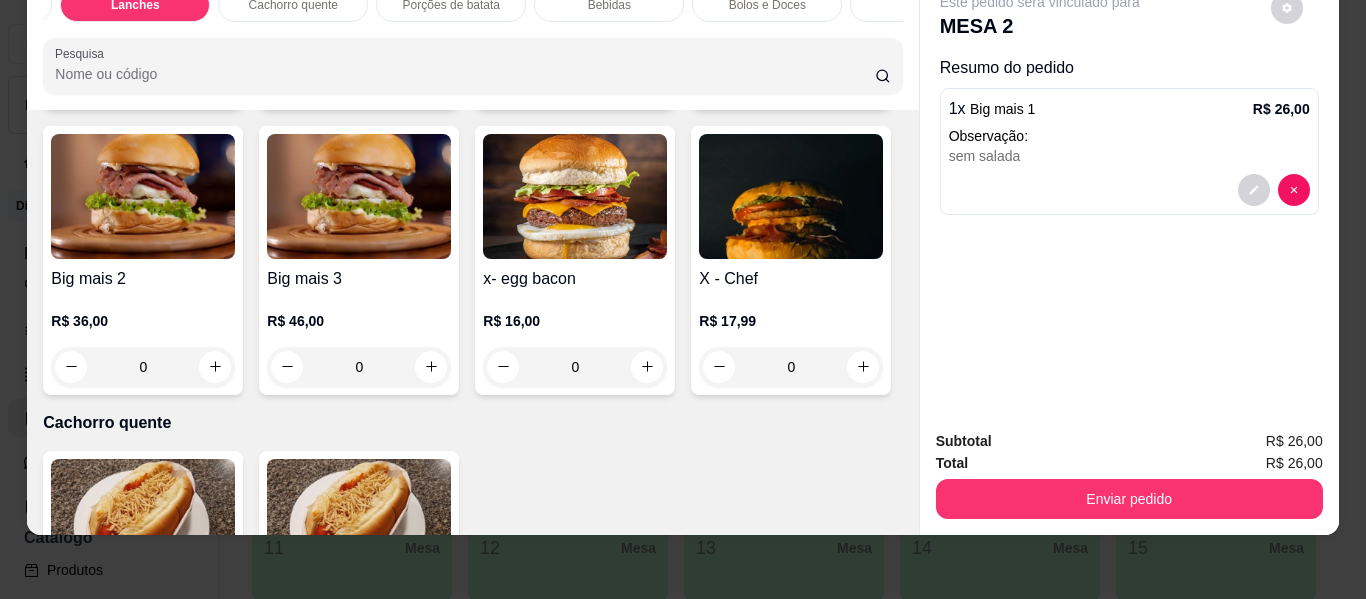 click on "0" at bounding box center (143, -203) 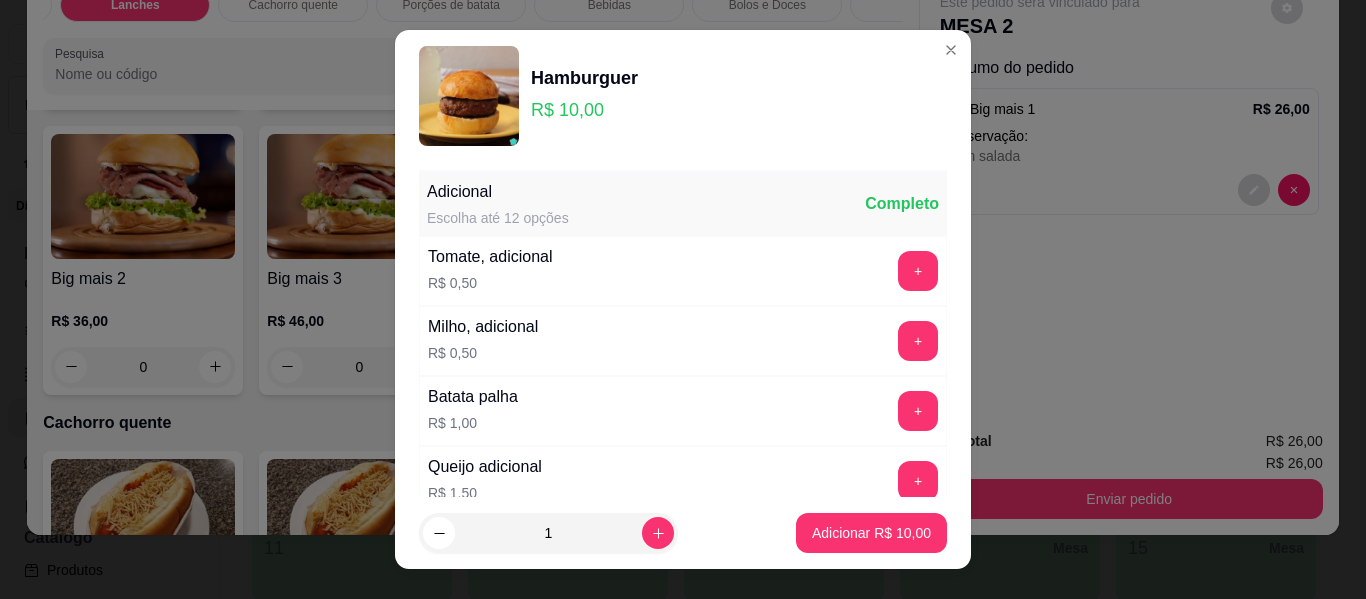 scroll, scrollTop: 379, scrollLeft: 0, axis: vertical 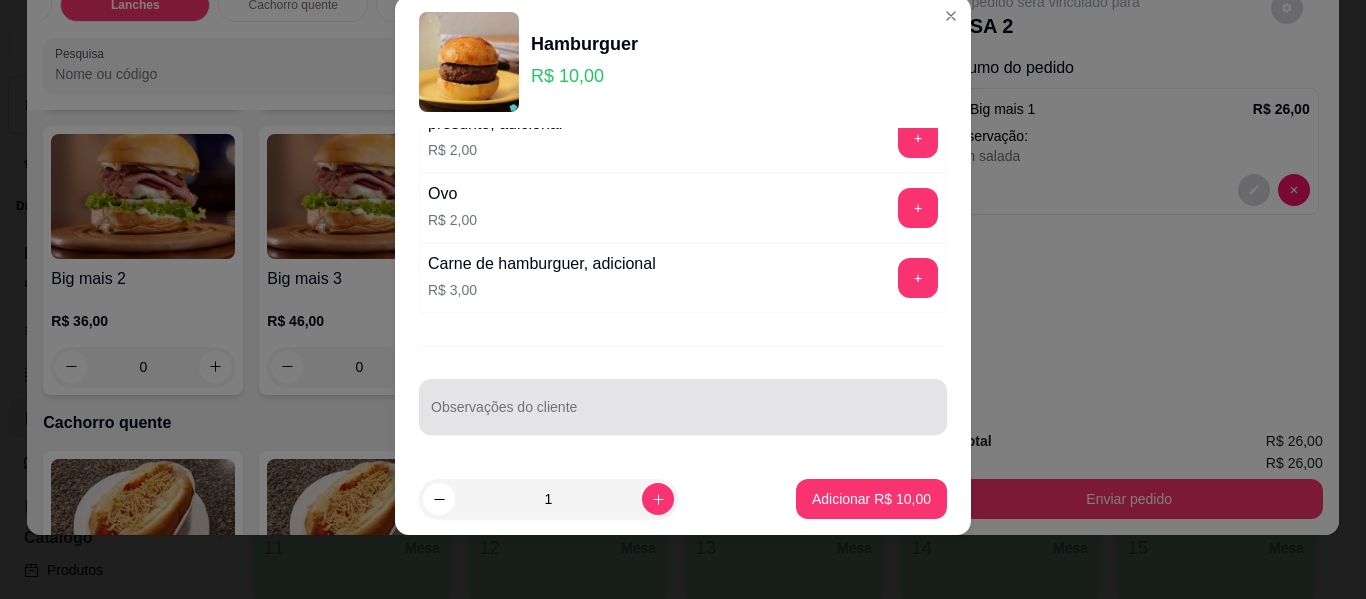click at bounding box center (683, 407) 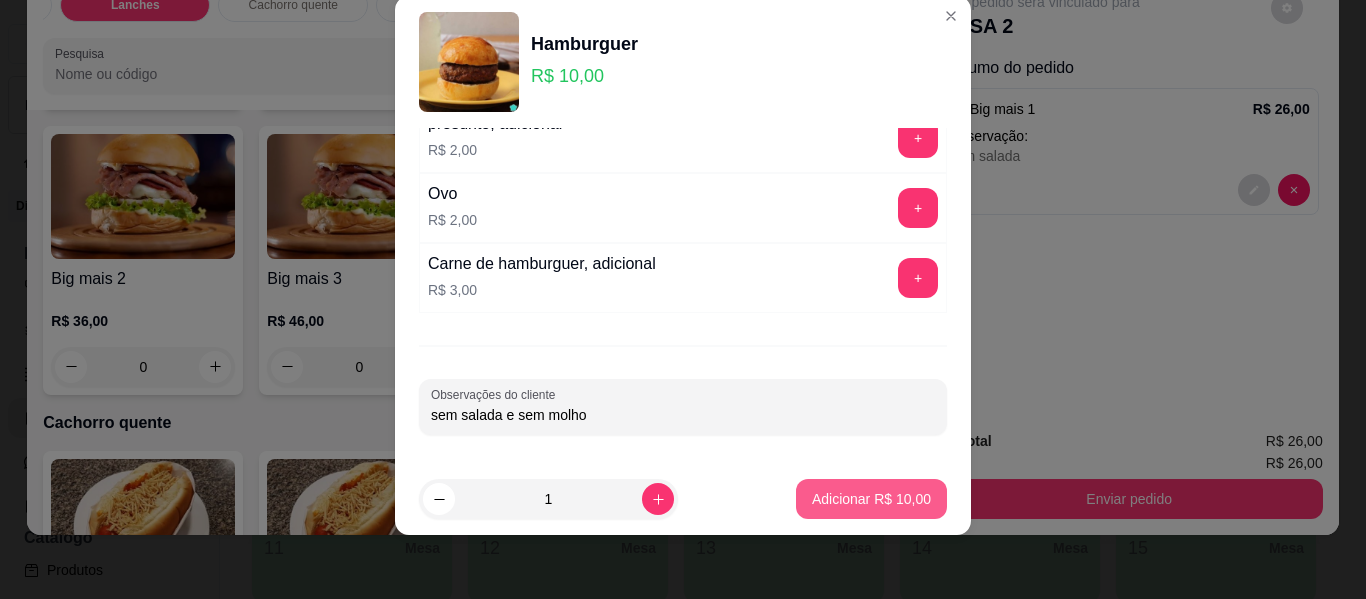 type on "sem salada e sem molho" 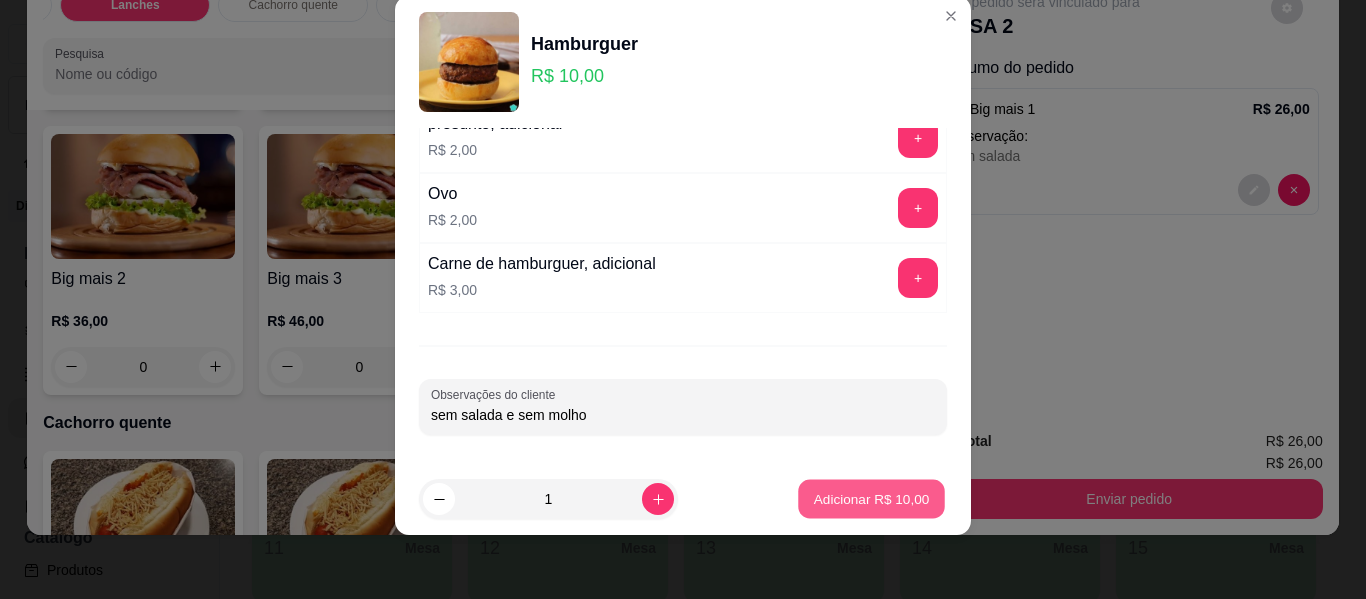click on "Adicionar   R$ 10,00" at bounding box center (872, 498) 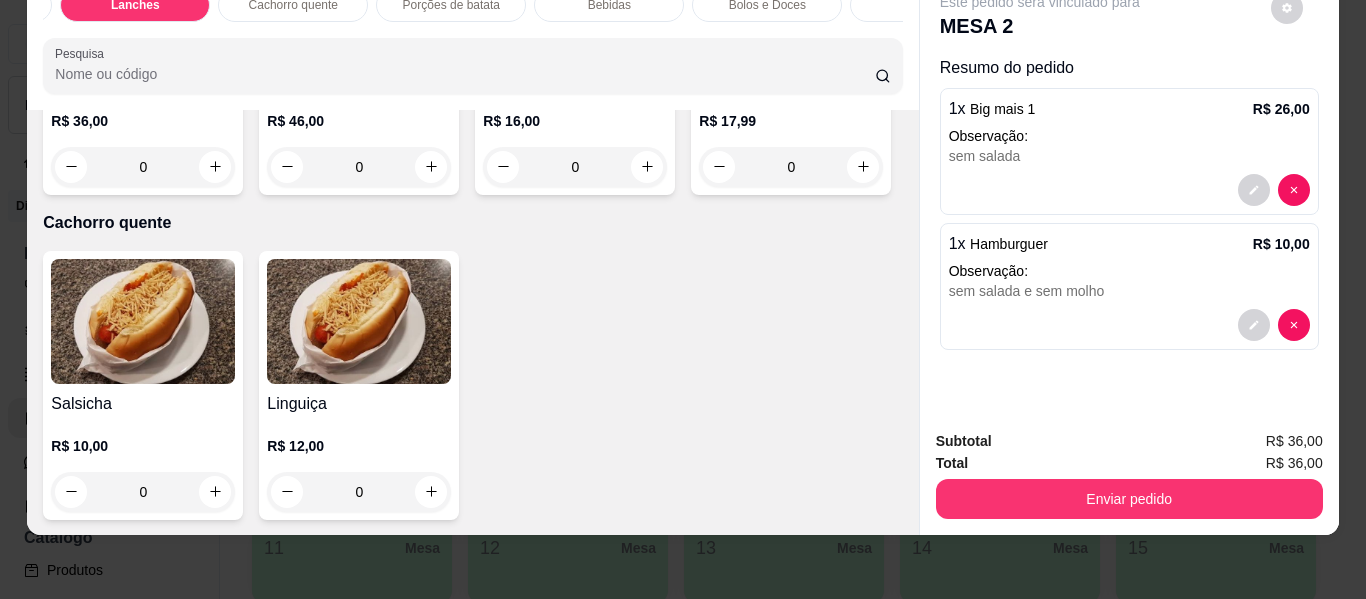 scroll, scrollTop: 3861, scrollLeft: 0, axis: vertical 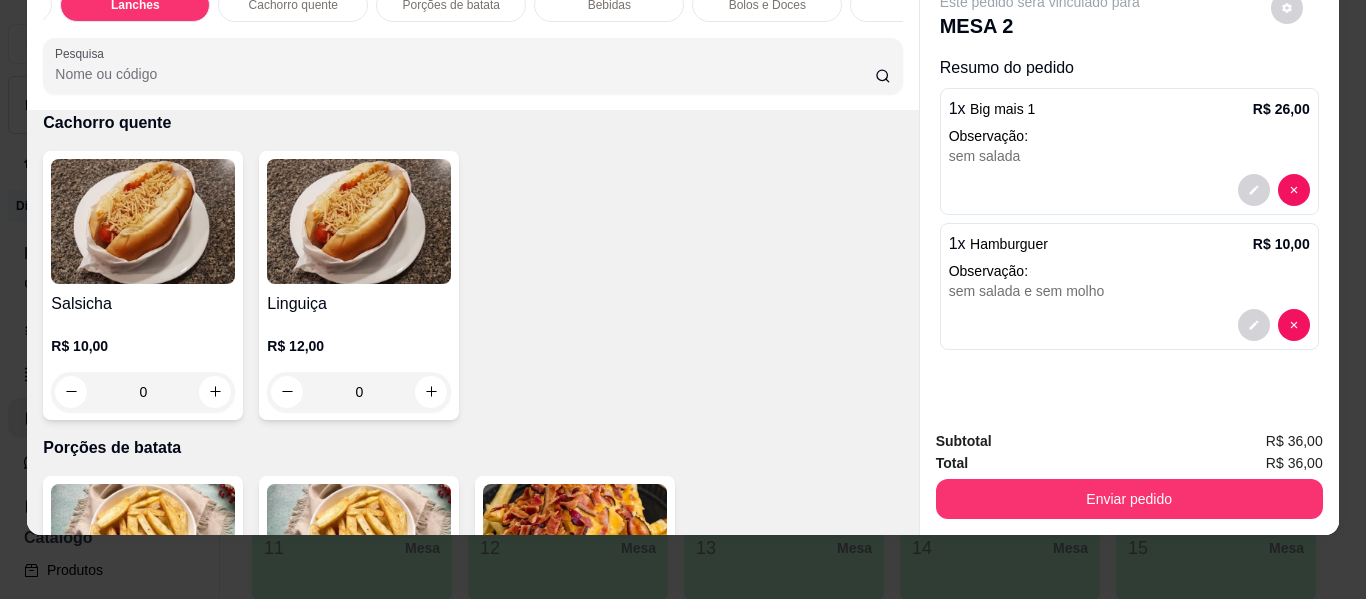 click on "0" at bounding box center (359, -218) 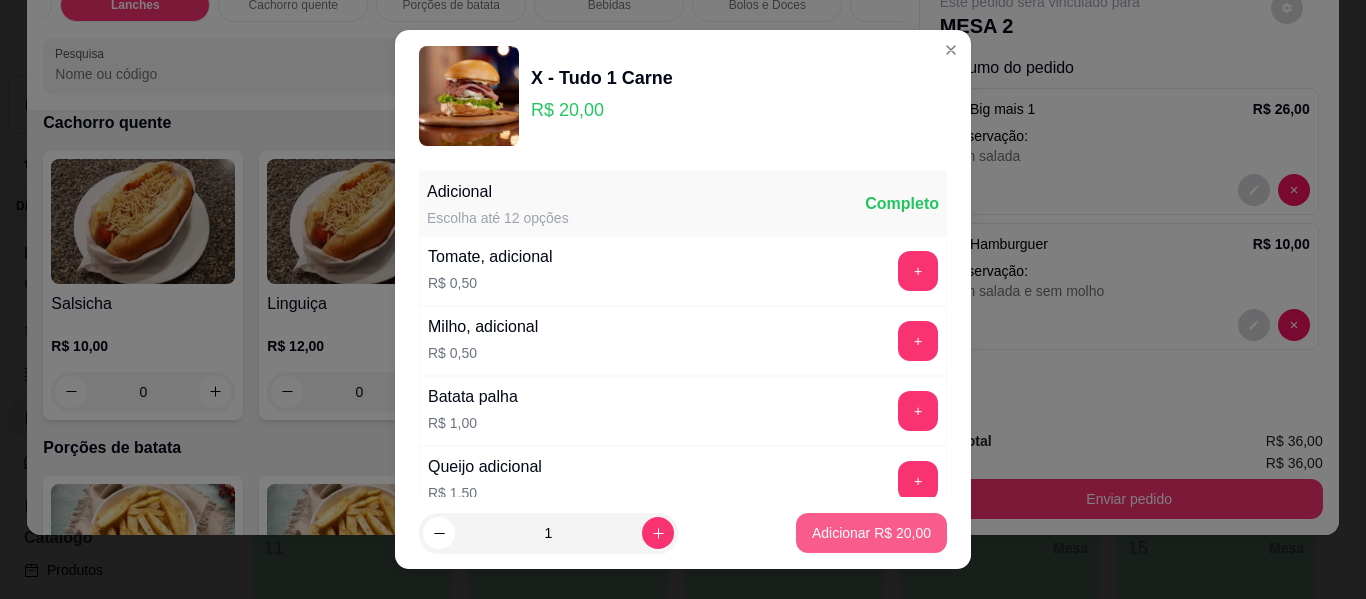 click on "Adicionar   R$ 20,00" at bounding box center [871, 533] 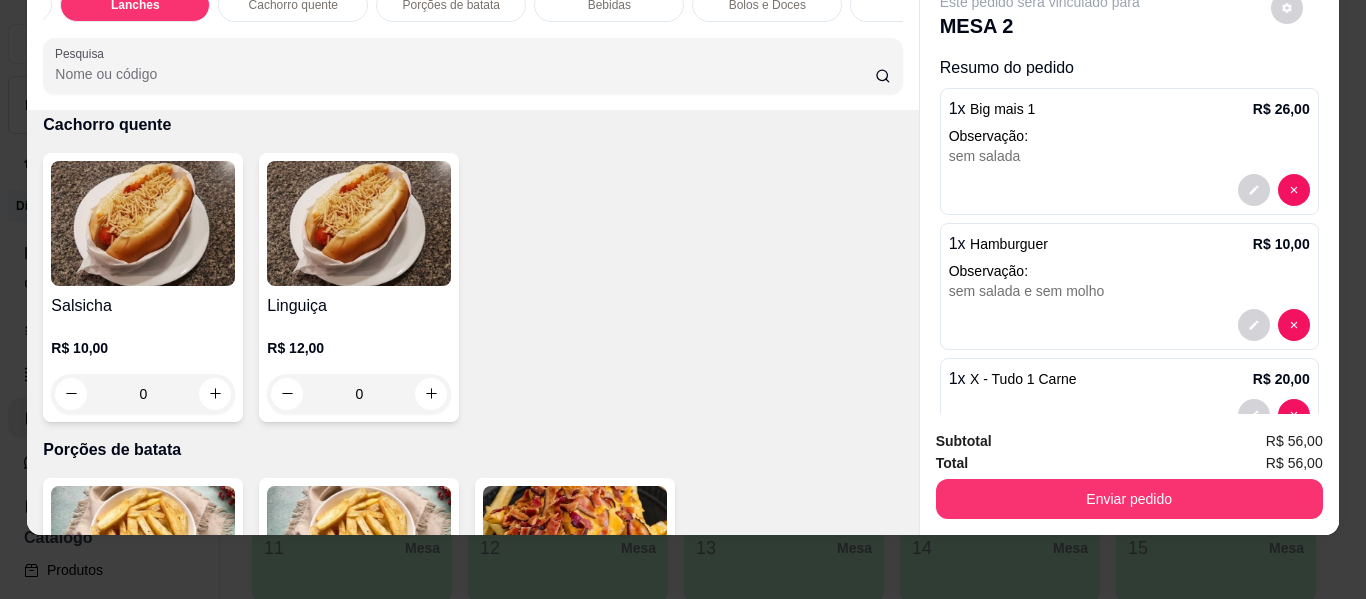 scroll, scrollTop: 53, scrollLeft: 0, axis: vertical 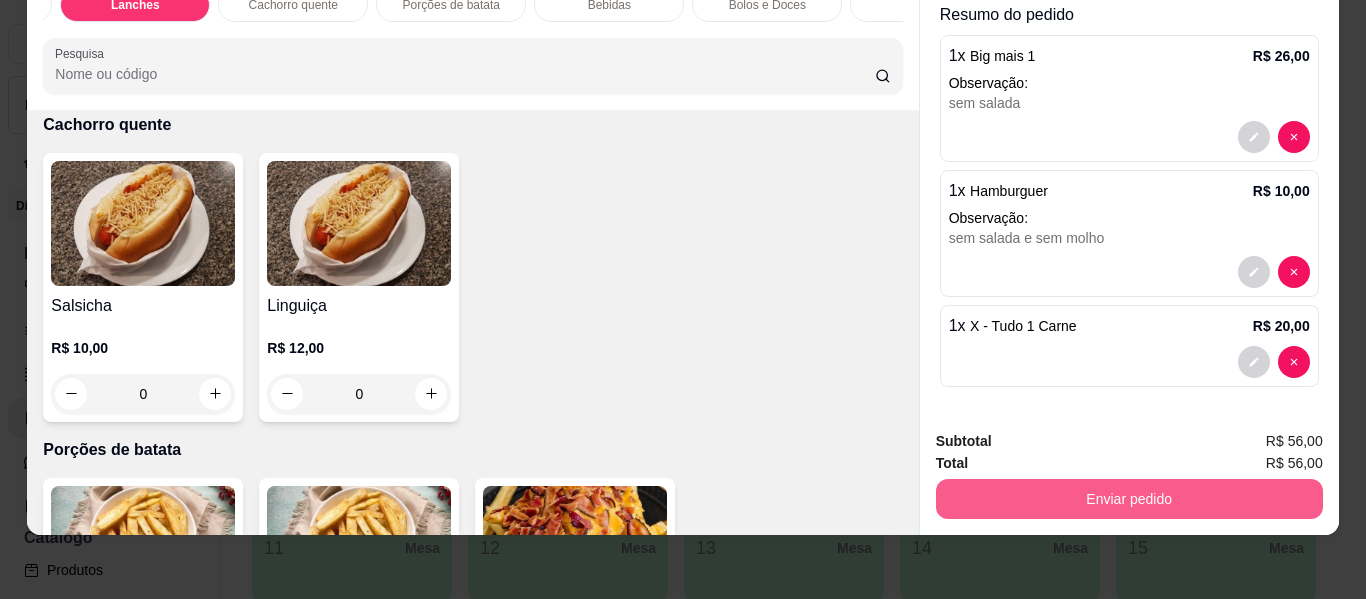 click on "Enviar pedido" at bounding box center [1129, 499] 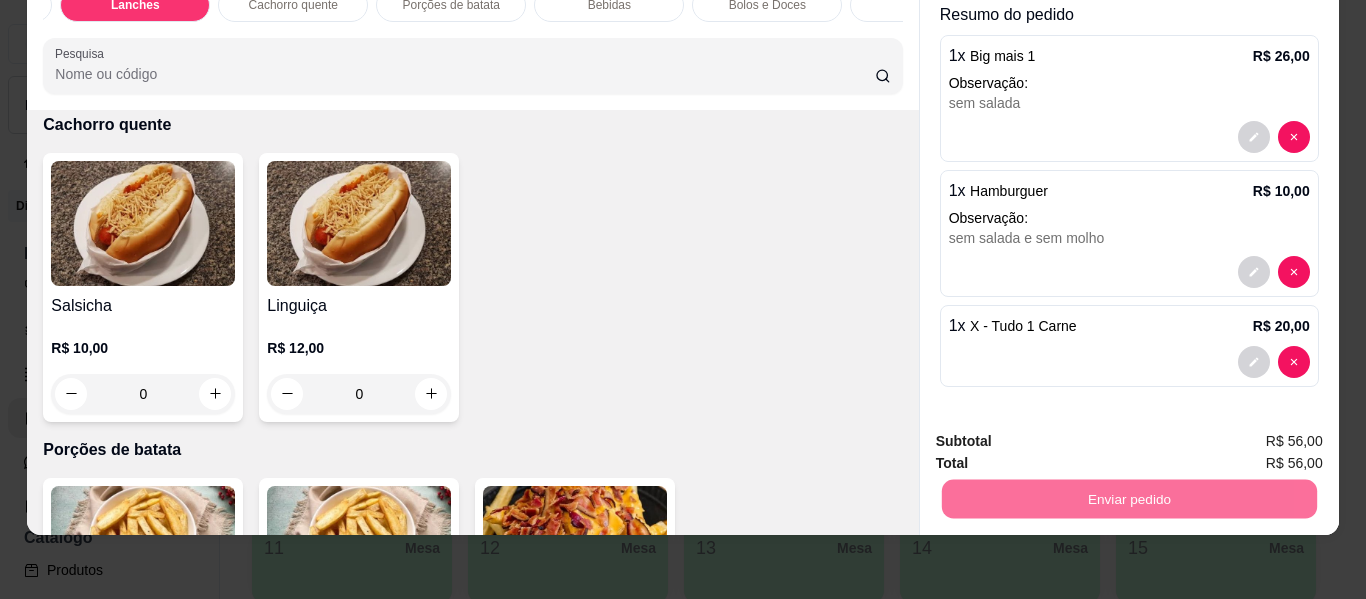 click on "Não registrar e enviar pedido" at bounding box center [1063, 433] 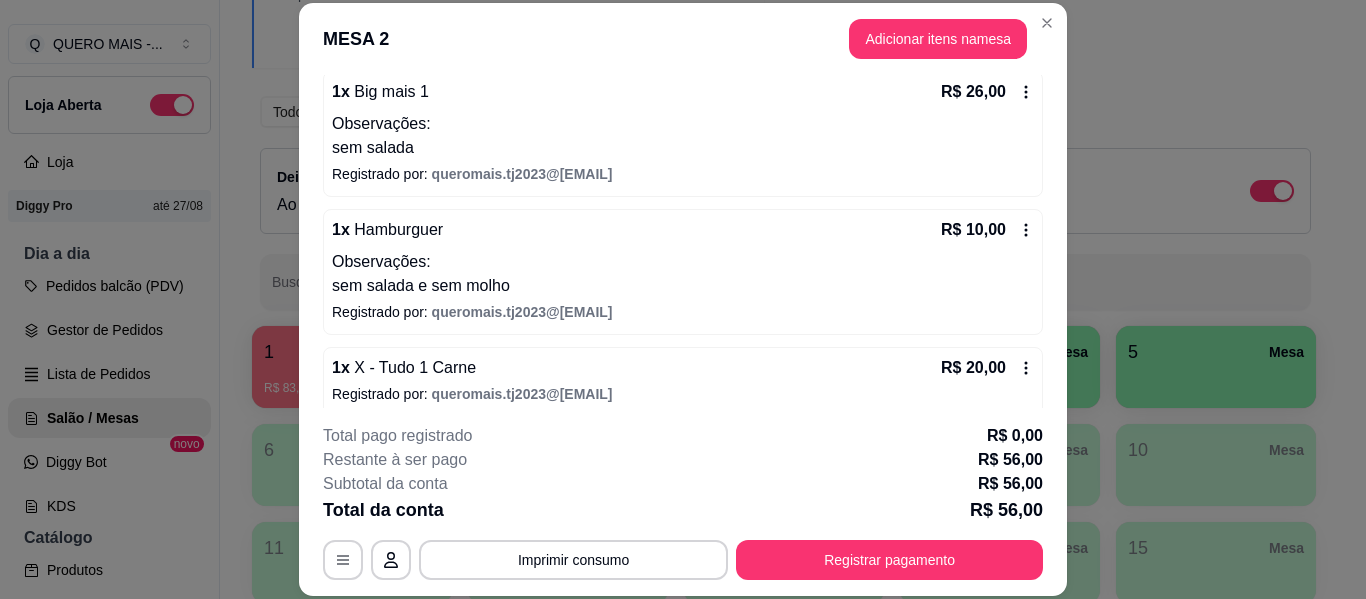 scroll, scrollTop: 210, scrollLeft: 0, axis: vertical 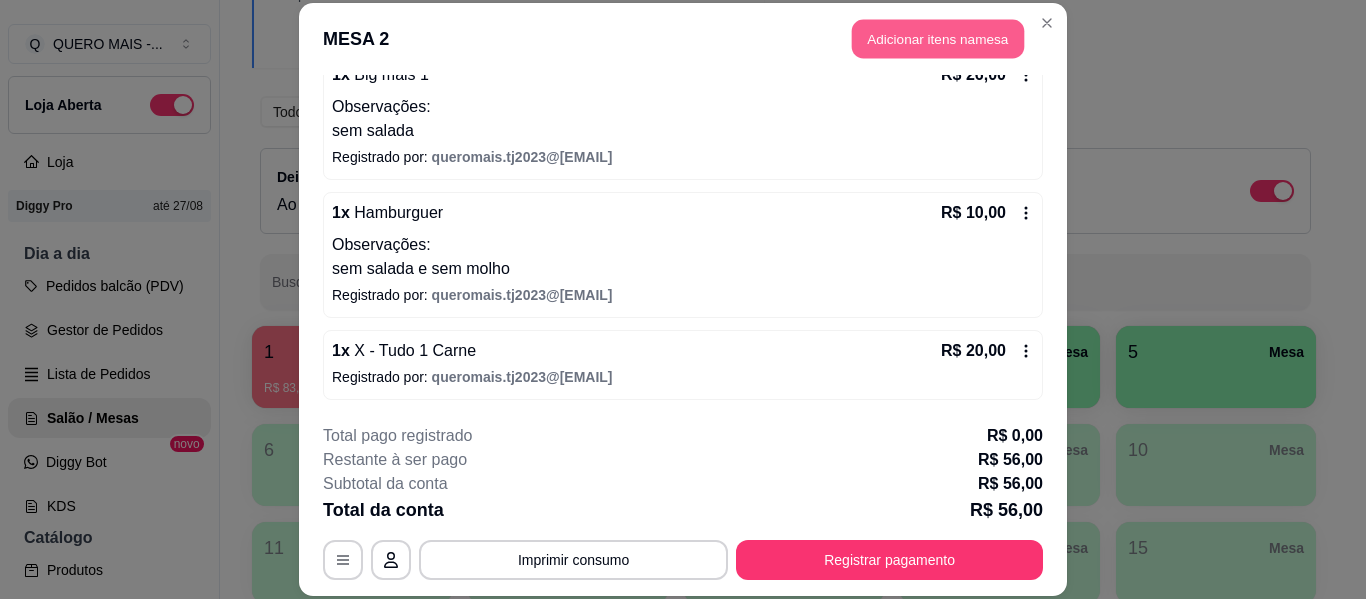 click on "Adicionar itens na  mesa" at bounding box center (938, 39) 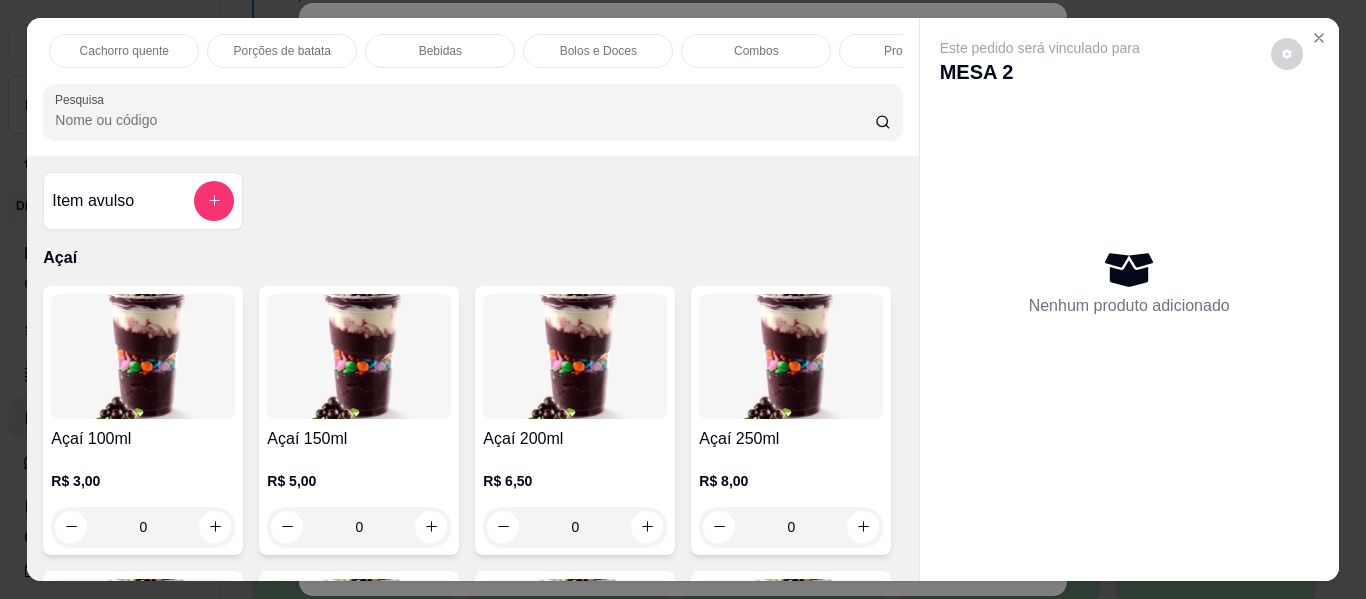 scroll, scrollTop: 0, scrollLeft: 1157, axis: horizontal 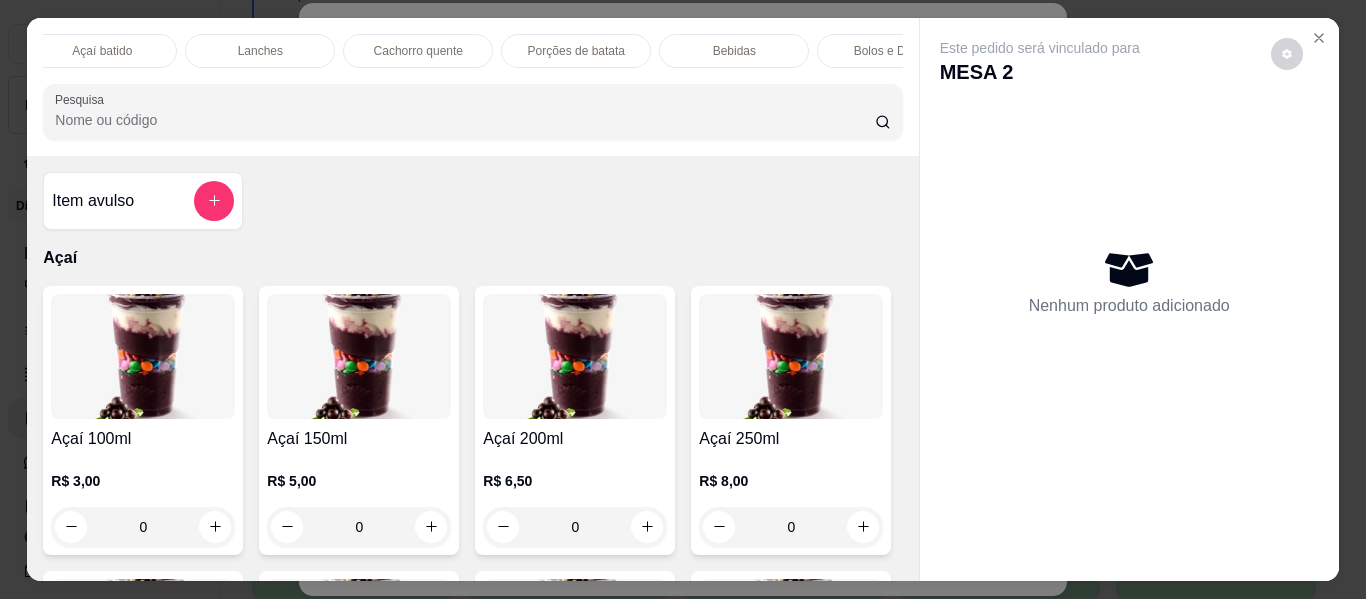 click on "Lanches" at bounding box center (260, 51) 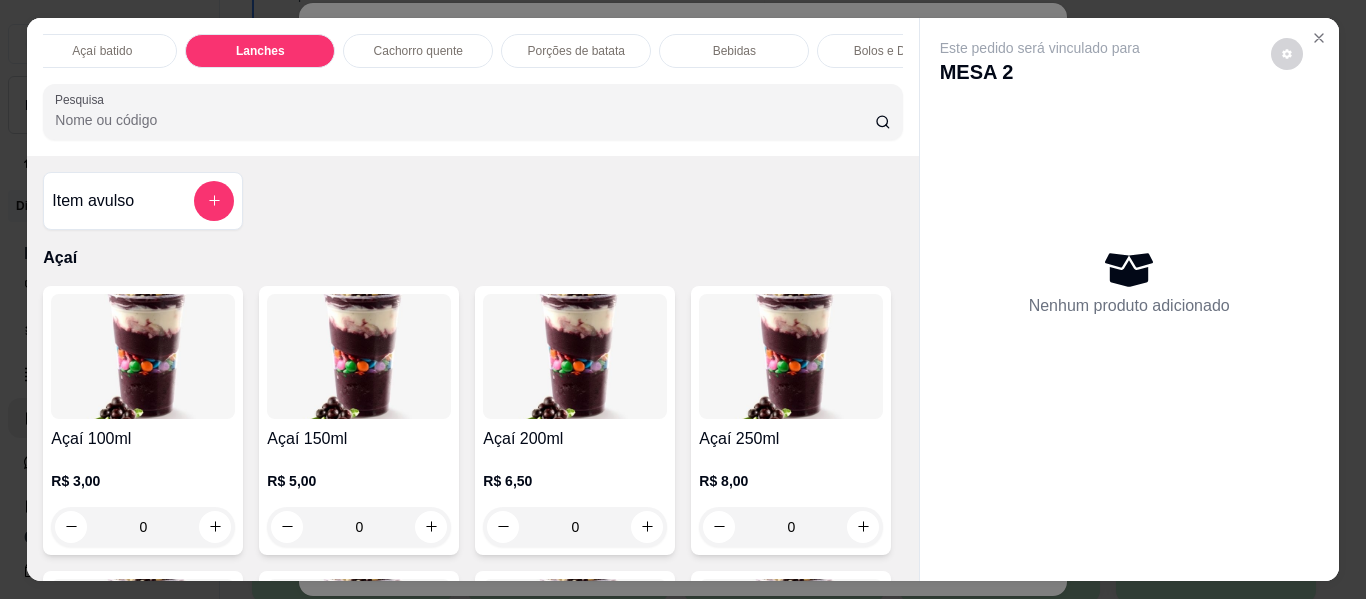 scroll, scrollTop: 3561, scrollLeft: 0, axis: vertical 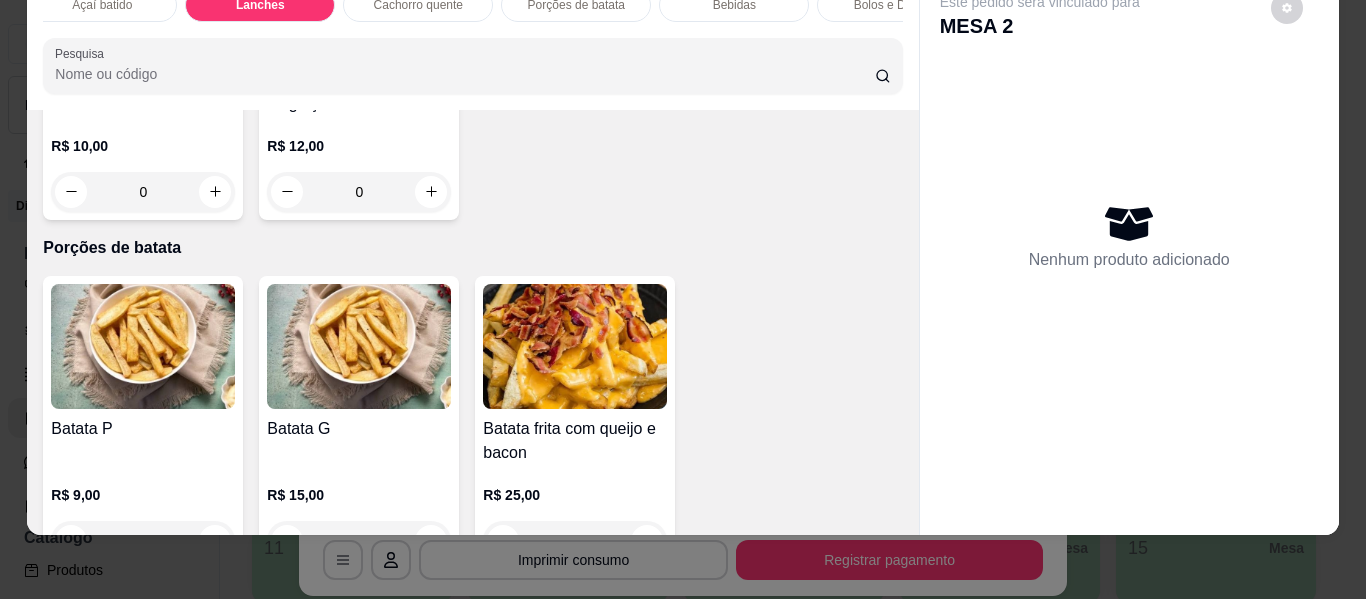click on "0" at bounding box center [143, -133] 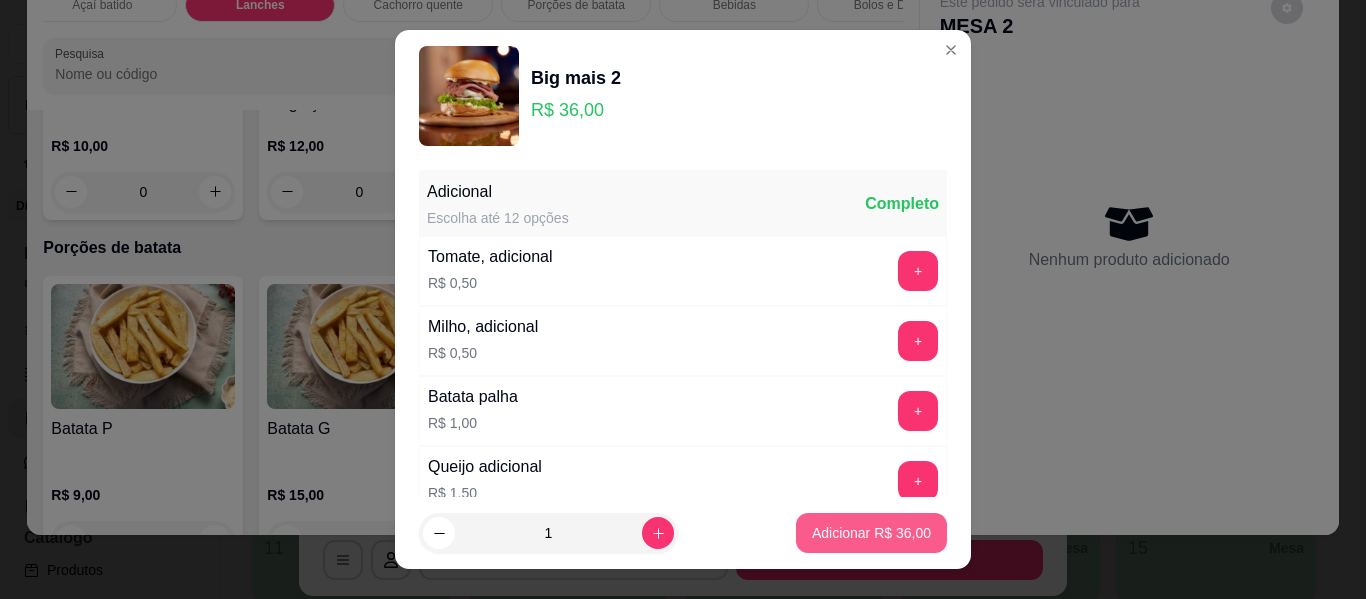 click on "Adicionar   R$ 36,00" at bounding box center [871, 533] 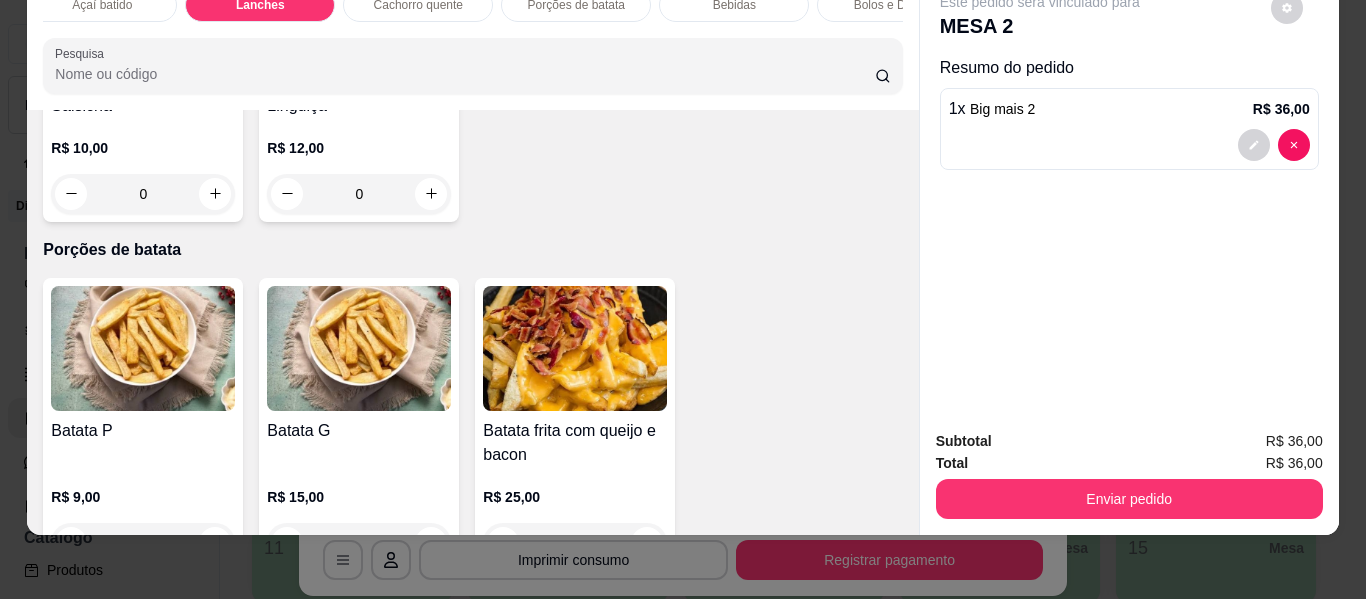 type on "1" 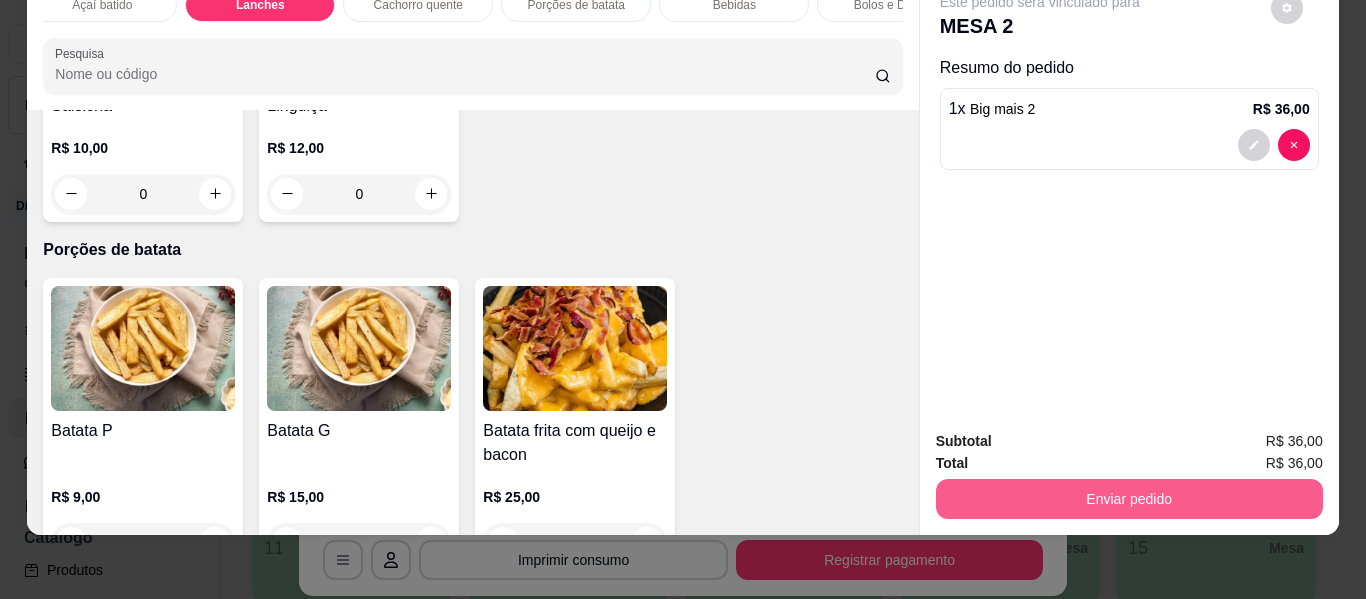 click on "Enviar pedido" at bounding box center [1129, 499] 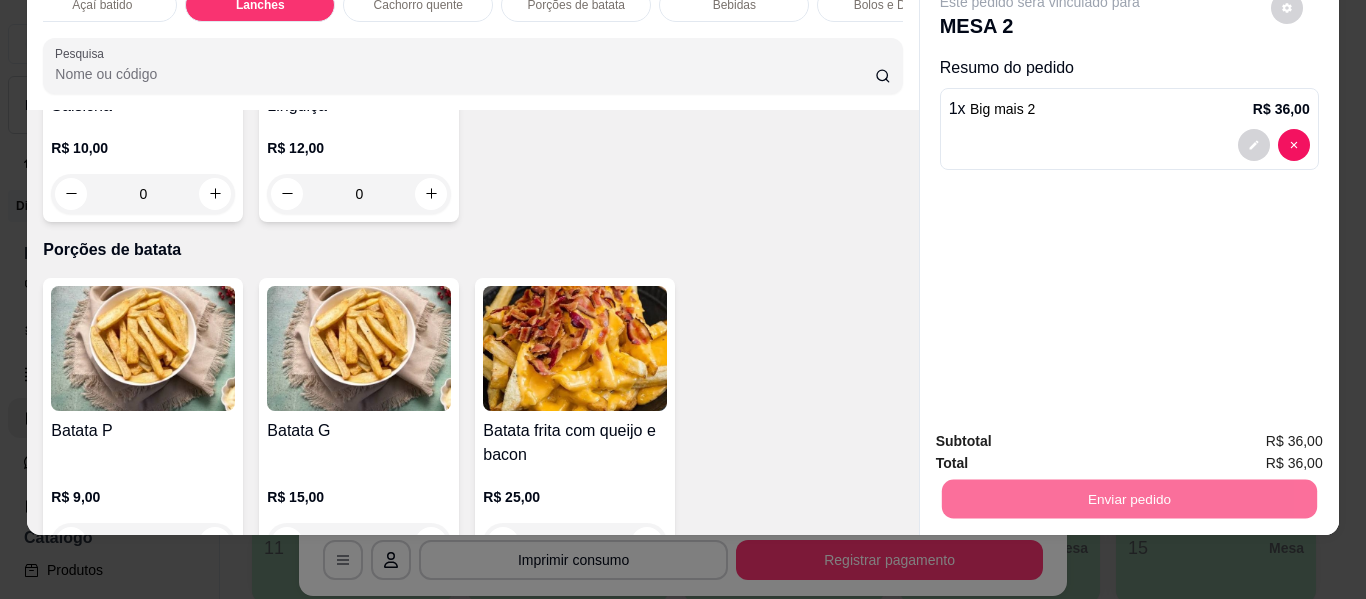 click on "Não registrar e enviar pedido" at bounding box center (1063, 435) 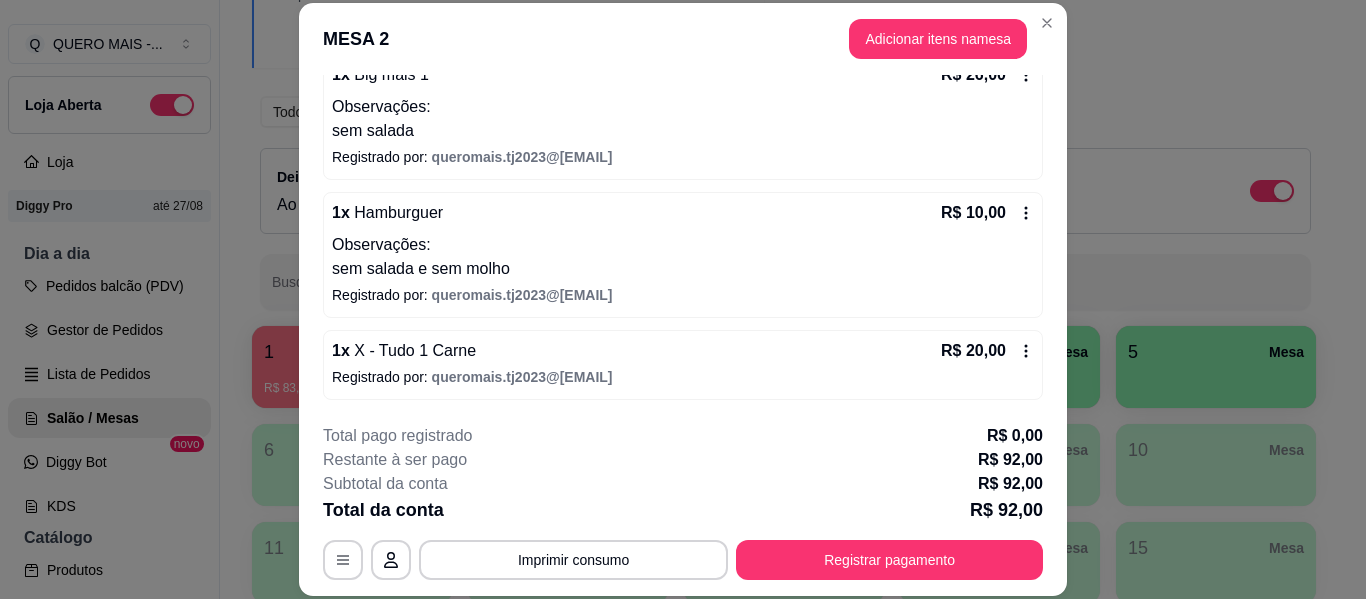 scroll, scrollTop: 292, scrollLeft: 0, axis: vertical 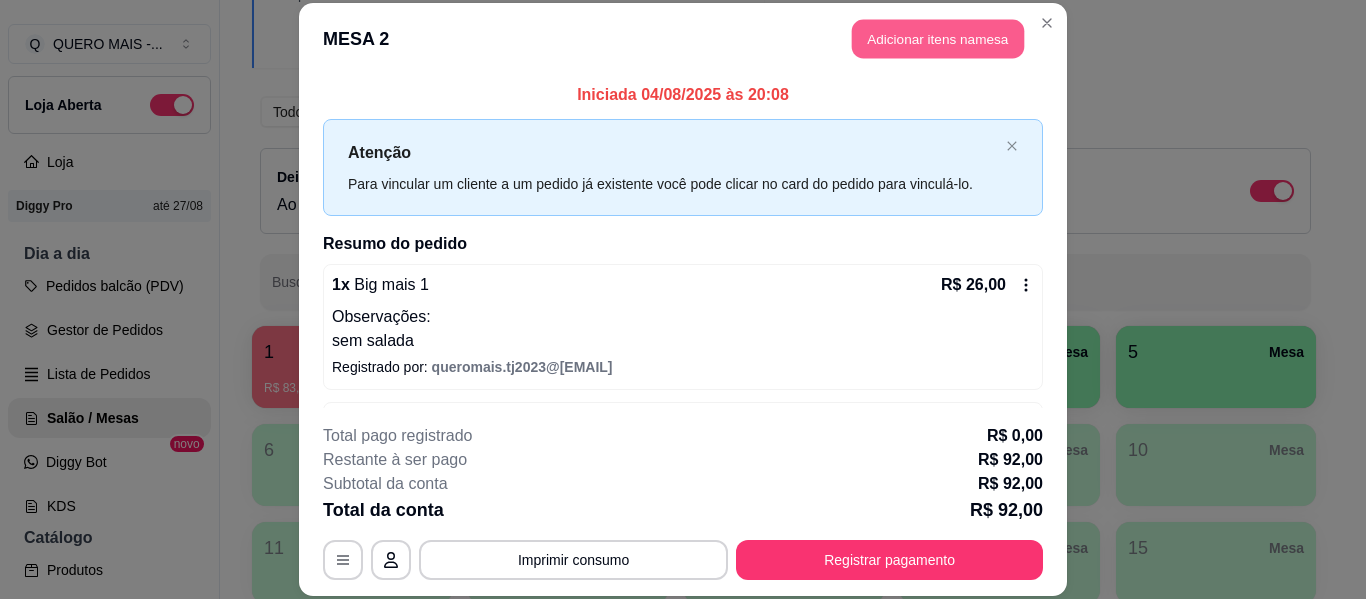 click on "Adicionar itens na  mesa" at bounding box center (938, 39) 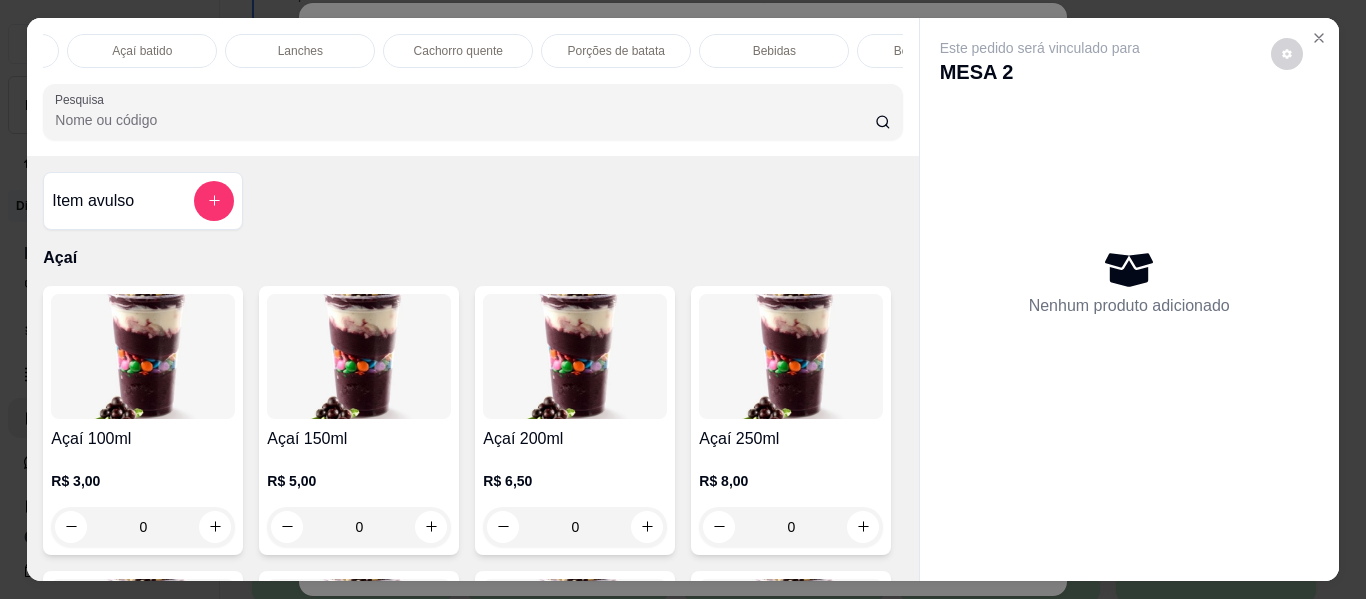 scroll, scrollTop: 0, scrollLeft: 772, axis: horizontal 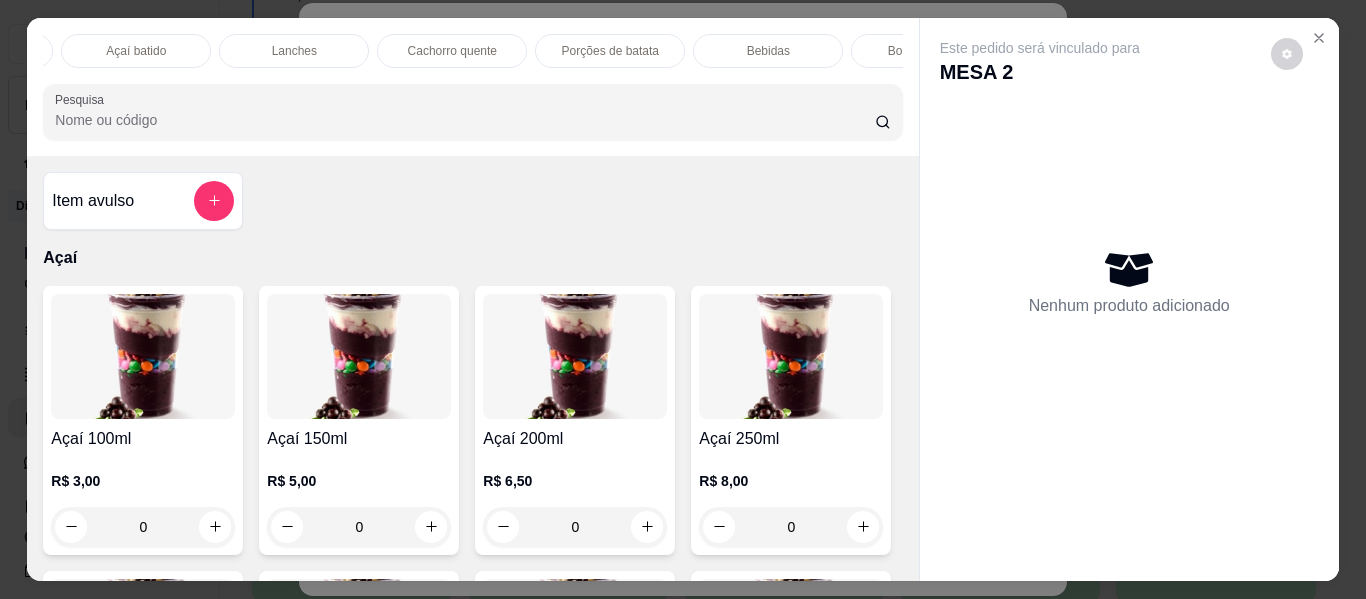 click on "Bebidas" at bounding box center (768, 51) 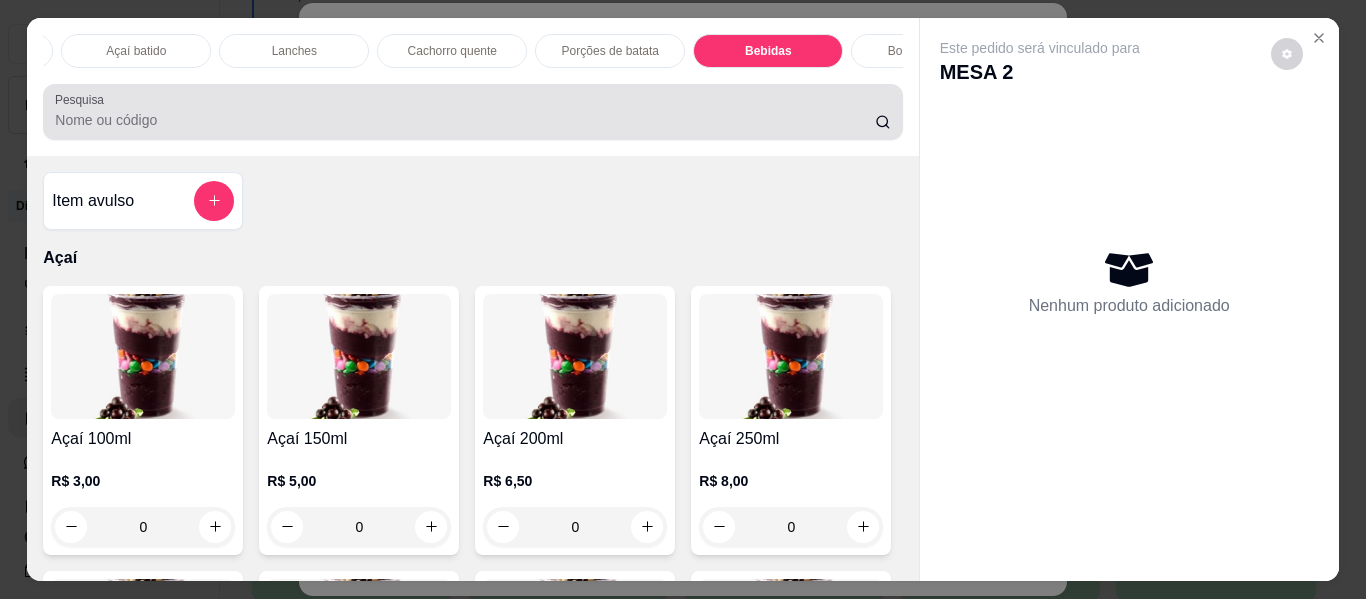 scroll, scrollTop: 5415, scrollLeft: 0, axis: vertical 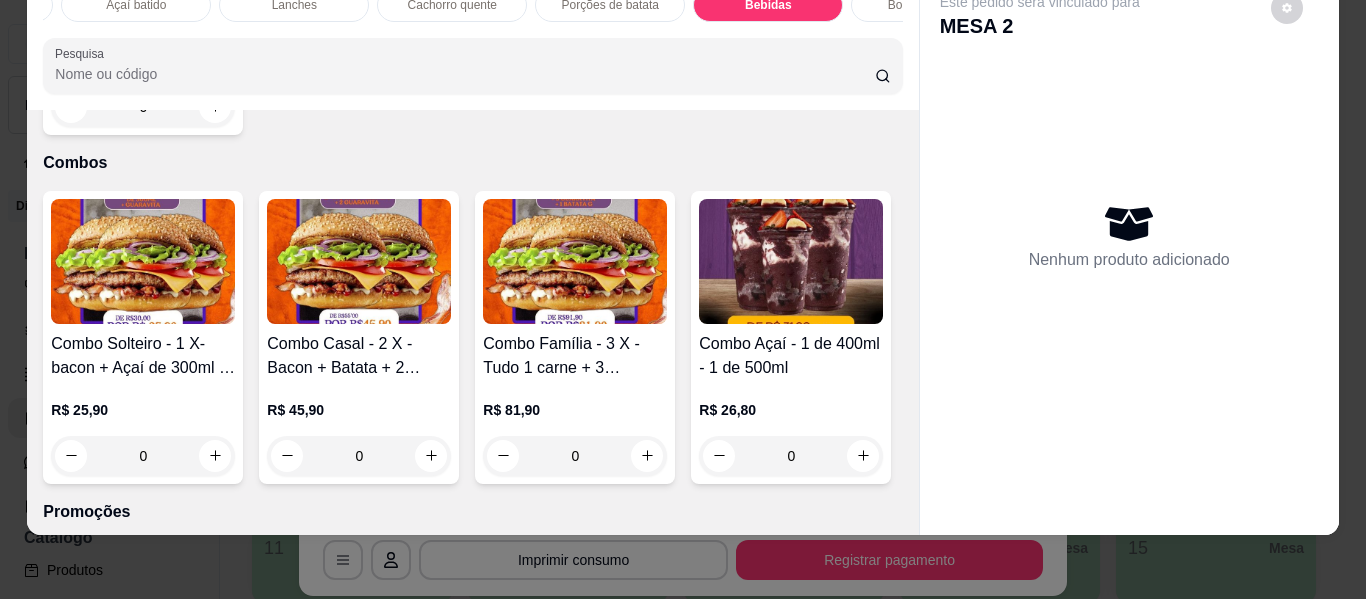 click 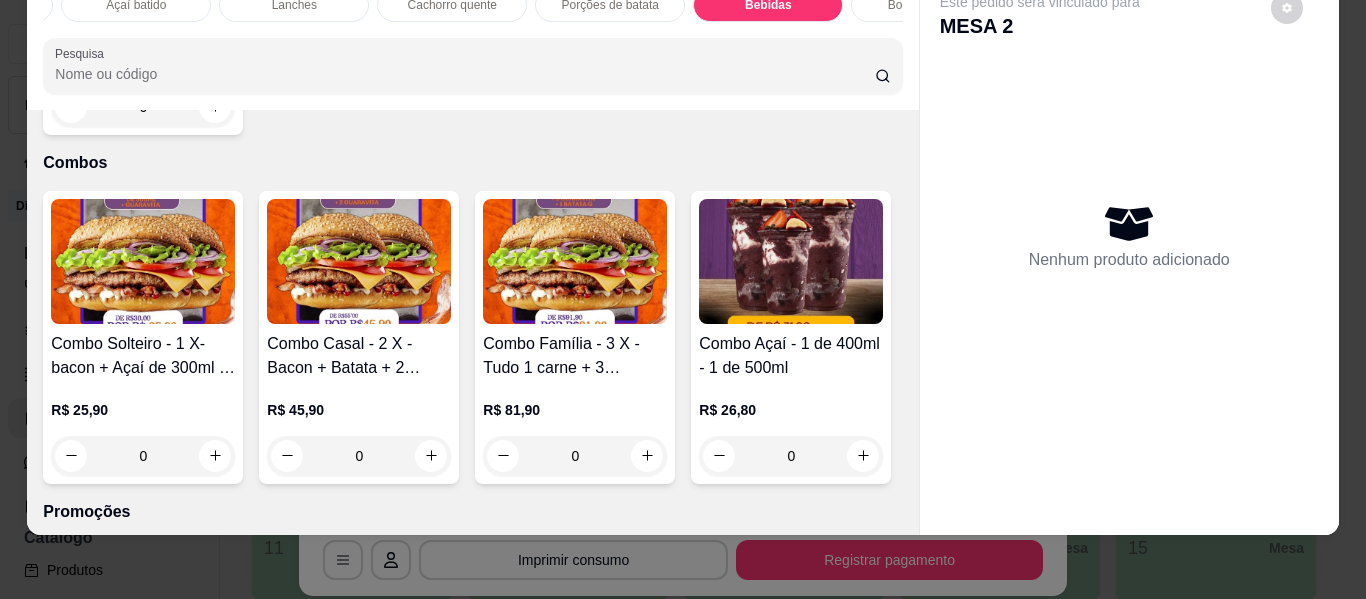 type on "1" 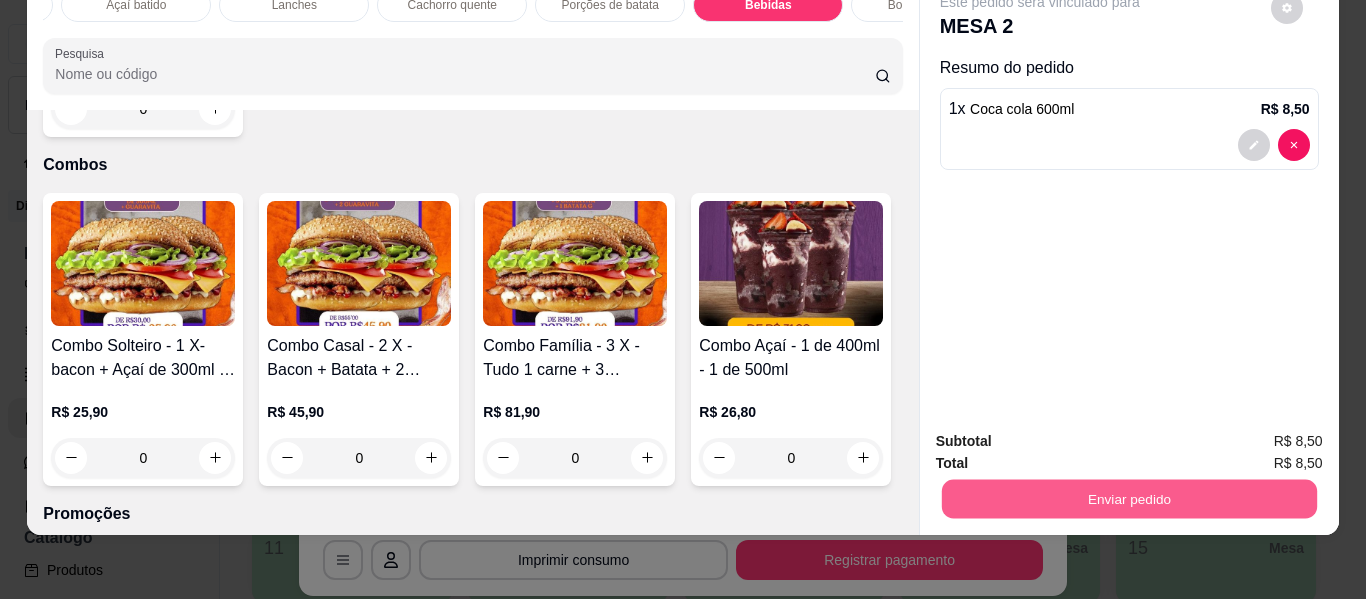 click on "Enviar pedido" at bounding box center [1128, 499] 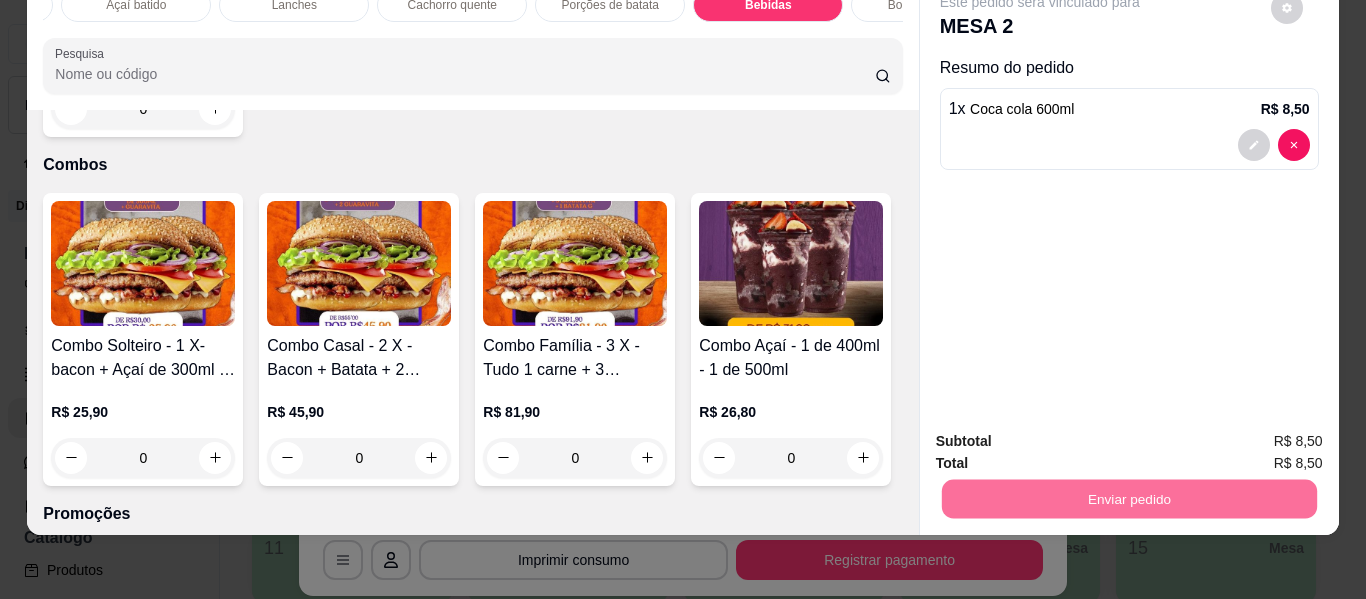 click on "Não registrar e enviar pedido" at bounding box center [1063, 435] 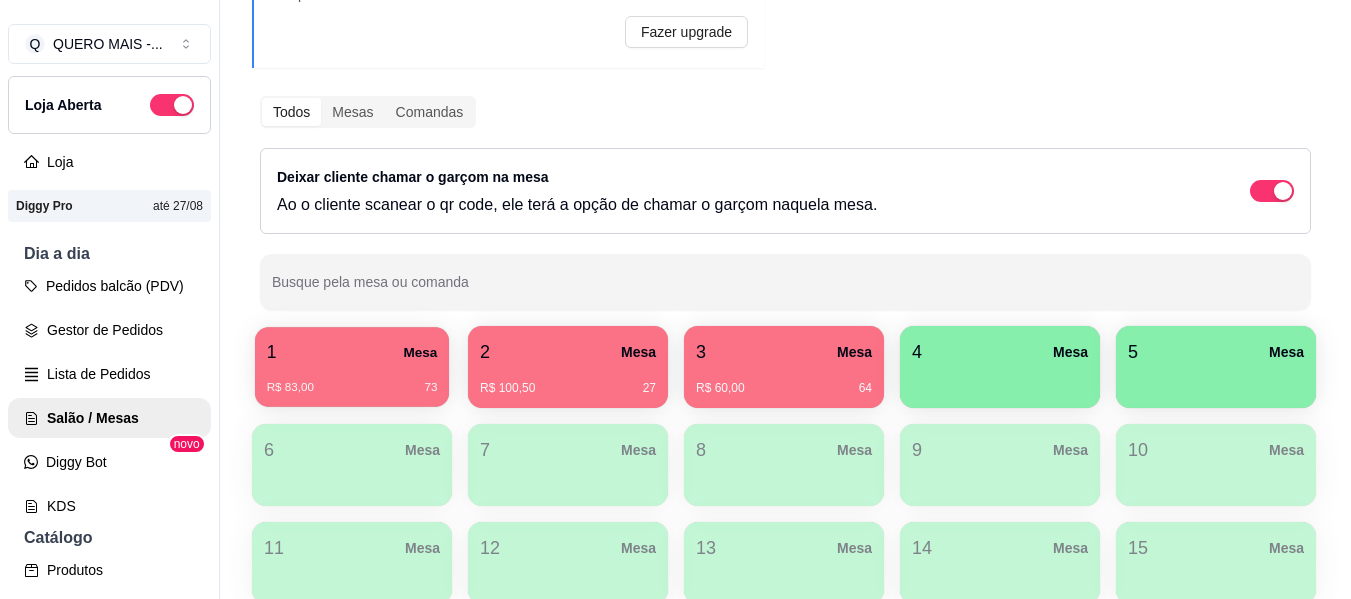 click on "R$ 83,00 73" at bounding box center (352, 380) 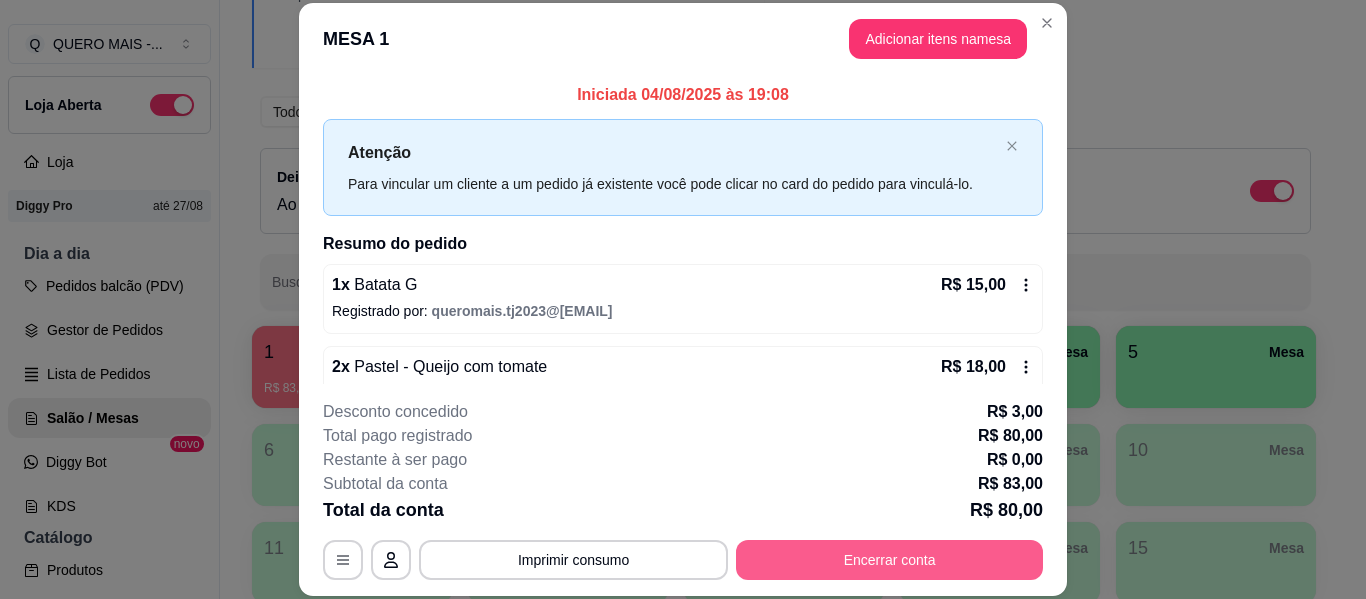 click on "Encerrar conta" at bounding box center (889, 560) 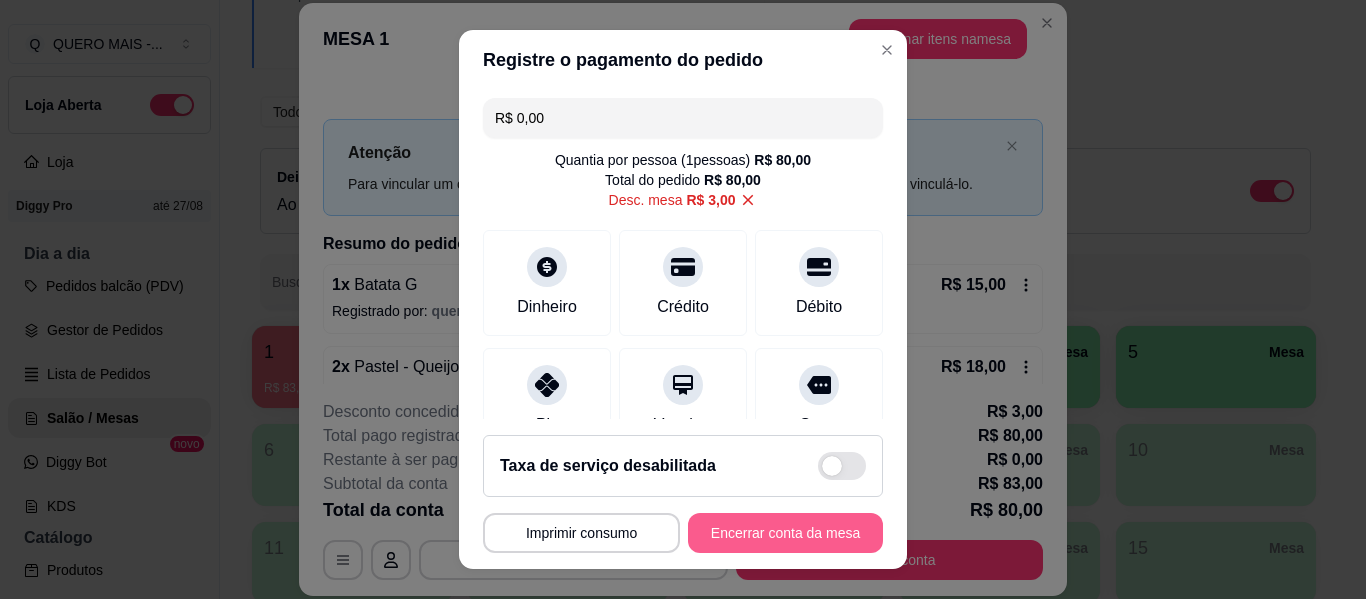click on "Encerrar conta da mesa" at bounding box center [785, 533] 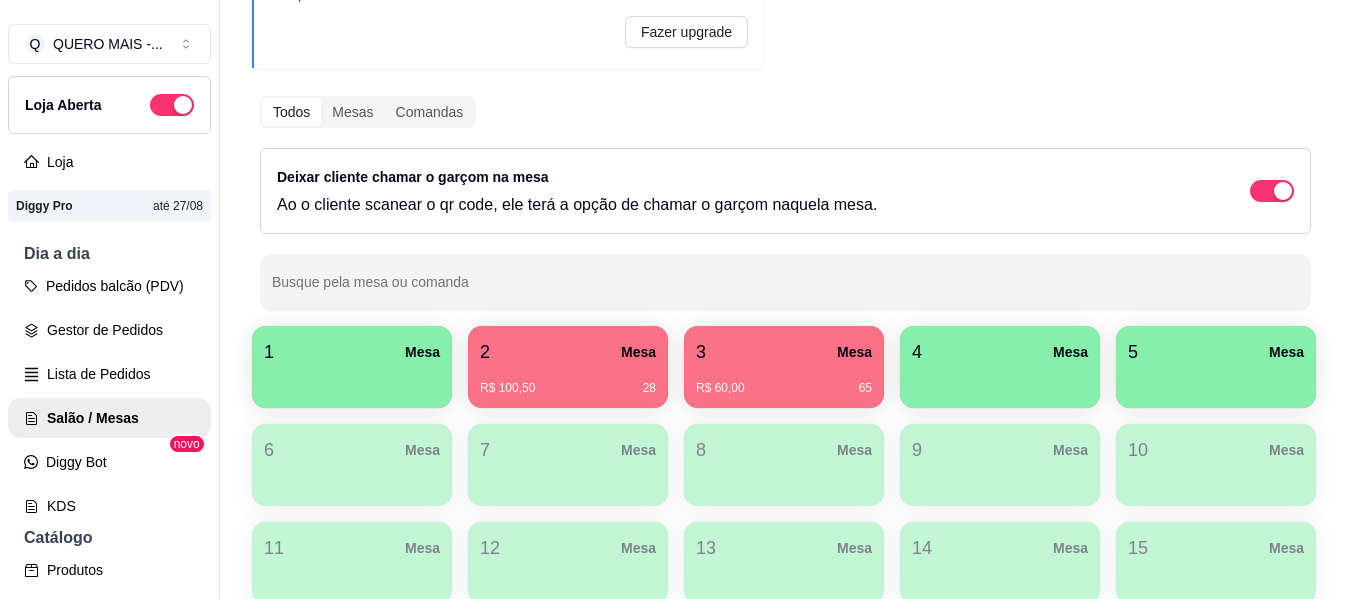 click on "3 Mesa" at bounding box center [784, 352] 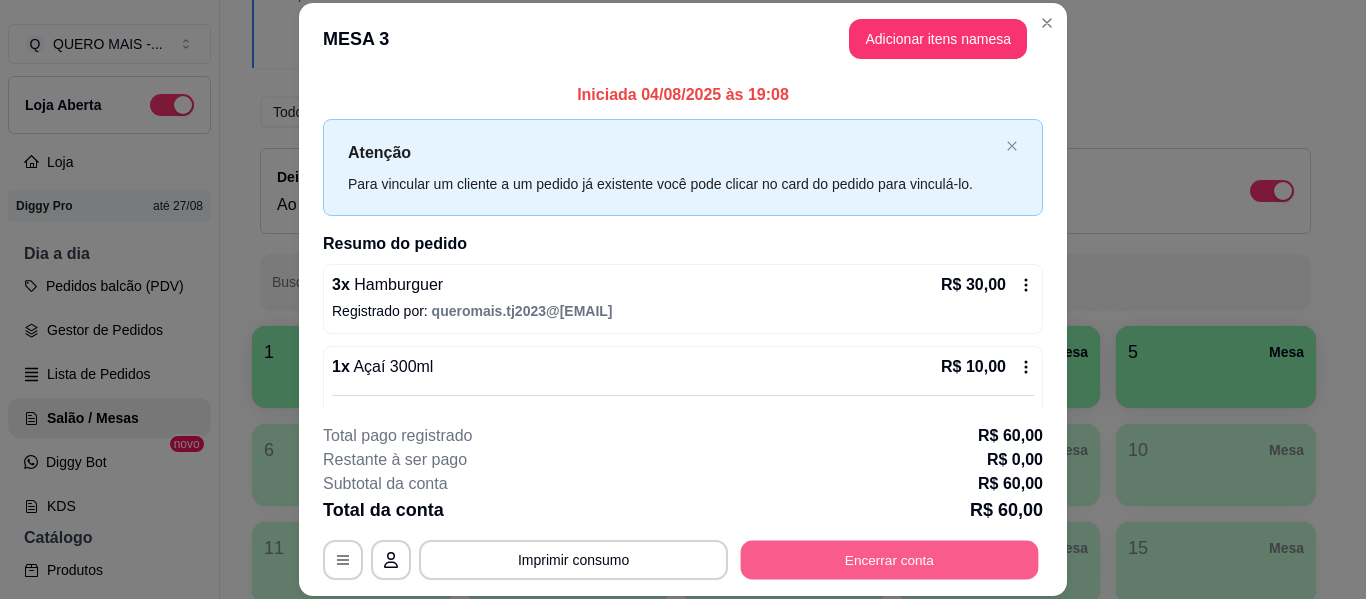 click on "Encerrar conta" at bounding box center (890, 560) 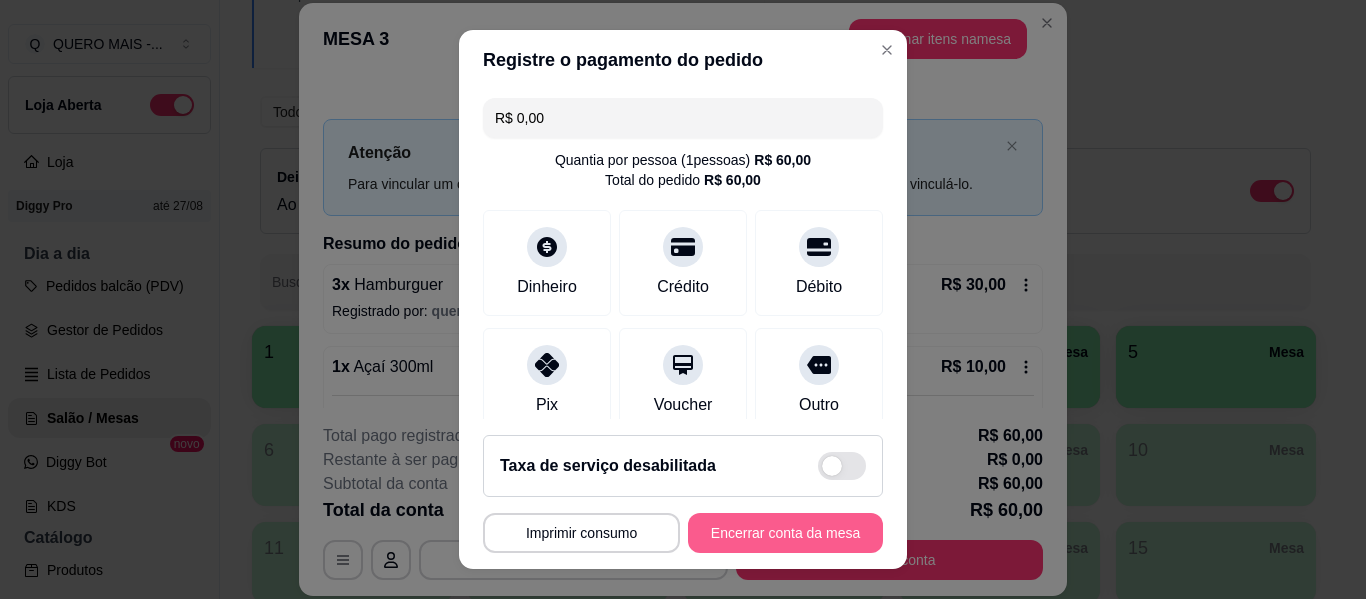 click on "Encerrar conta da mesa" at bounding box center [785, 533] 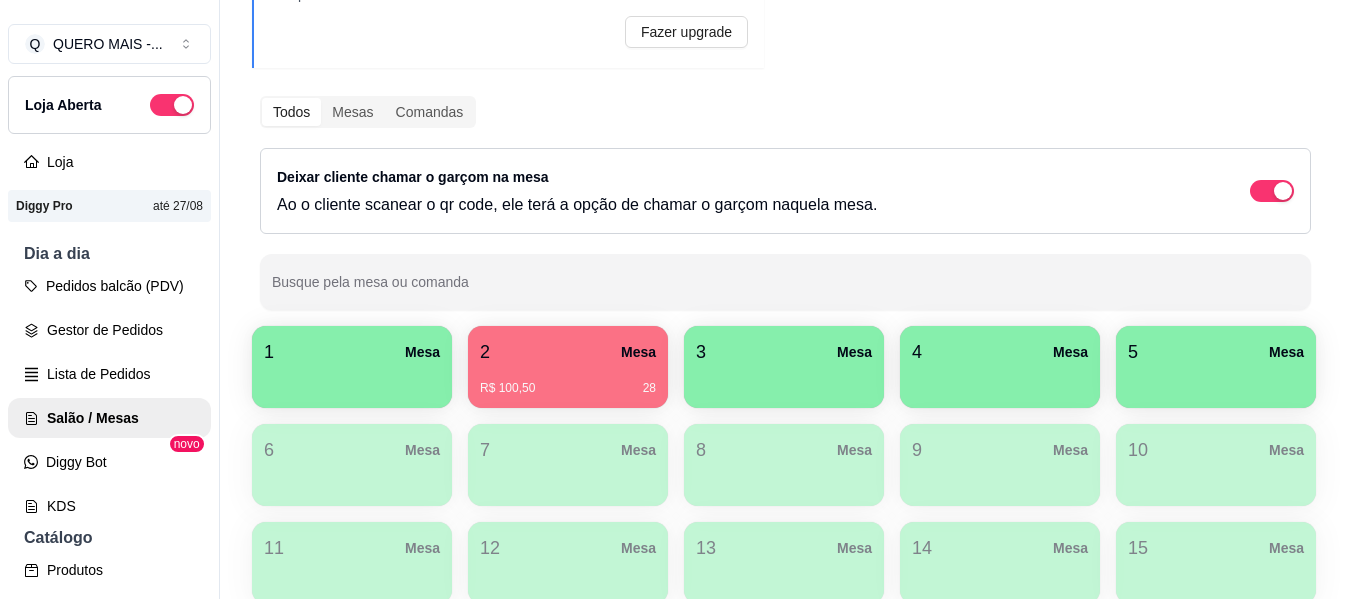 click on "R$ 100,50 28" at bounding box center [568, 381] 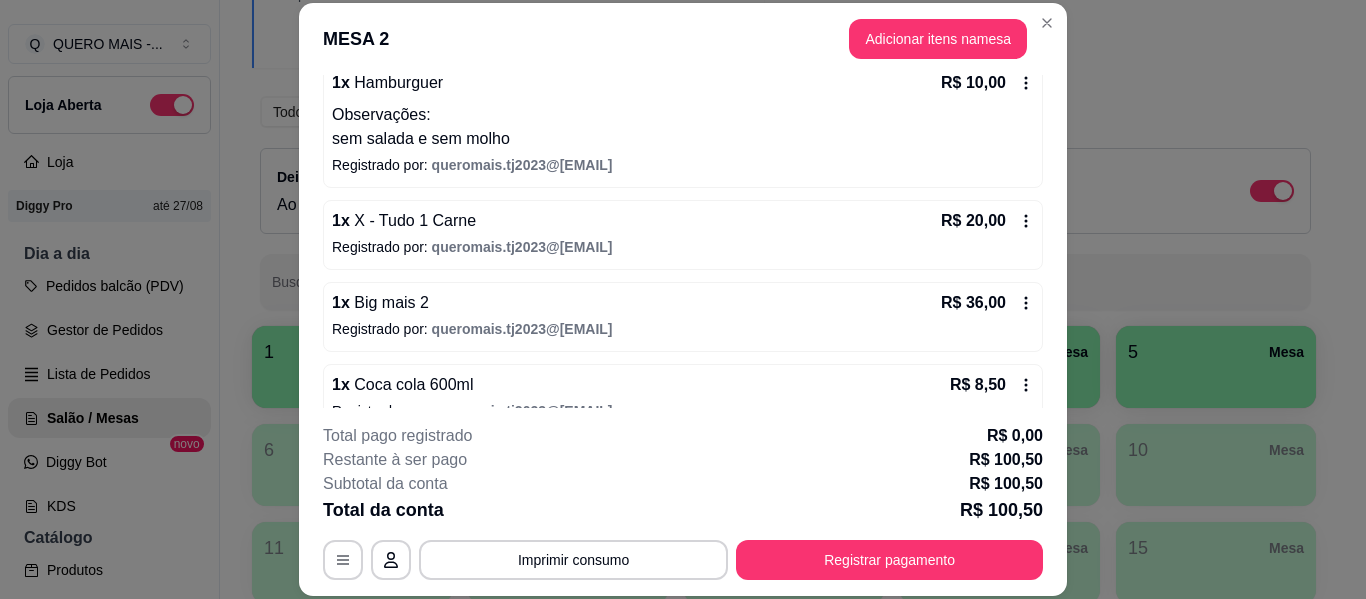 scroll, scrollTop: 374, scrollLeft: 0, axis: vertical 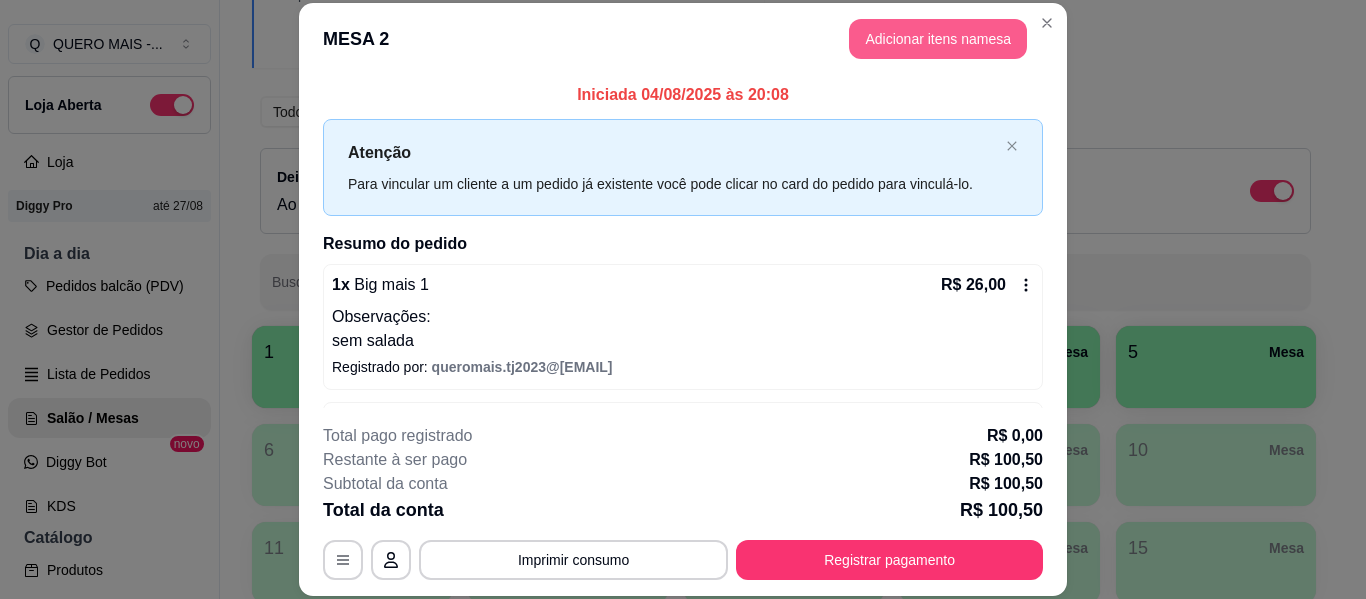 click on "Adicionar itens na  mesa" at bounding box center (938, 39) 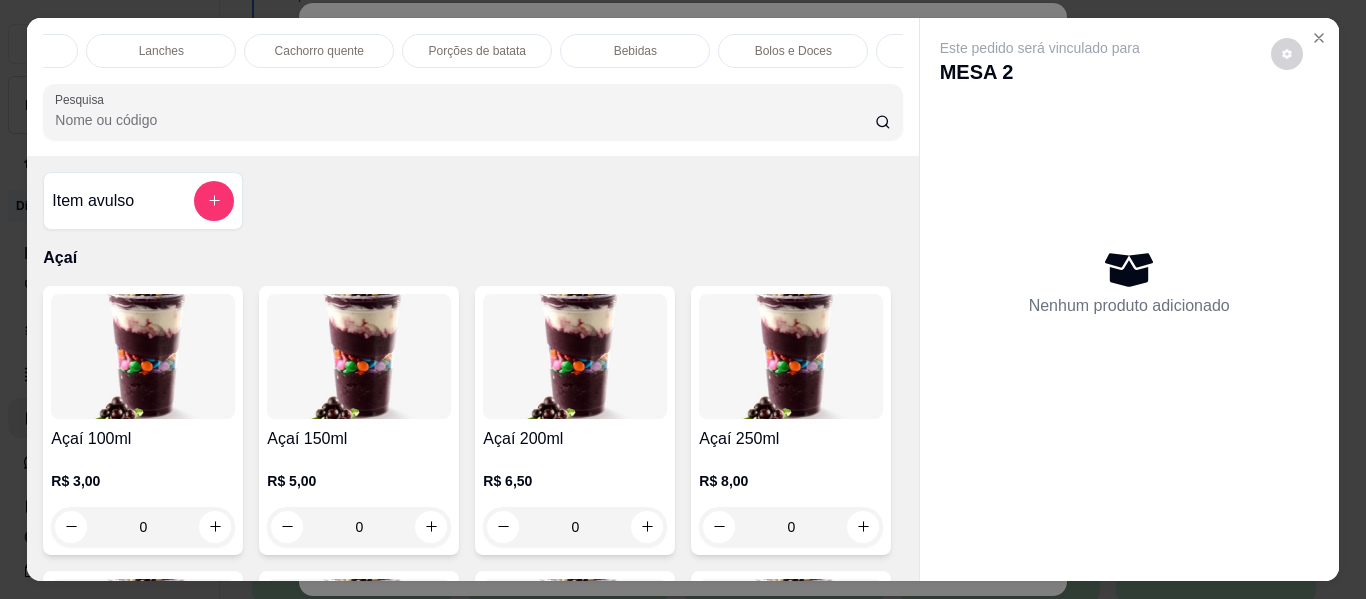scroll, scrollTop: 0, scrollLeft: 1040, axis: horizontal 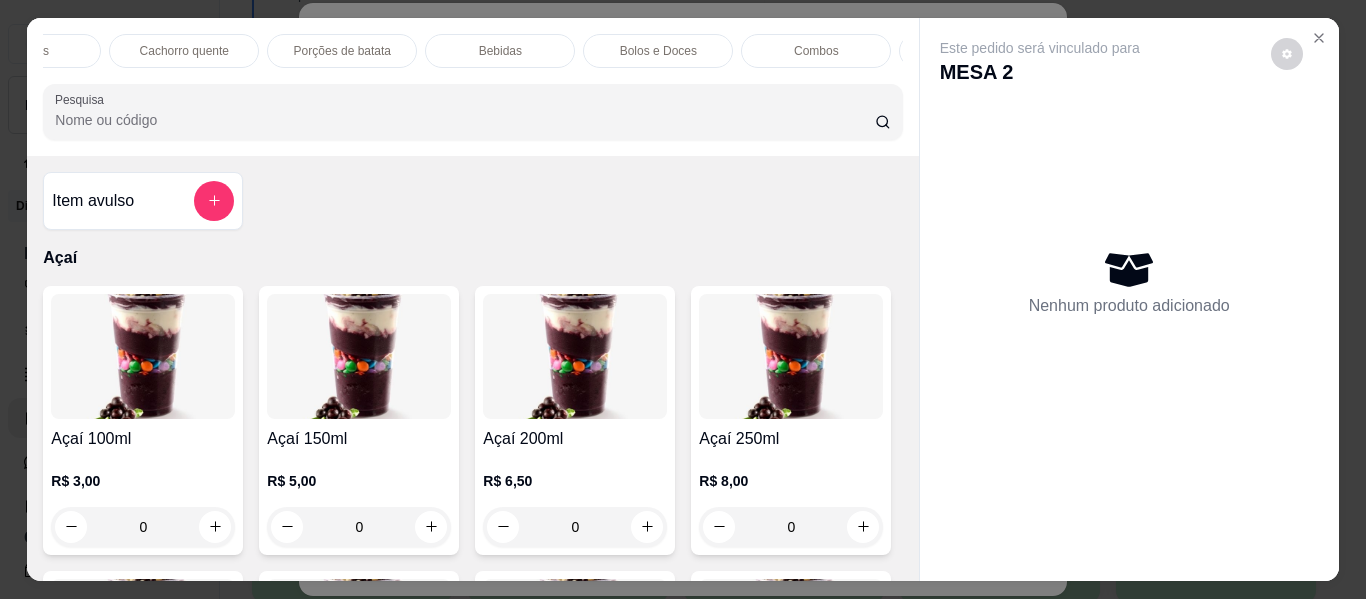 click on "Bebidas" at bounding box center [500, 51] 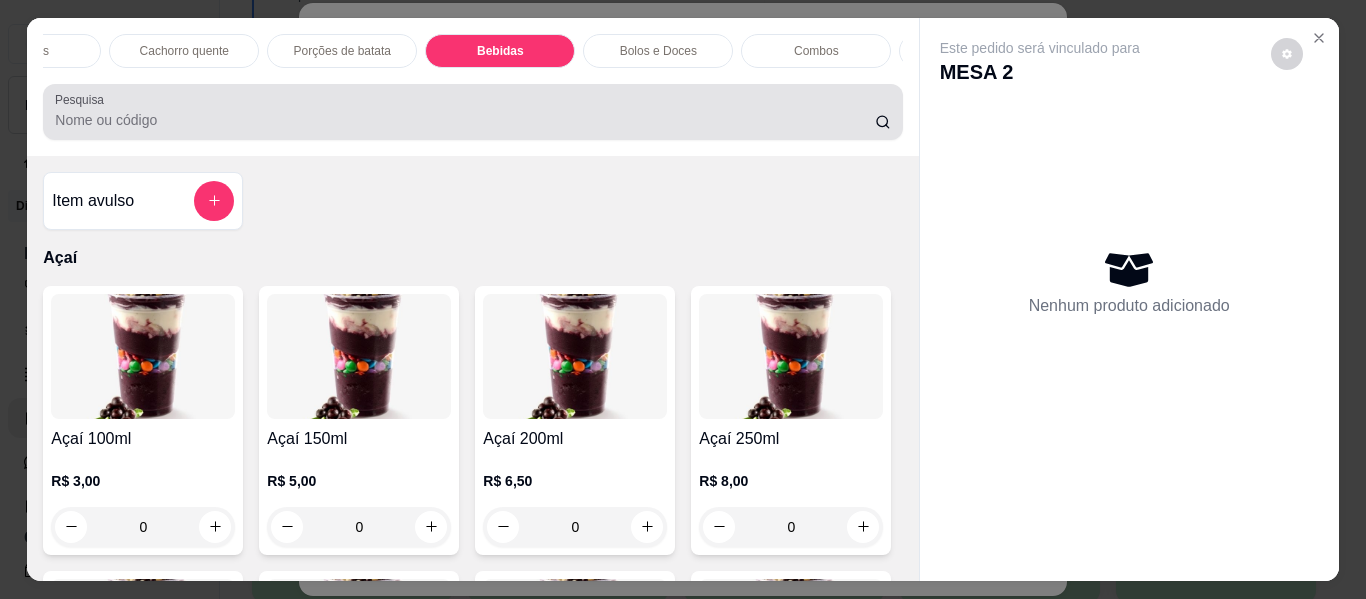 scroll, scrollTop: 5415, scrollLeft: 0, axis: vertical 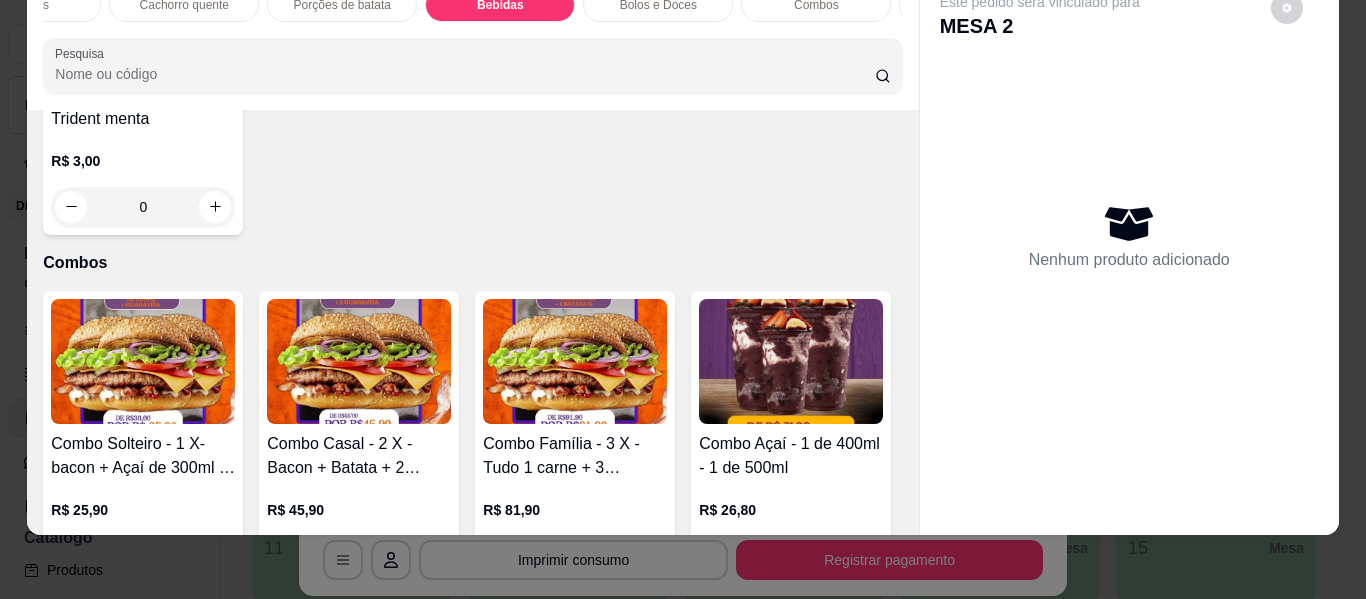 click 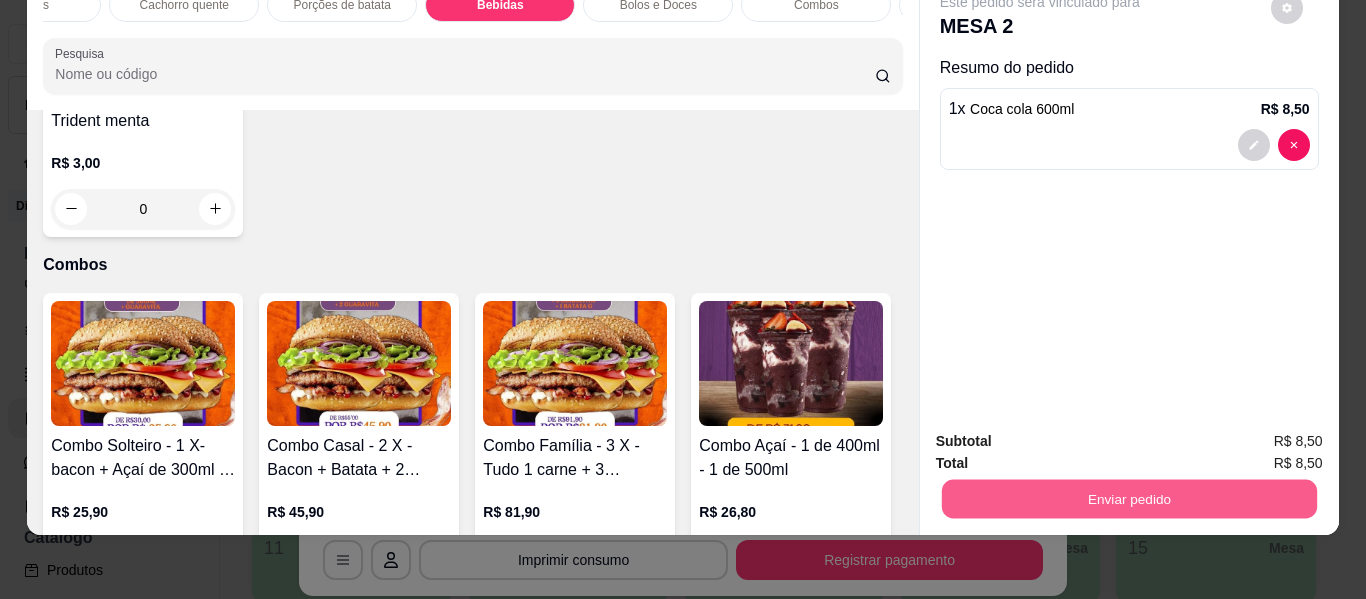 click on "Enviar pedido" at bounding box center (1128, 499) 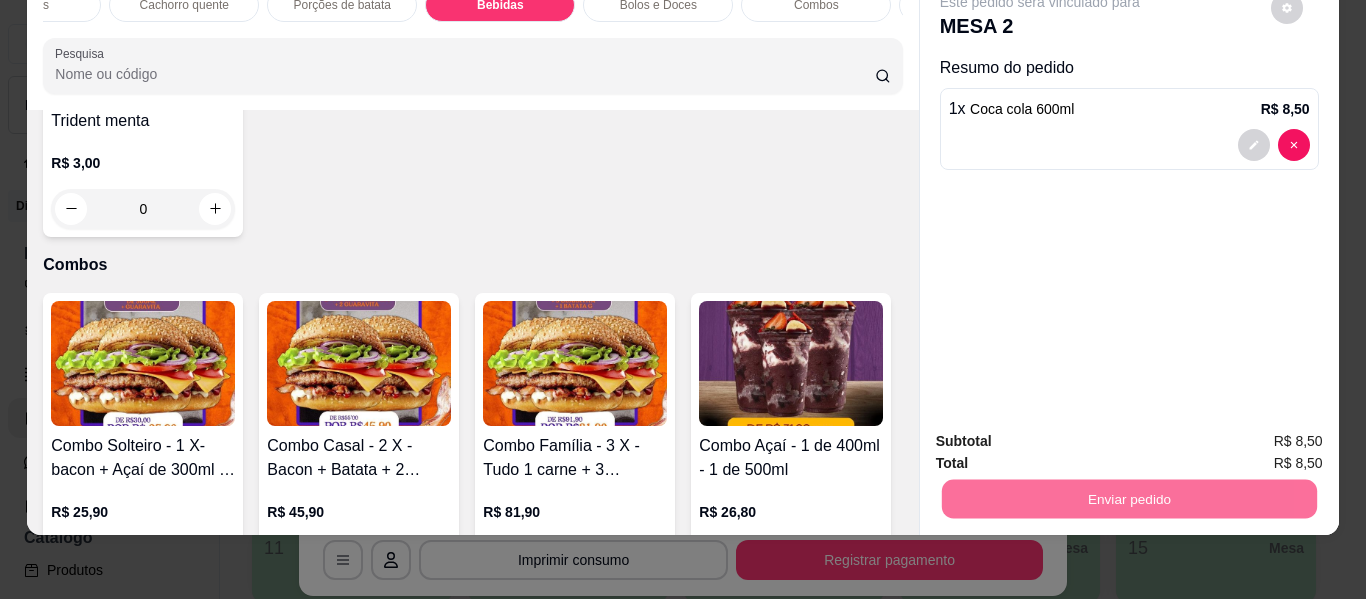 click on "Não registrar e enviar pedido" at bounding box center (1063, 435) 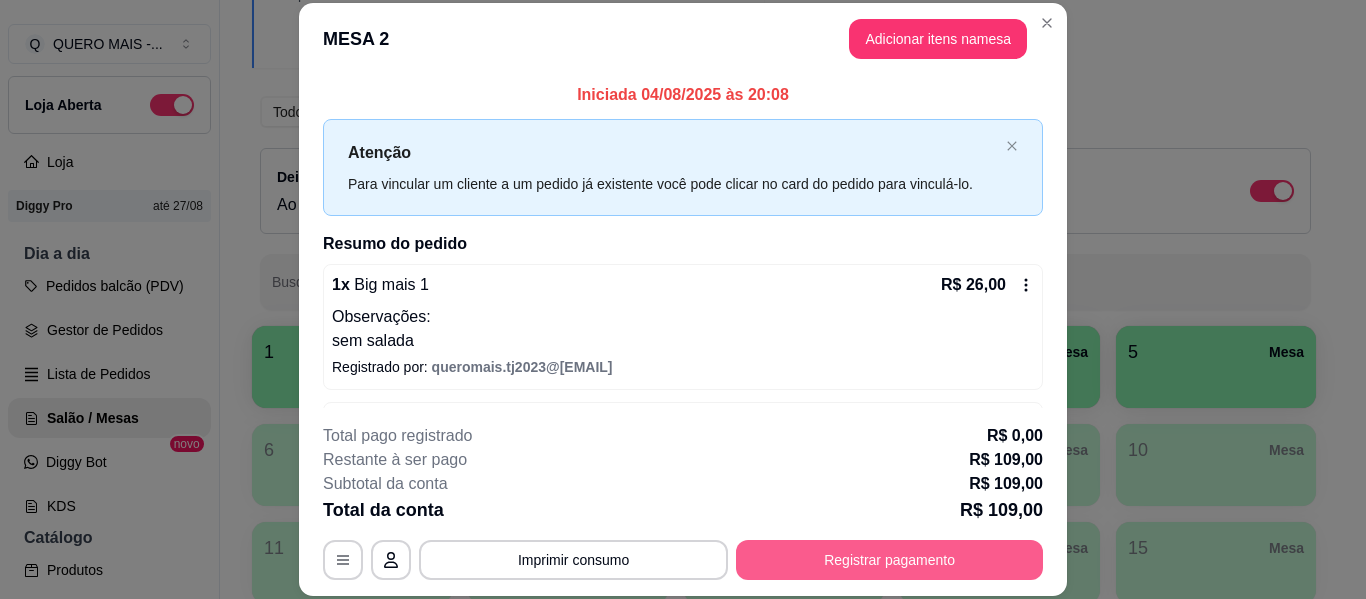 click on "Registrar pagamento" at bounding box center (889, 560) 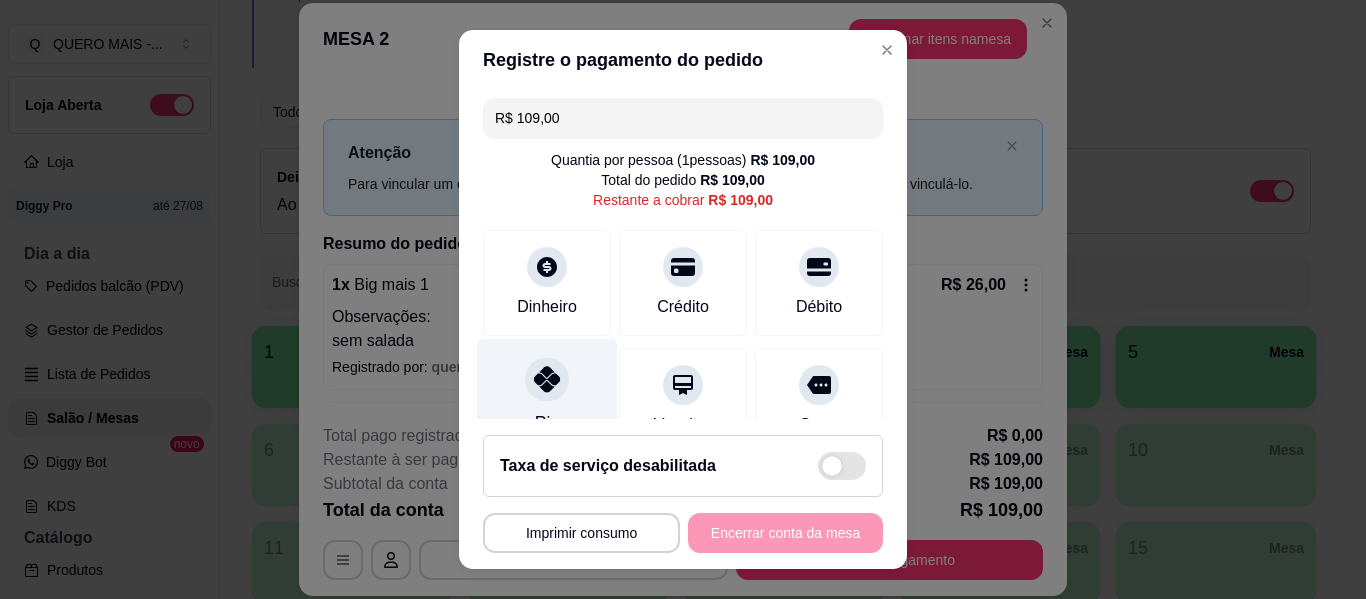 click at bounding box center (547, 379) 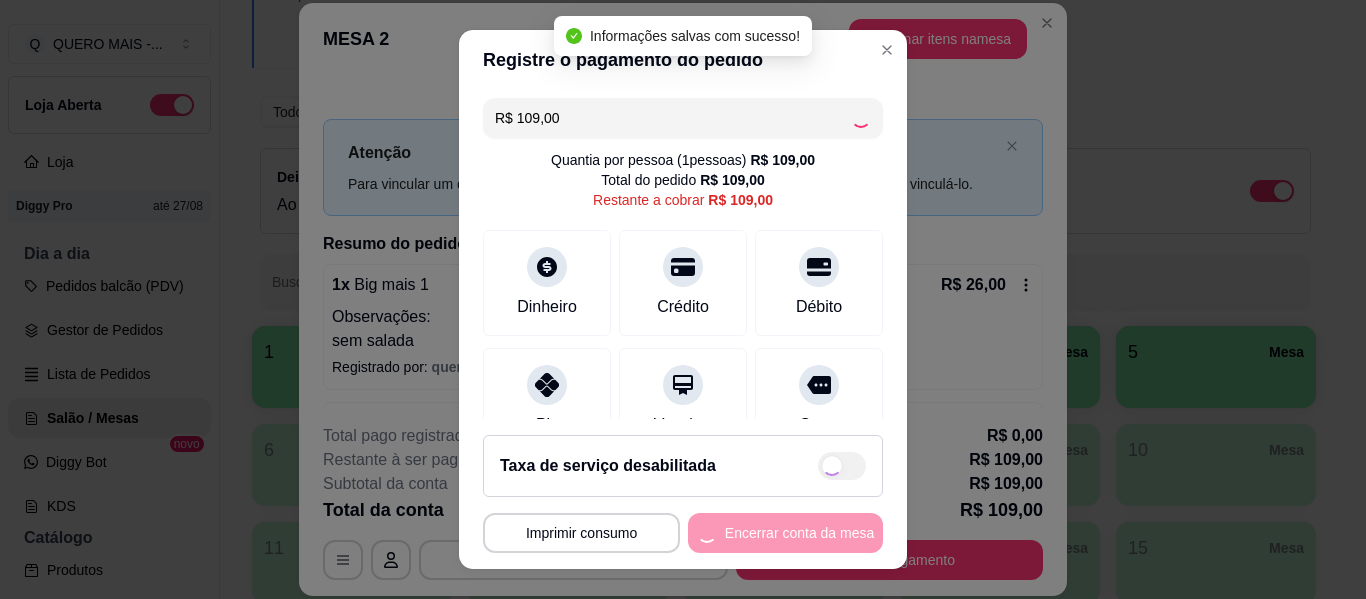 type on "R$ 0,00" 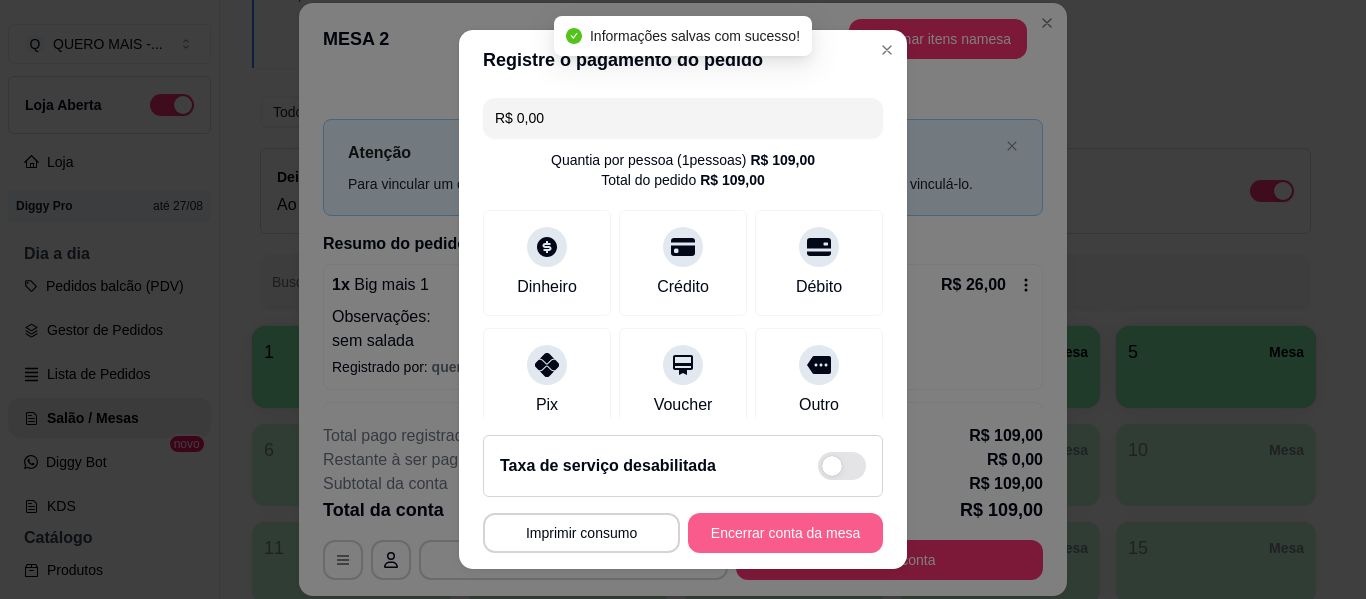 click on "Encerrar conta da mesa" at bounding box center [785, 533] 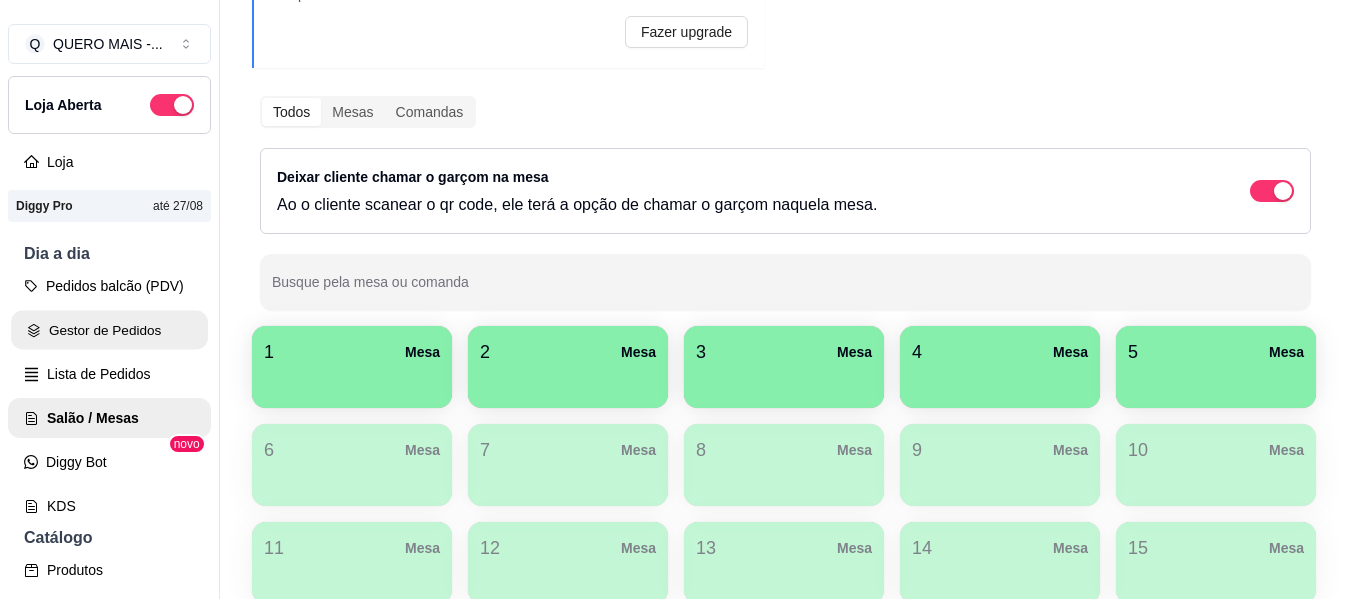 click on "Gestor de Pedidos" at bounding box center [109, 330] 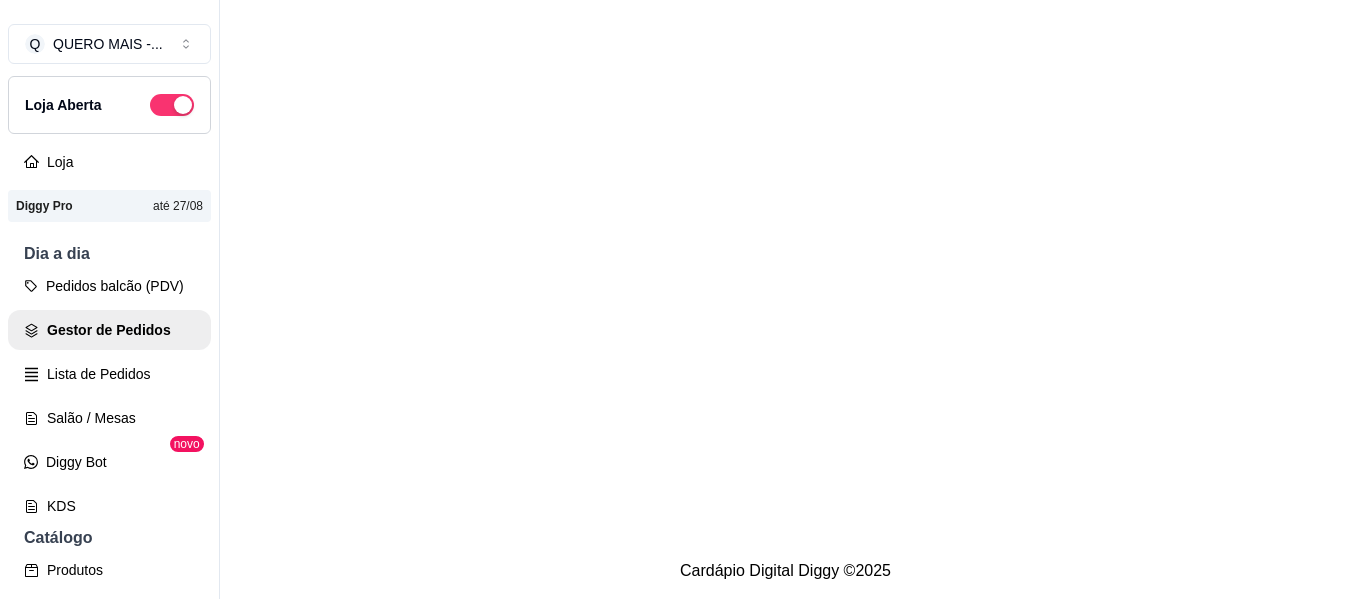 scroll, scrollTop: 0, scrollLeft: 0, axis: both 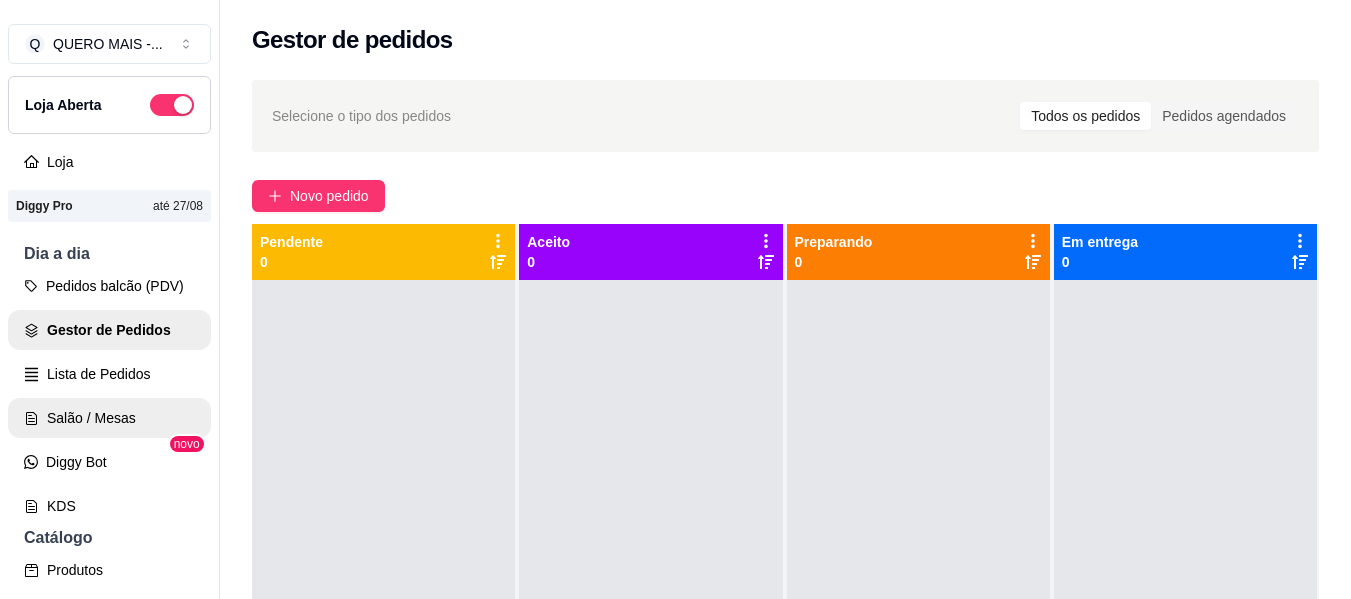 click on "Salão / Mesas" at bounding box center (109, 418) 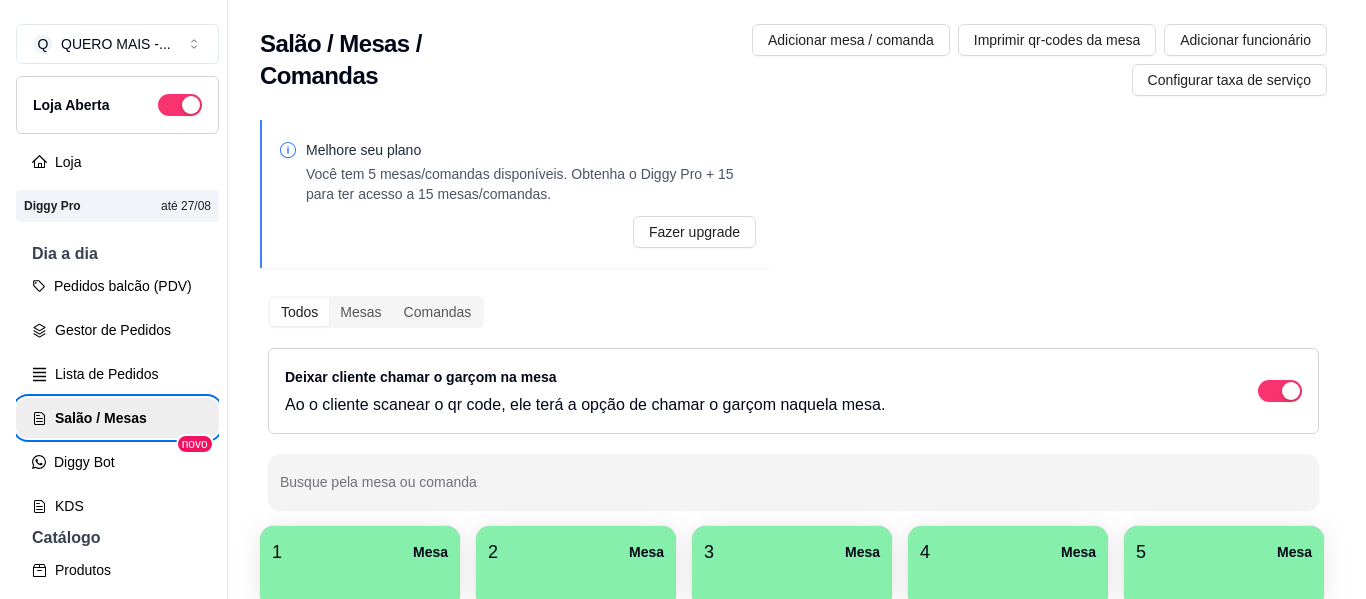 scroll, scrollTop: 524, scrollLeft: 0, axis: vertical 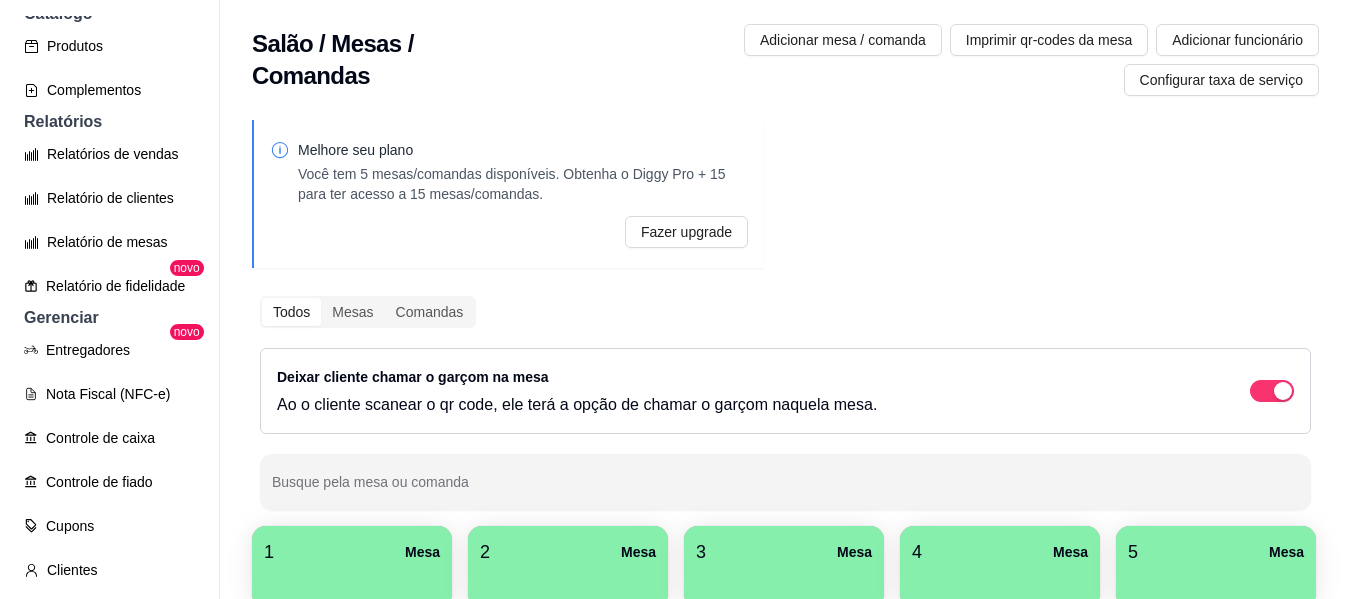 click on "1 Mesa" at bounding box center [352, 552] 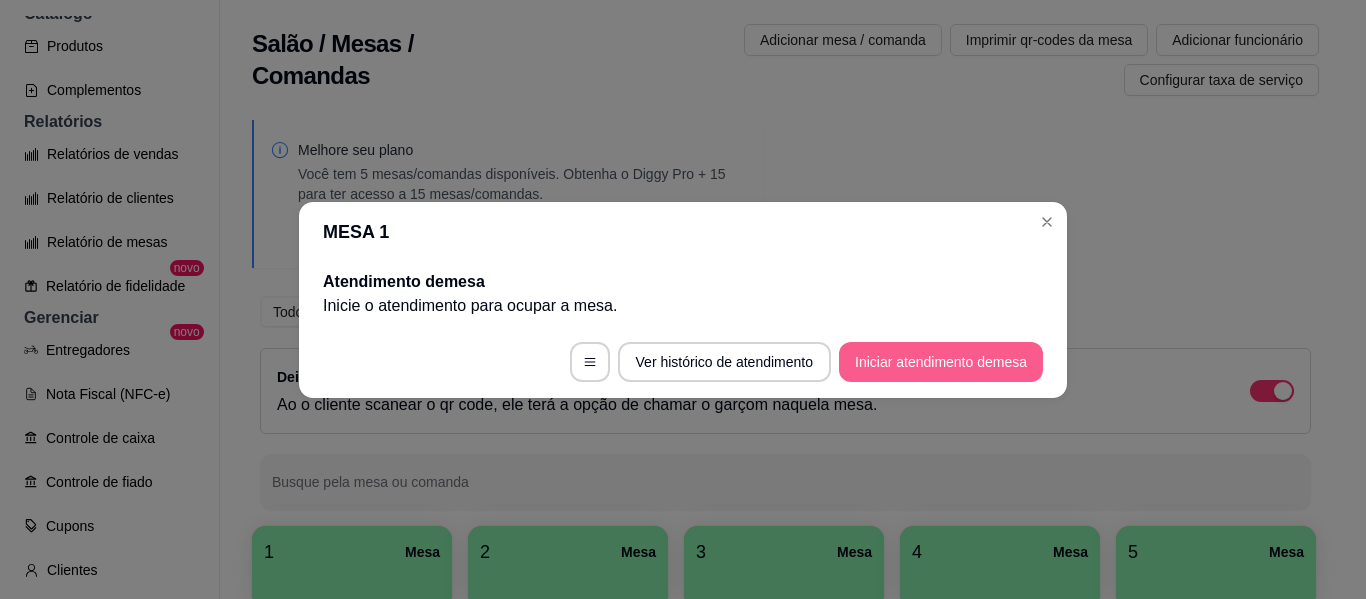 click on "Iniciar atendimento de  mesa" at bounding box center [941, 362] 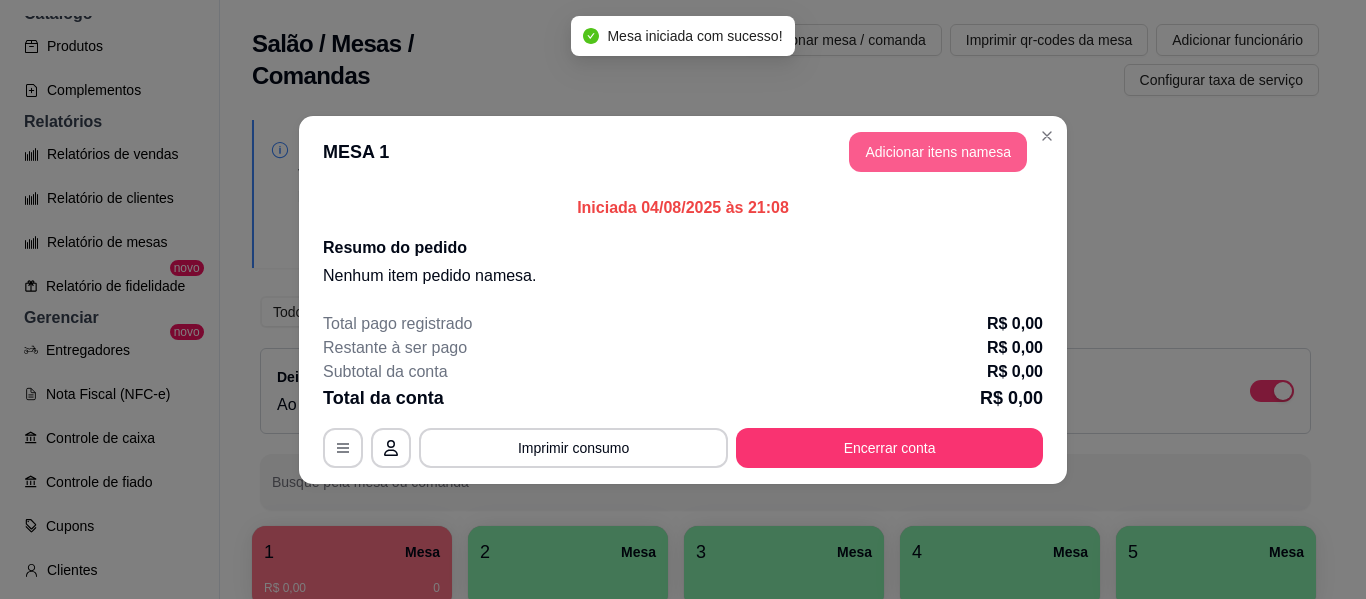 click on "Adicionar itens na  mesa" at bounding box center (938, 152) 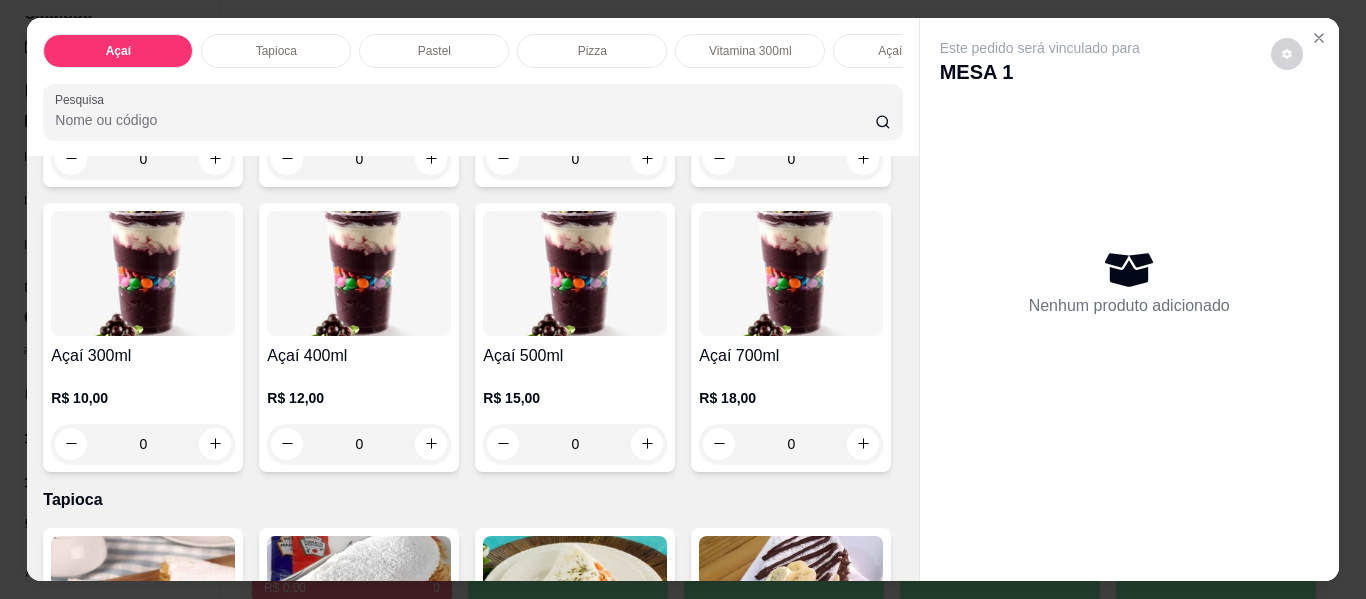 scroll, scrollTop: 500, scrollLeft: 0, axis: vertical 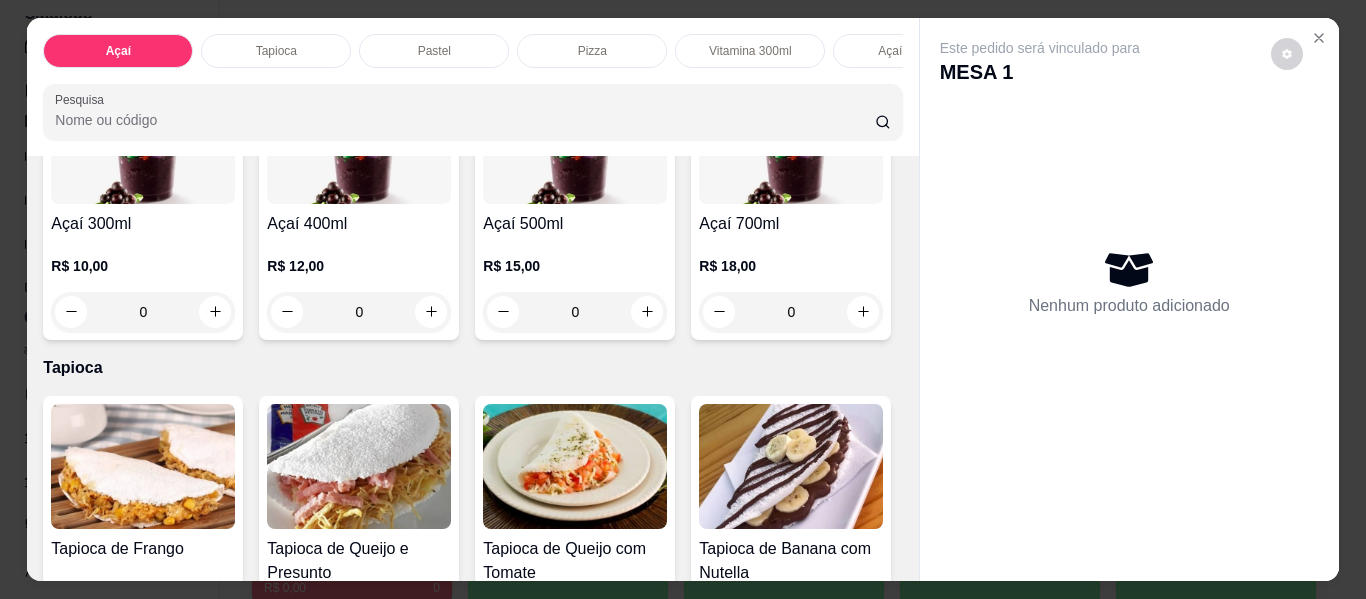 click on "0" at bounding box center (143, 312) 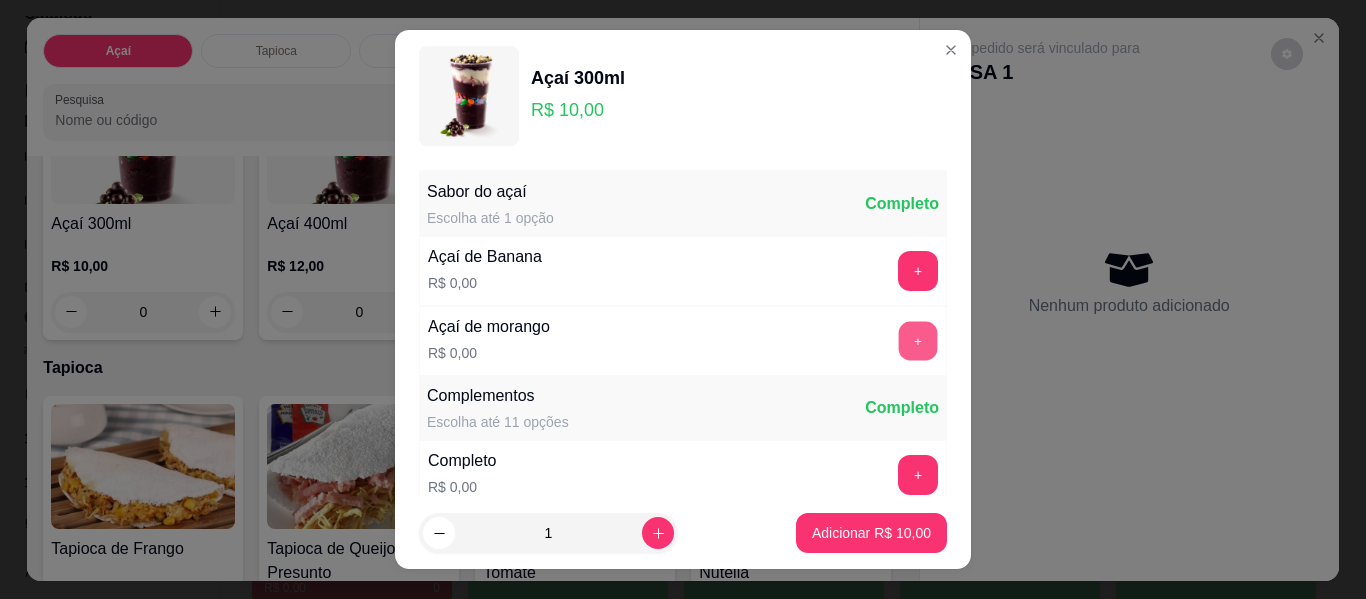 click on "+" at bounding box center [918, 341] 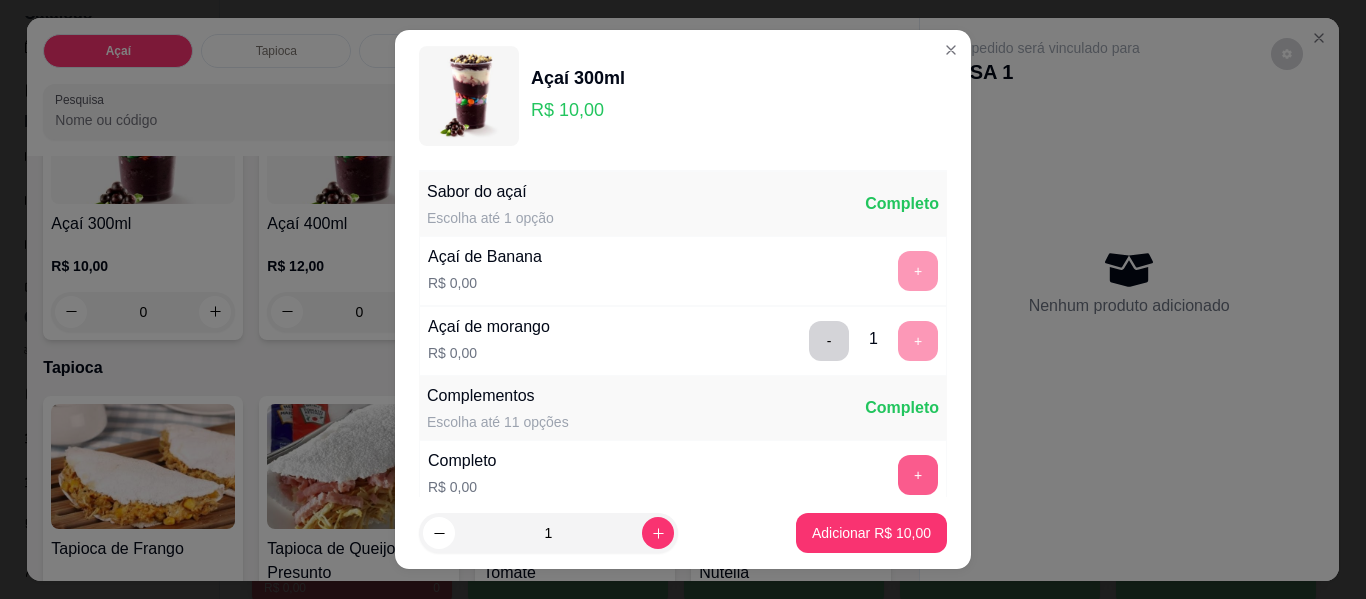 click on "+" at bounding box center [918, 475] 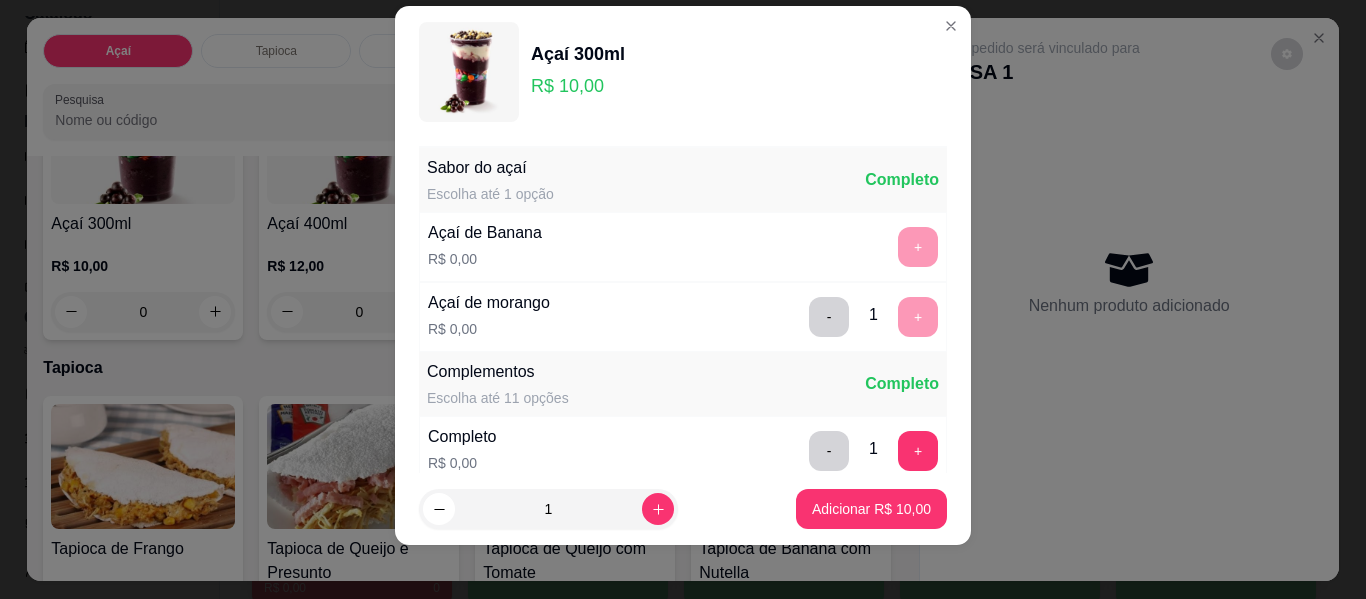 scroll, scrollTop: 34, scrollLeft: 0, axis: vertical 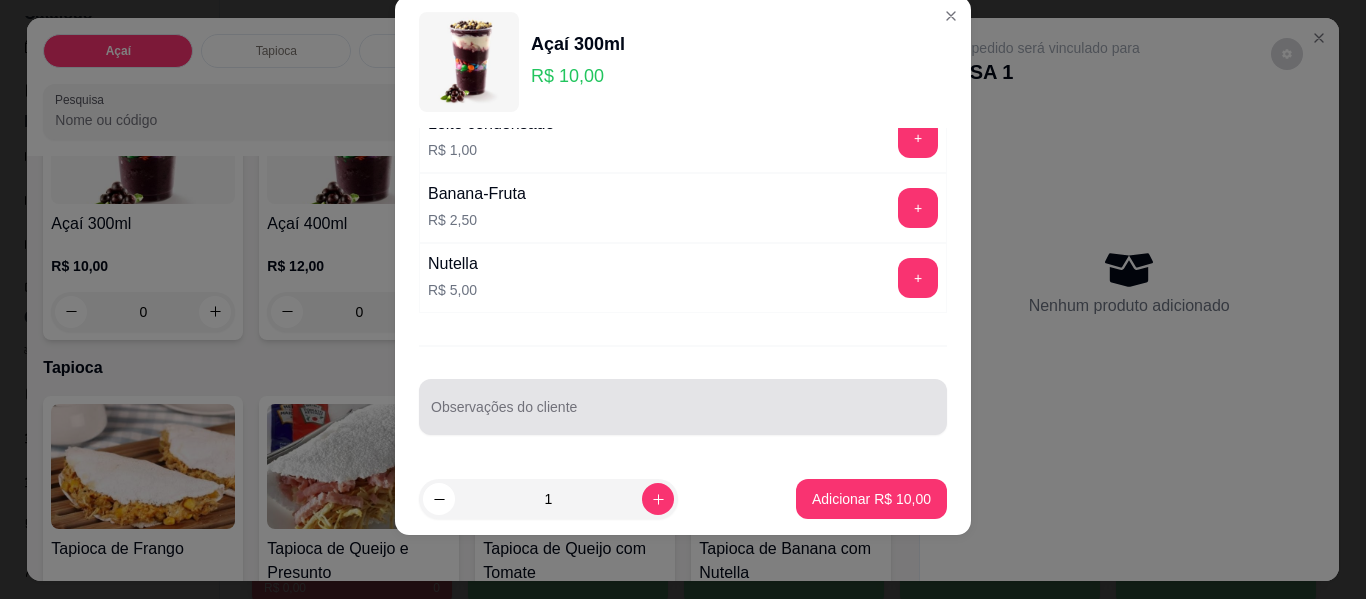 click on "Observações do cliente" at bounding box center [683, 415] 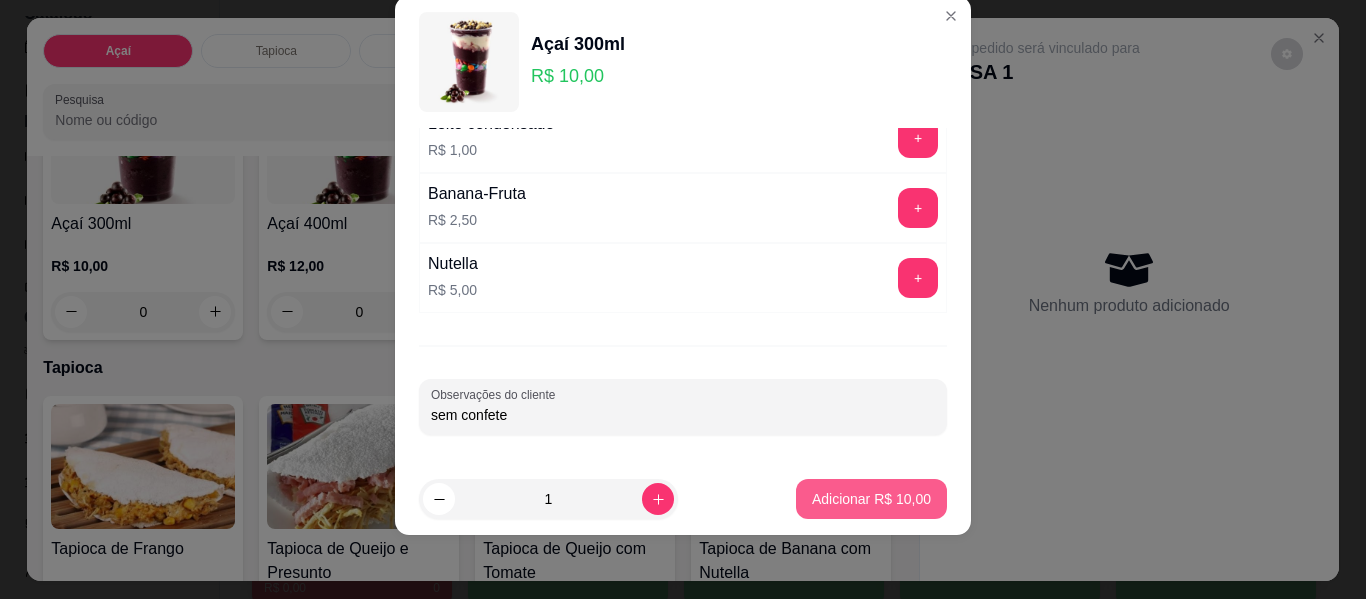 type on "sem confete" 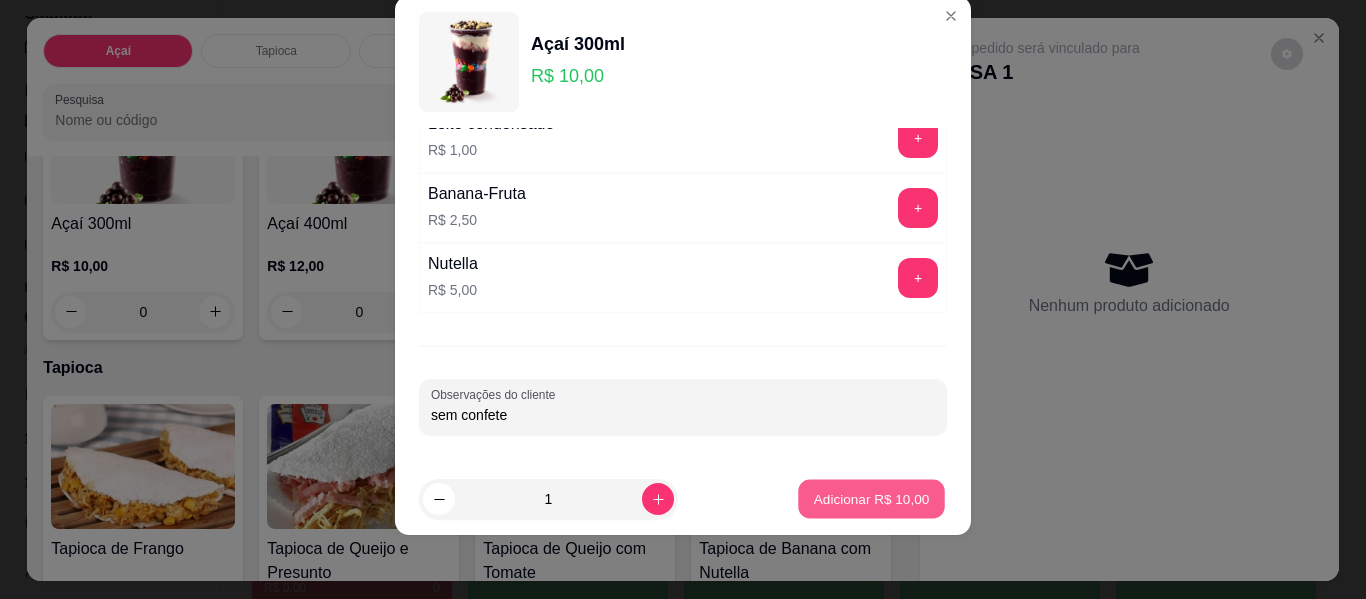 click on "Adicionar   R$ 10,00" at bounding box center (872, 498) 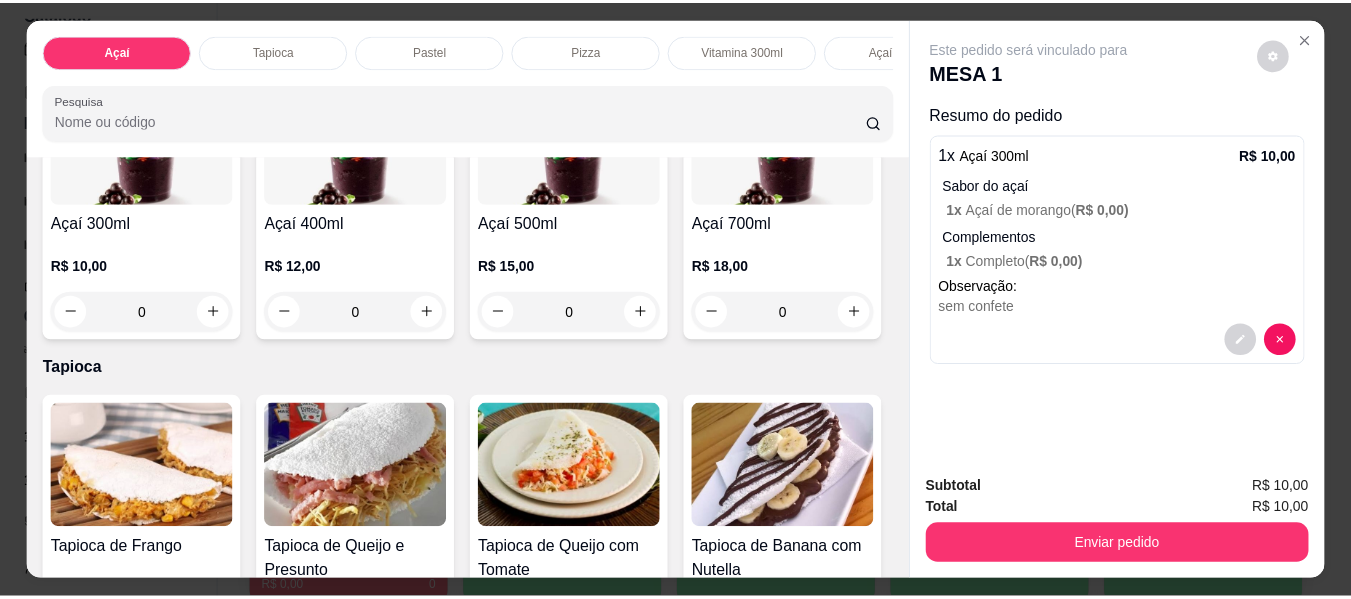 scroll, scrollTop: 0, scrollLeft: 0, axis: both 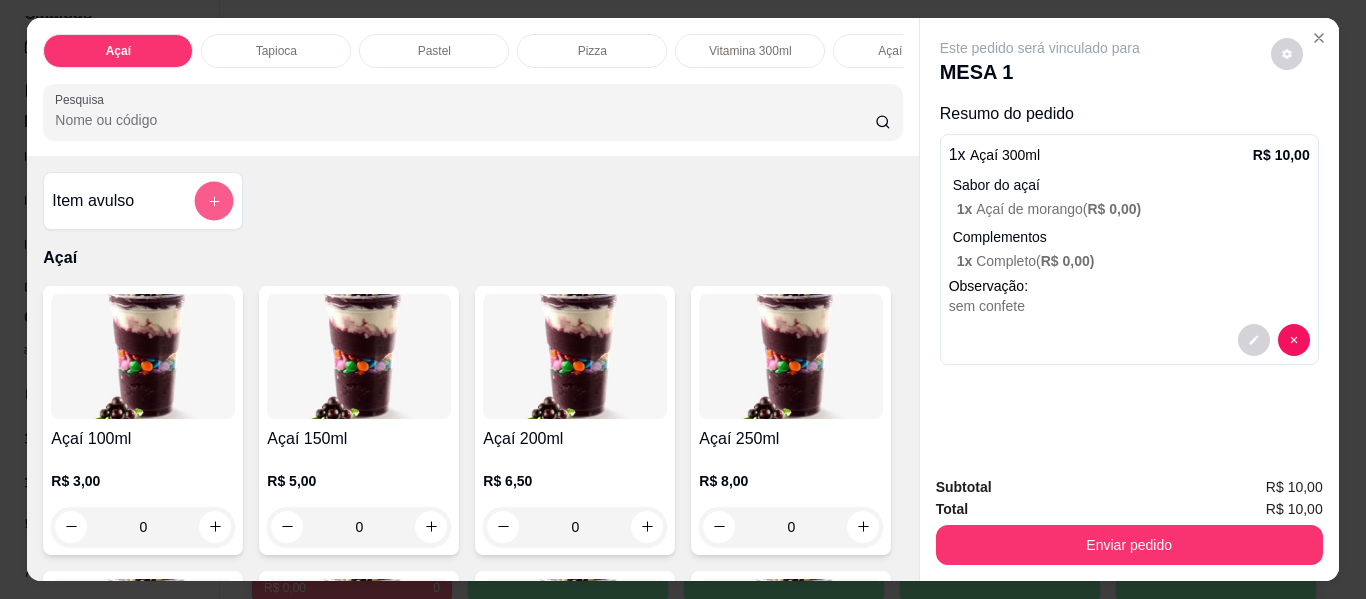 click 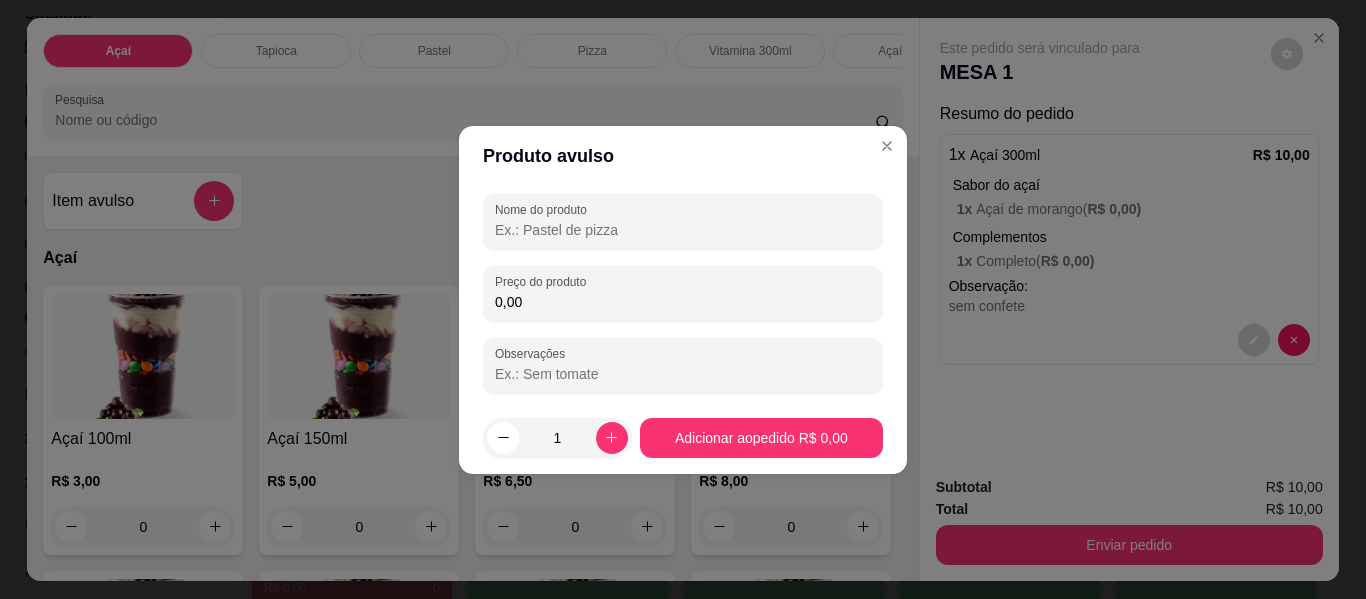 click on "Nome do produto" at bounding box center (683, 230) 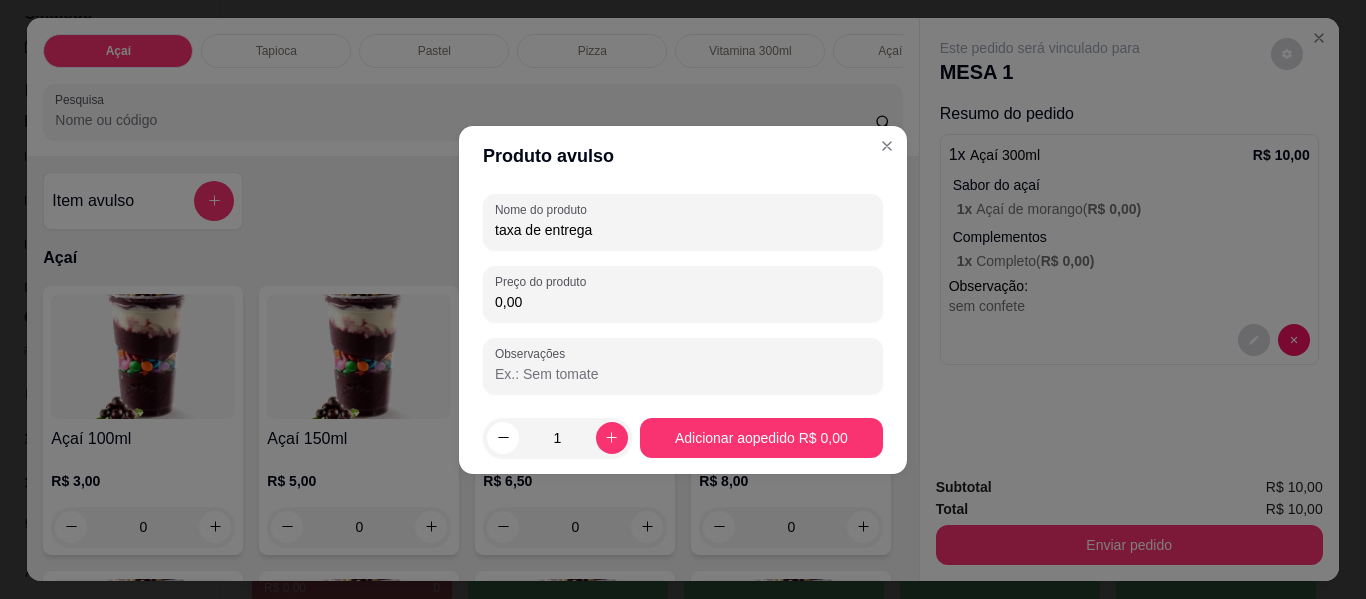 type on "taxa de entrega" 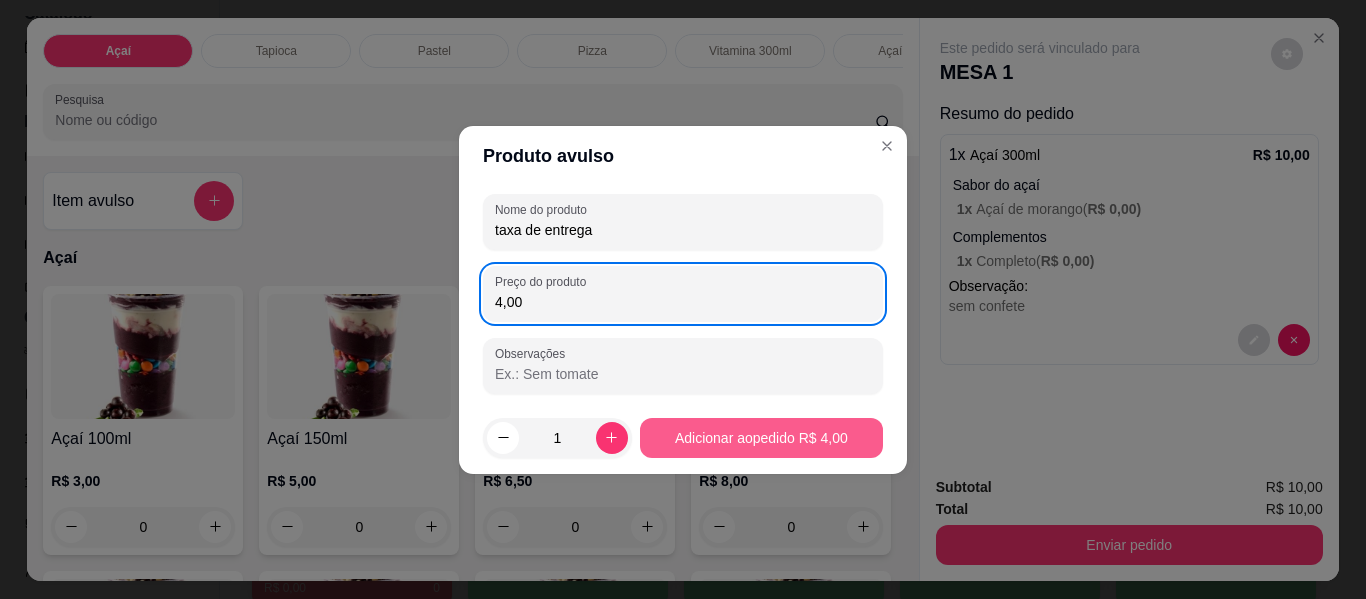 type on "4,00" 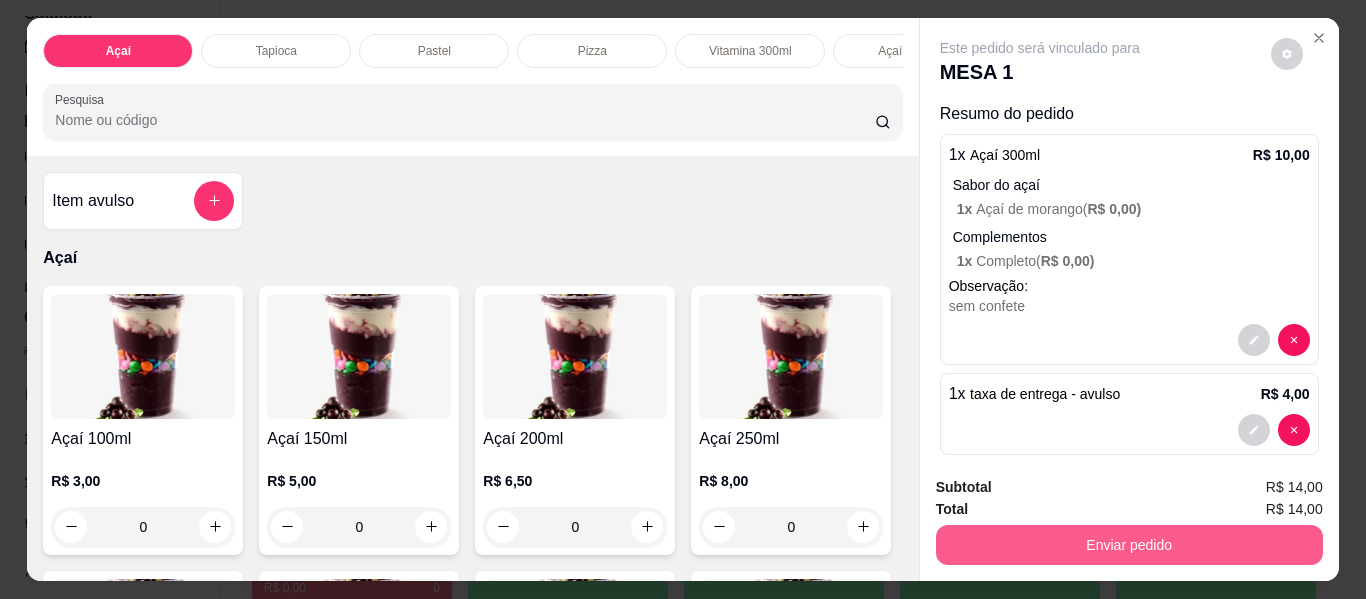 click on "Enviar pedido" at bounding box center (1129, 545) 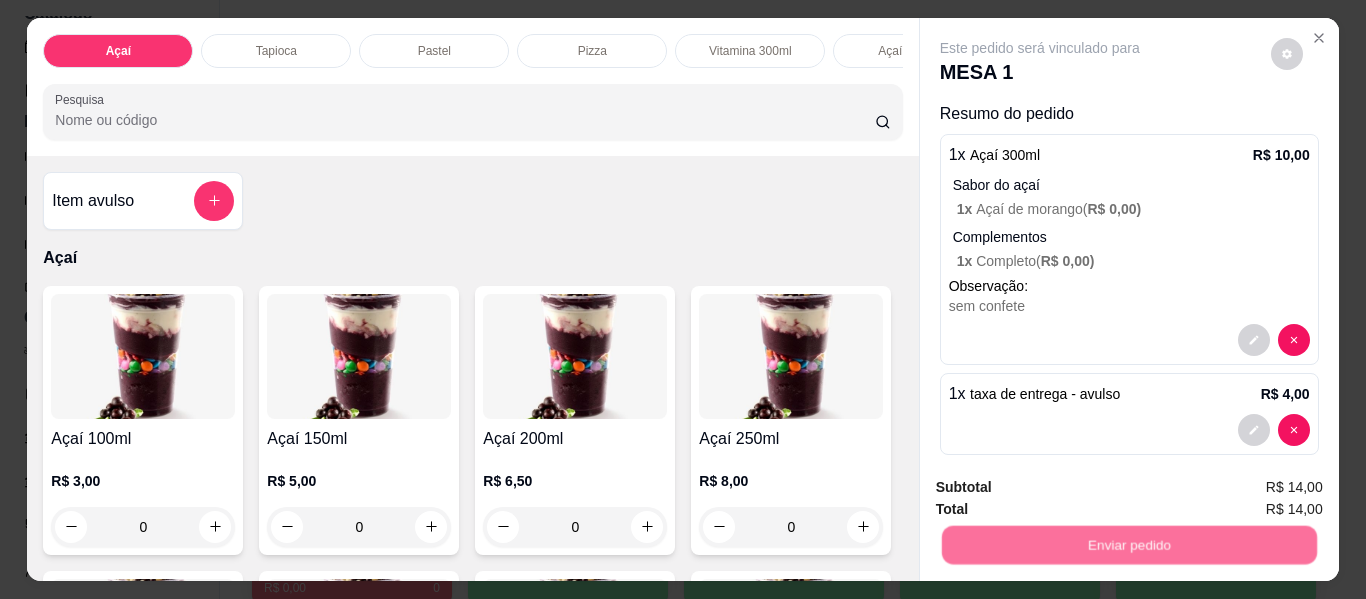 click on "Não registrar e enviar pedido" at bounding box center [1063, 488] 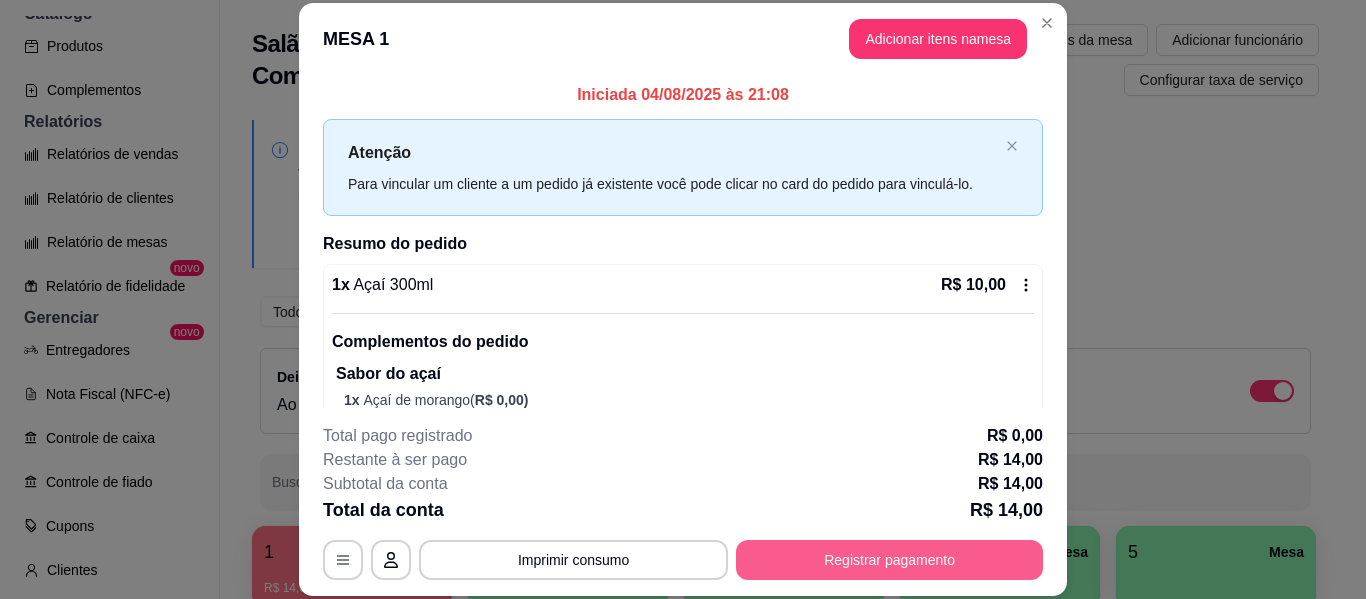 click on "Registrar pagamento" at bounding box center [889, 560] 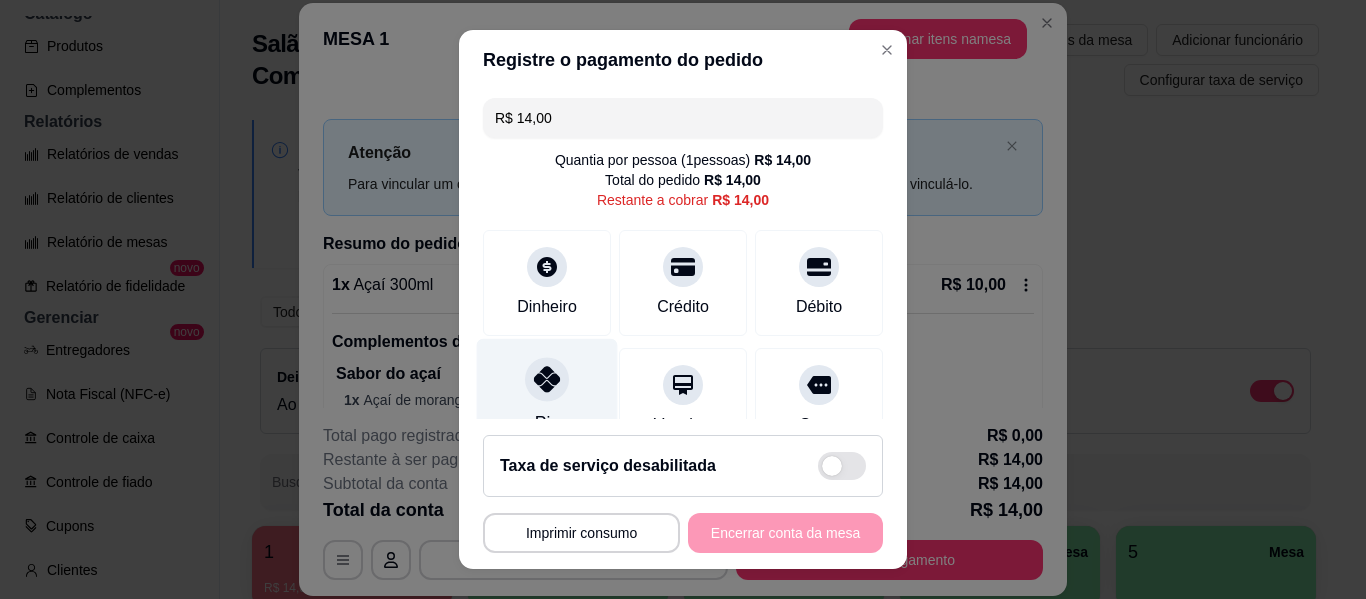 click at bounding box center (547, 379) 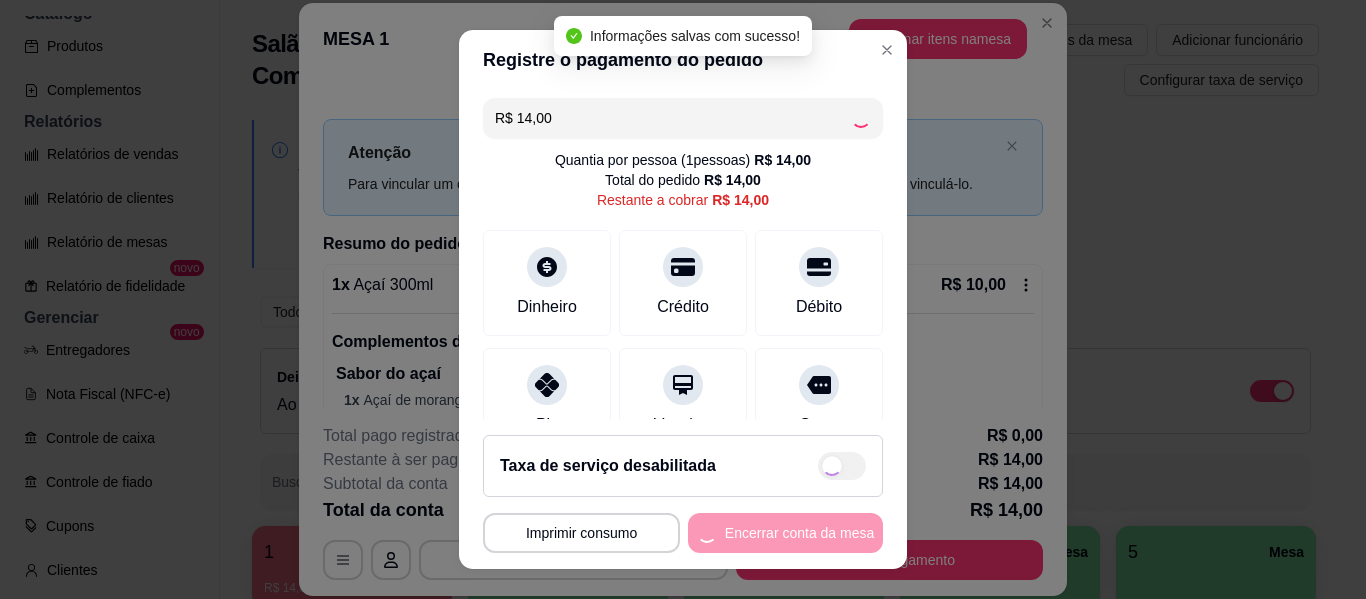 type on "R$ 0,00" 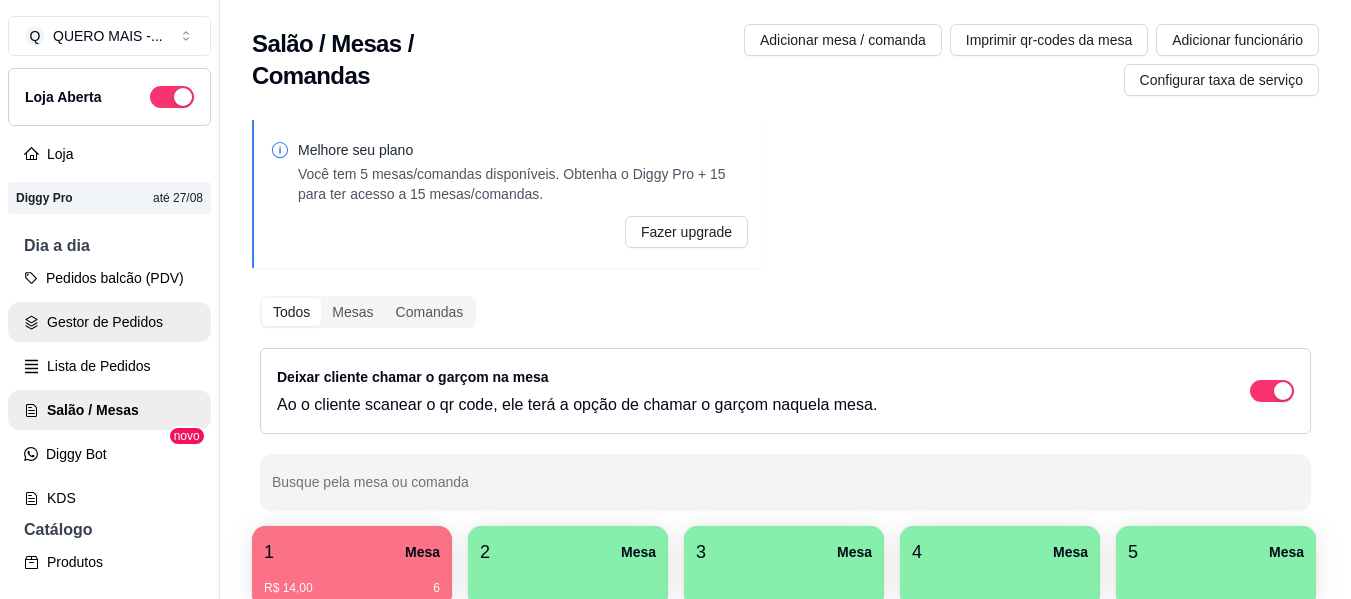 scroll, scrollTop: 0, scrollLeft: 0, axis: both 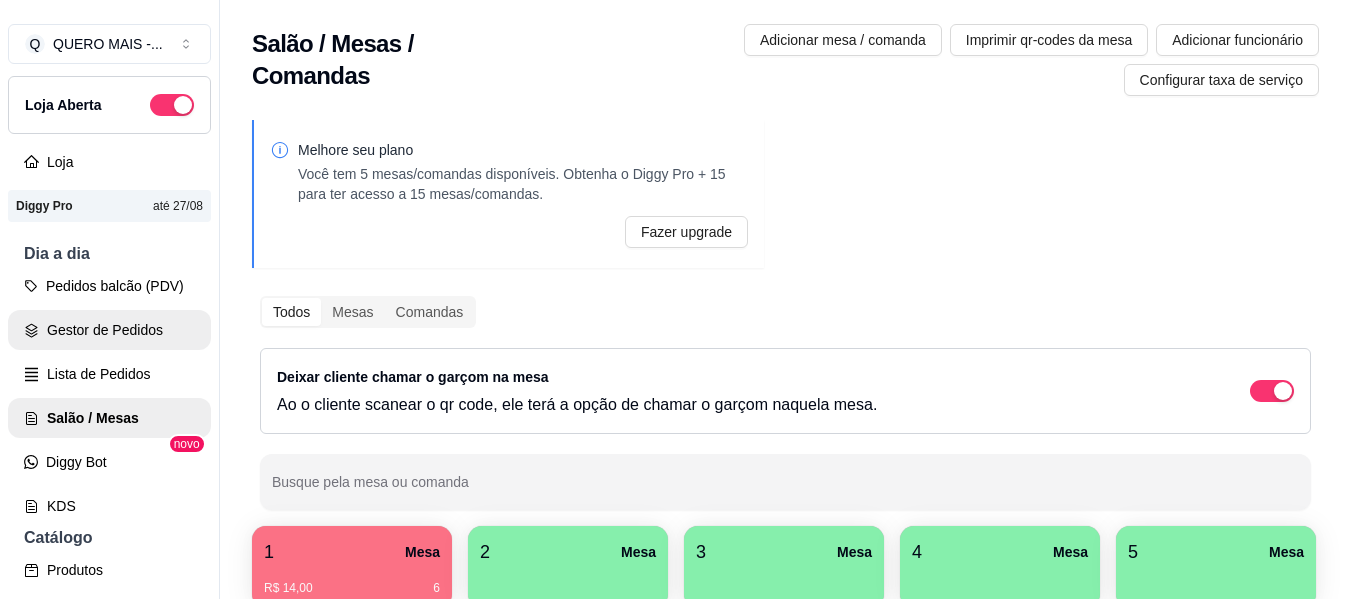 click on "Gestor de Pedidos" at bounding box center [109, 330] 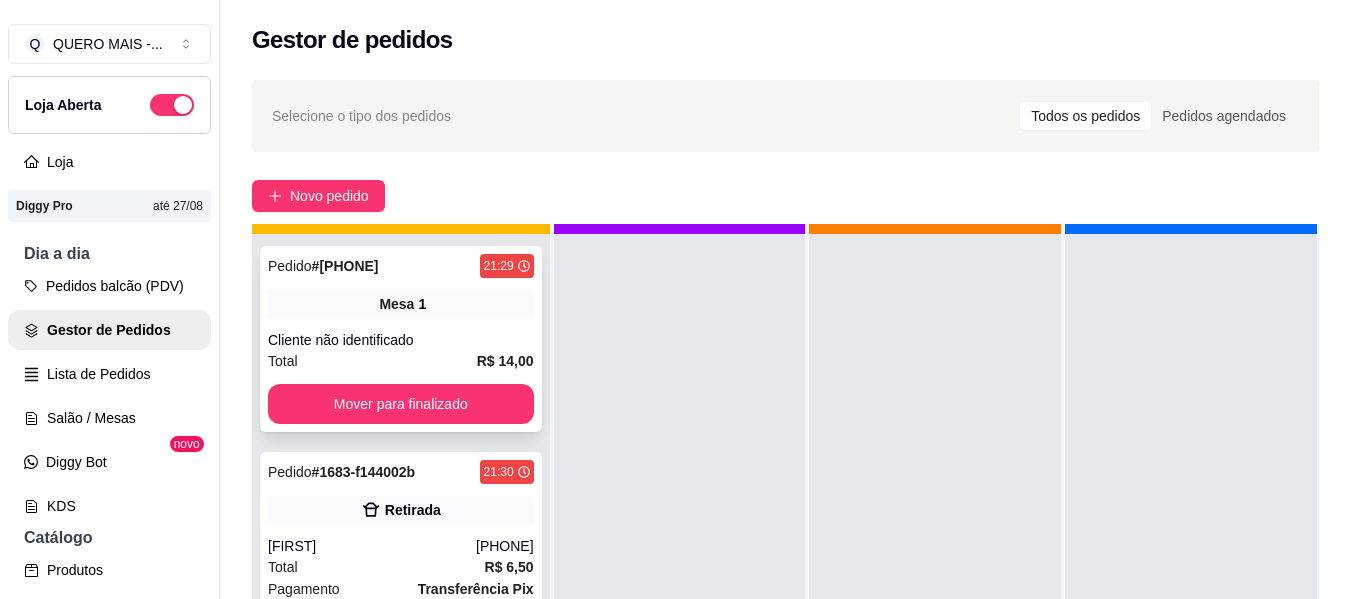 scroll, scrollTop: 71, scrollLeft: 0, axis: vertical 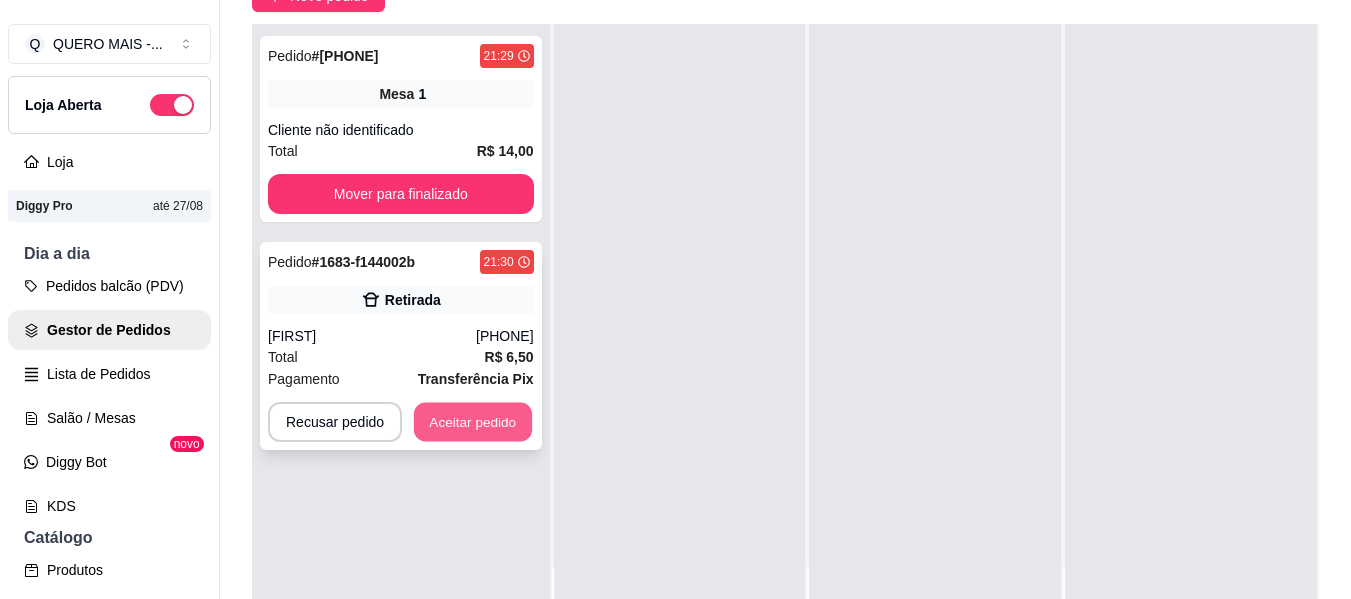 click on "Aceitar pedido" at bounding box center (473, 422) 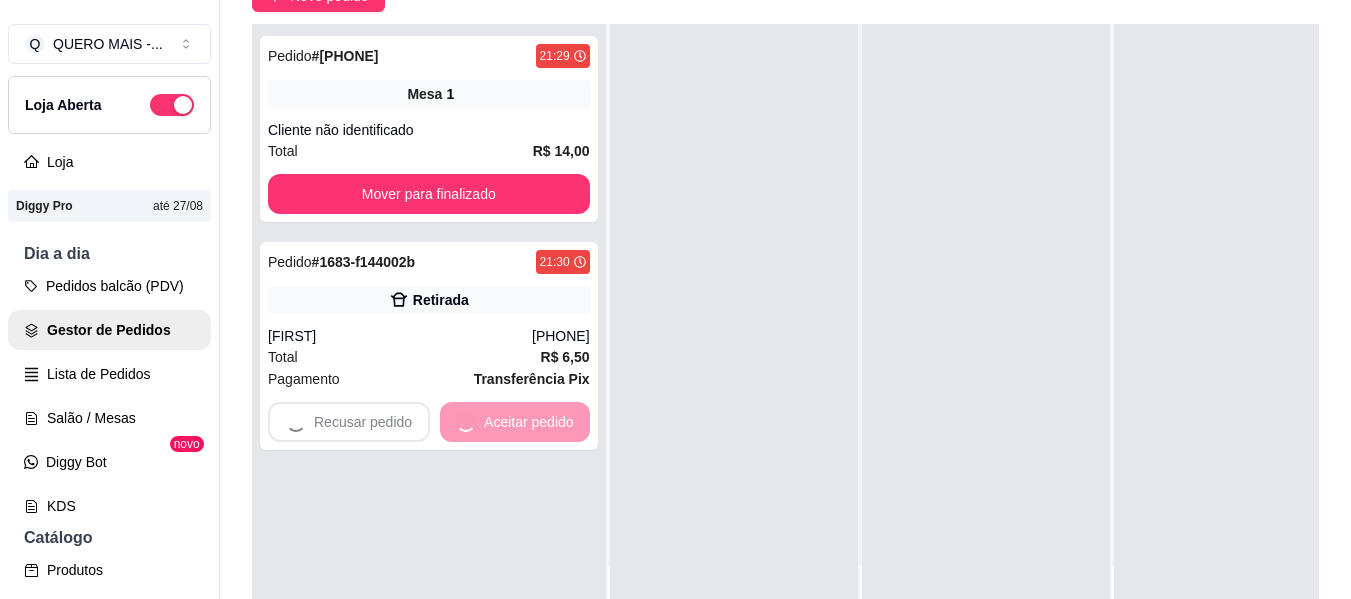 scroll, scrollTop: 56, scrollLeft: 0, axis: vertical 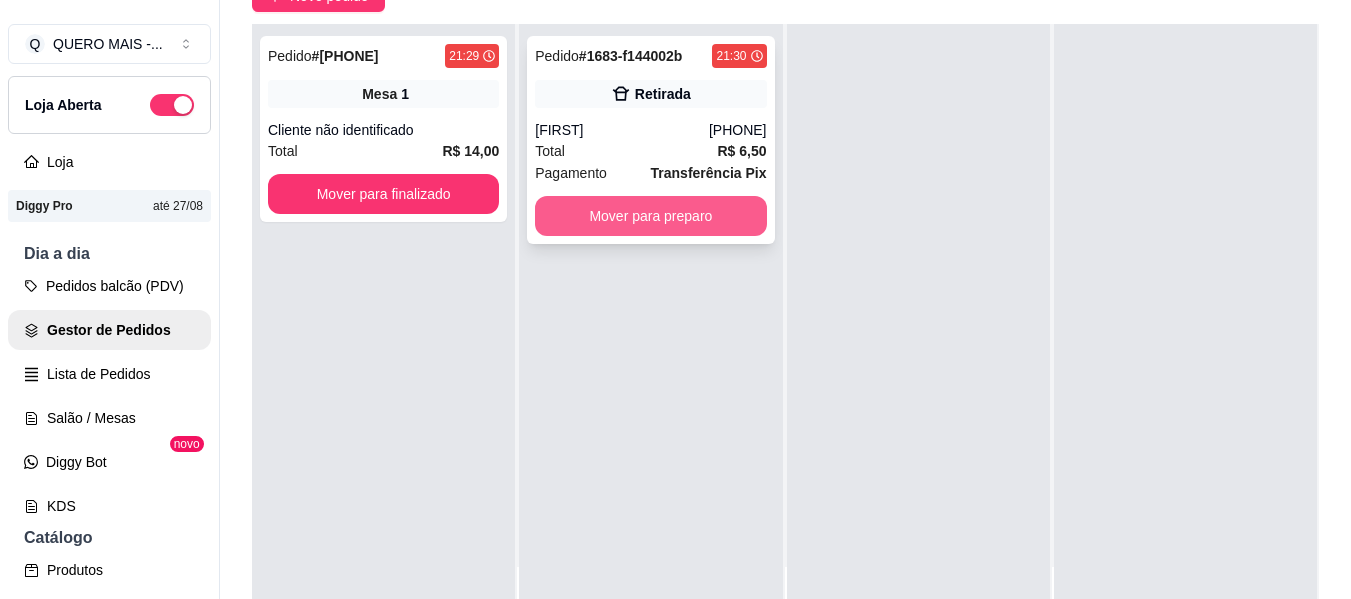 click on "Mover para preparo" at bounding box center (650, 216) 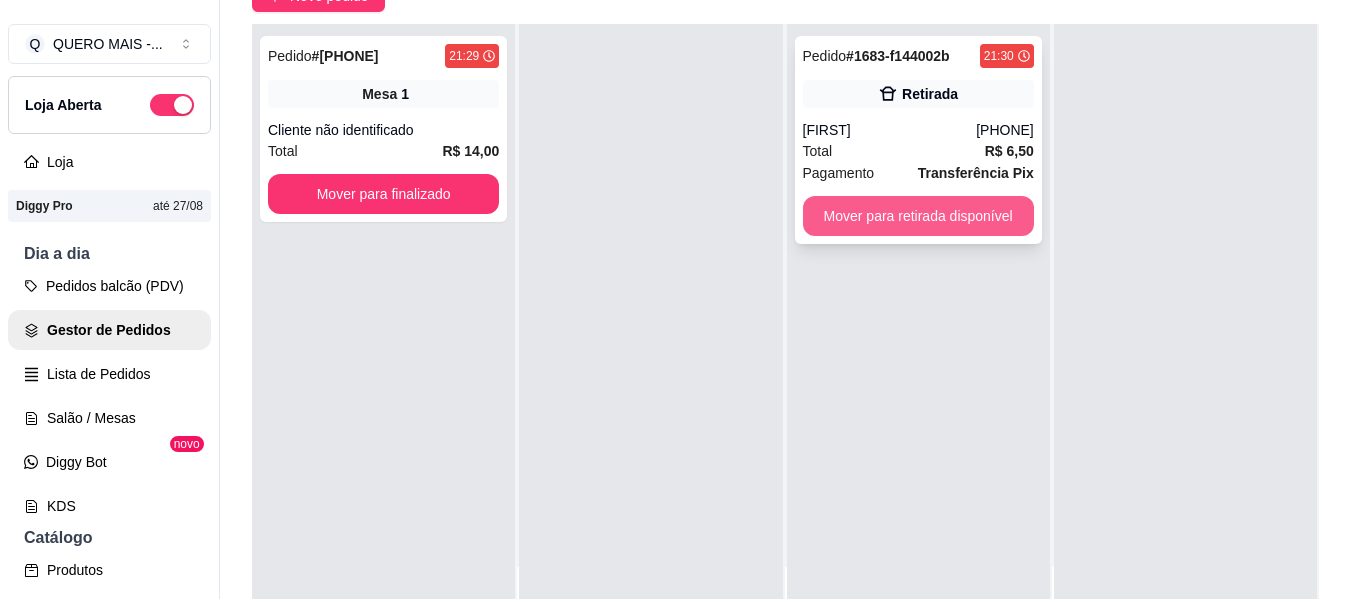 click on "Mover para retirada disponível" at bounding box center (918, 216) 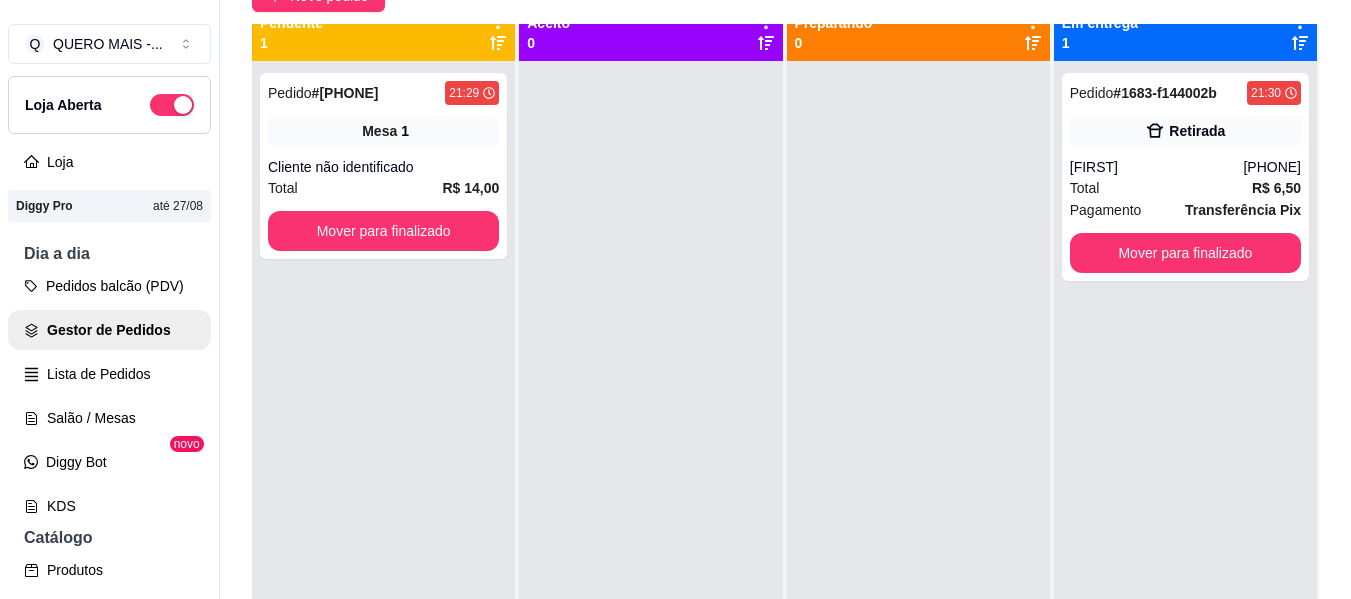 scroll, scrollTop: 0, scrollLeft: 0, axis: both 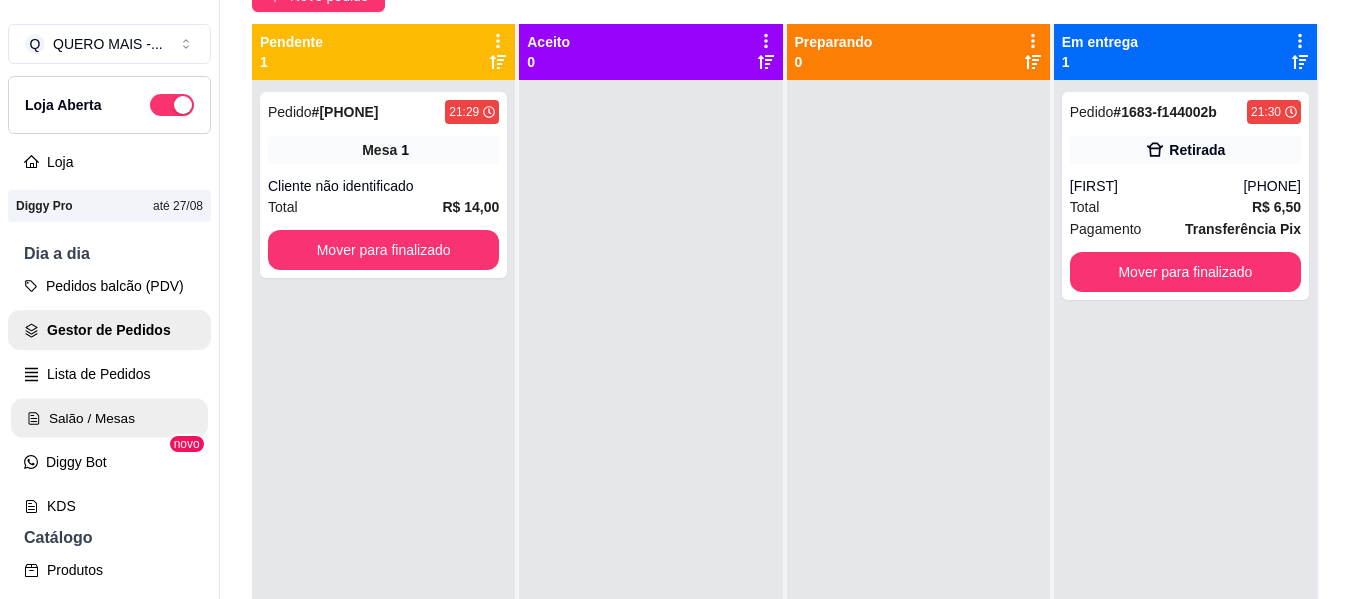 click on "Salão / Mesas" at bounding box center [109, 418] 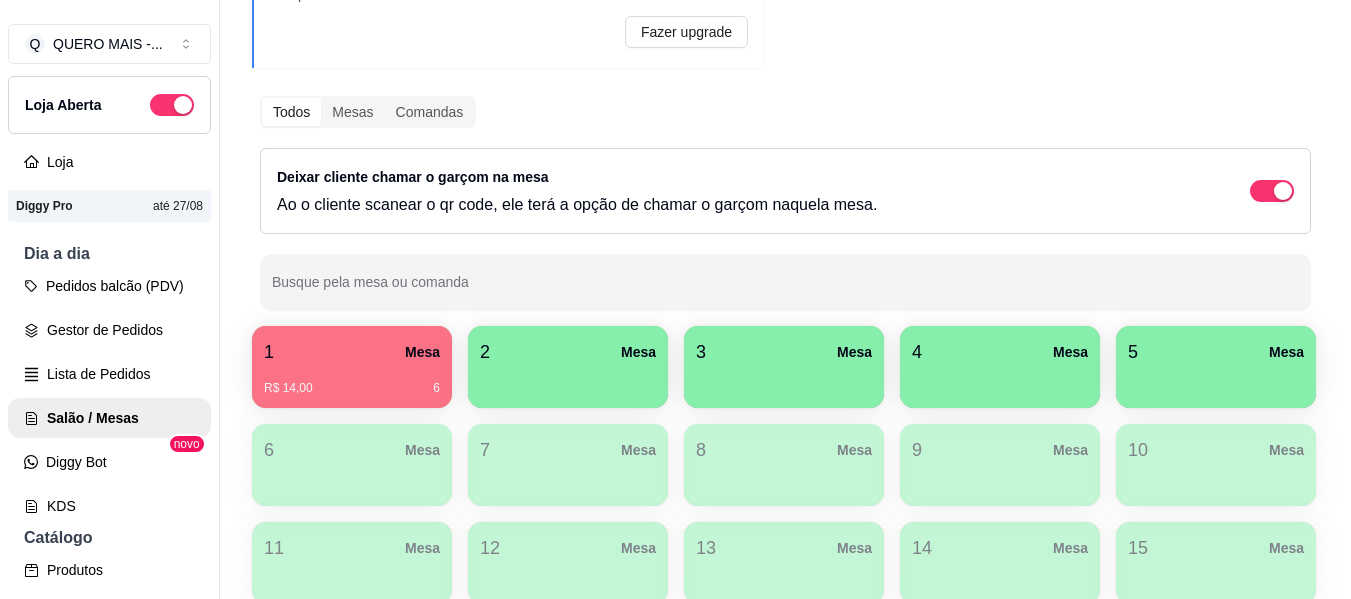 scroll, scrollTop: 0, scrollLeft: 0, axis: both 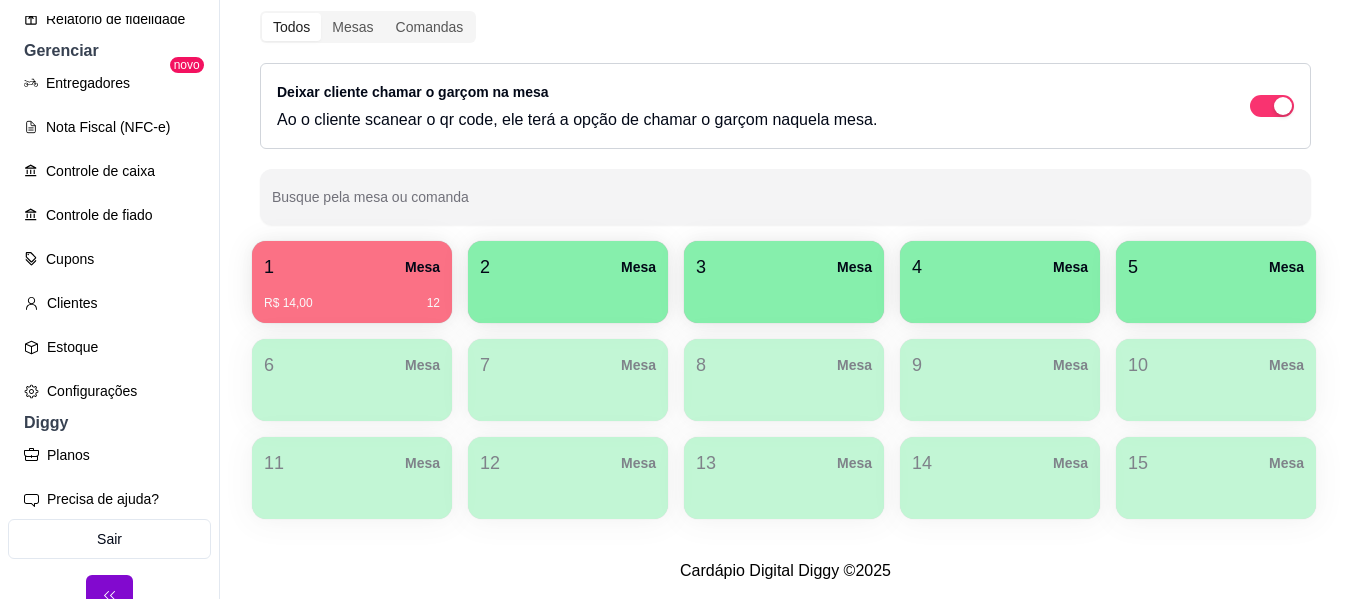 click on "1 Mesa R$ 14,00 12 2 Mesa 3 Mesa 4 Mesa 5 Mesa 6 Mesa 7 Mesa 8 Mesa 9 Mesa 10 Mesa 11 Mesa 12 Mesa 13 Mesa 14 Mesa 15 Mesa" at bounding box center (785, 183) 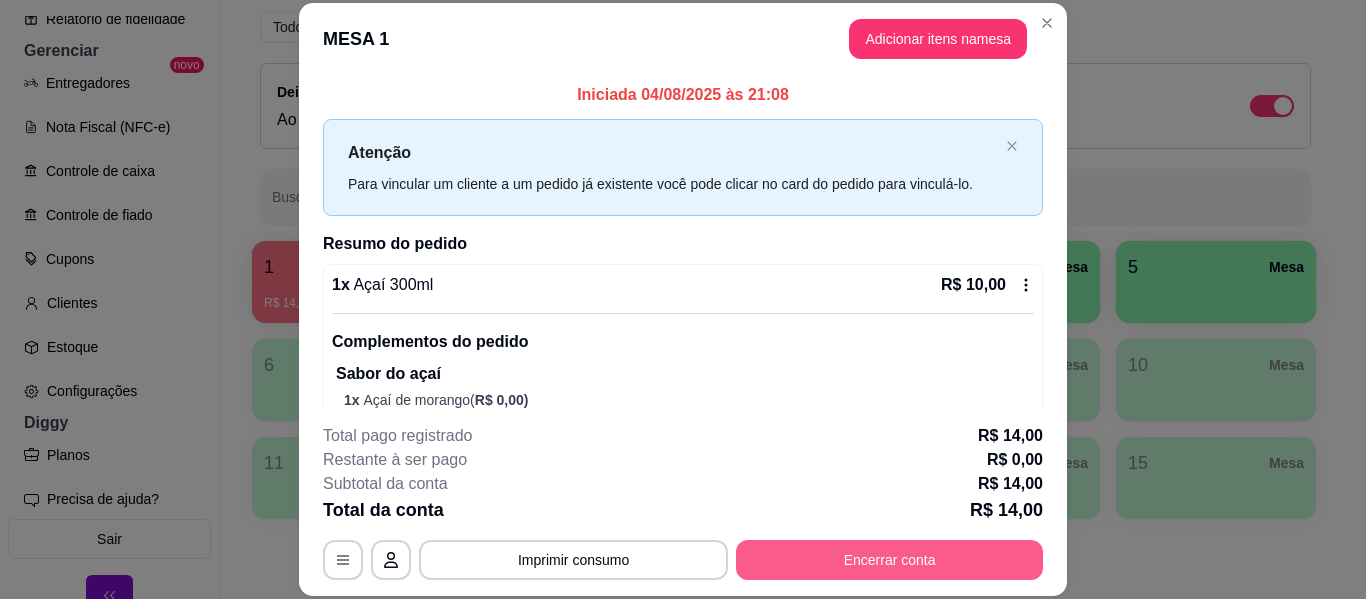 click on "Encerrar conta" at bounding box center (889, 560) 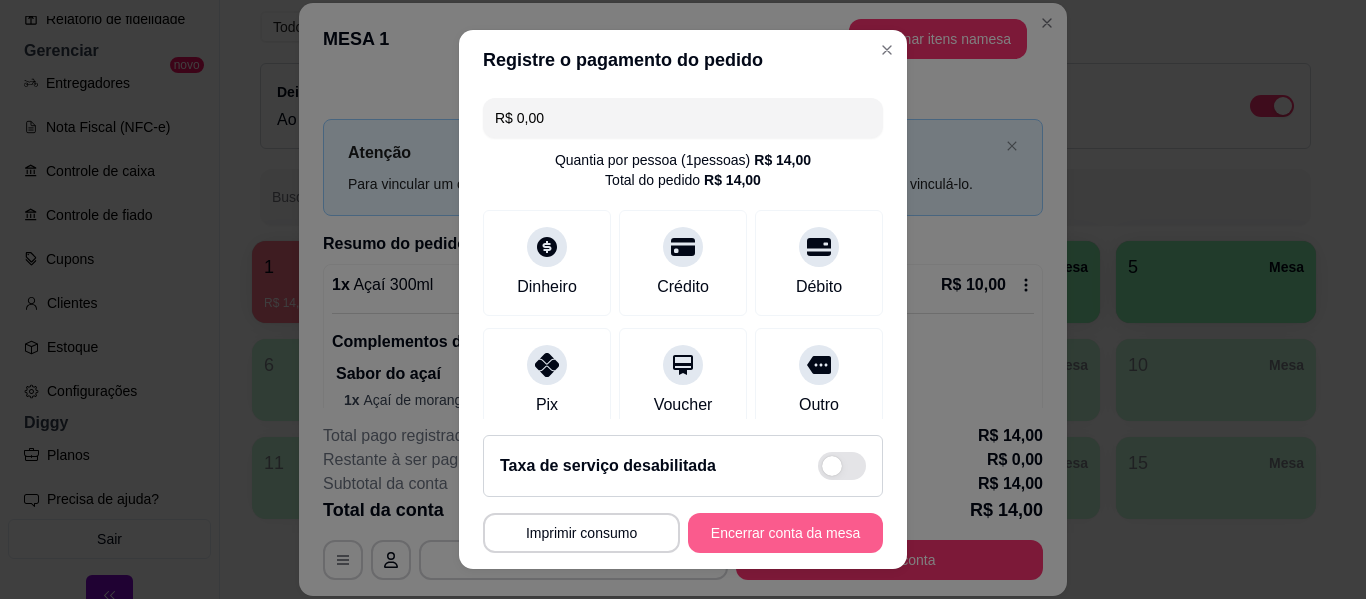 click on "Encerrar conta da mesa" at bounding box center [785, 533] 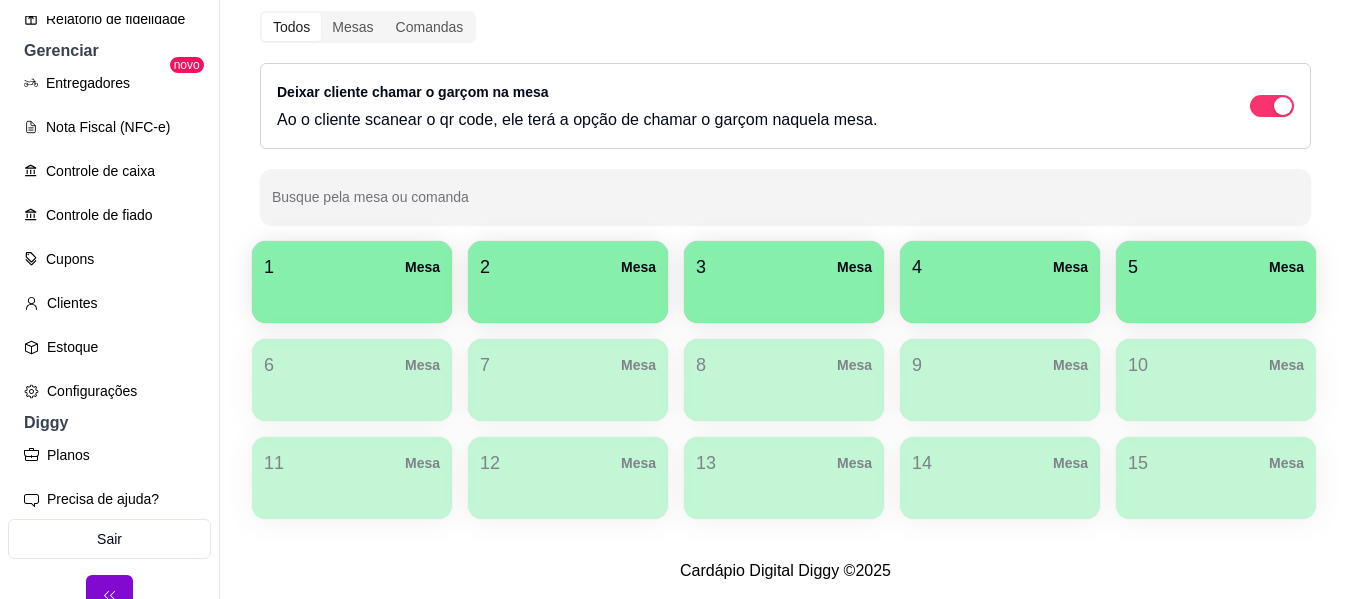 click at bounding box center [352, 296] 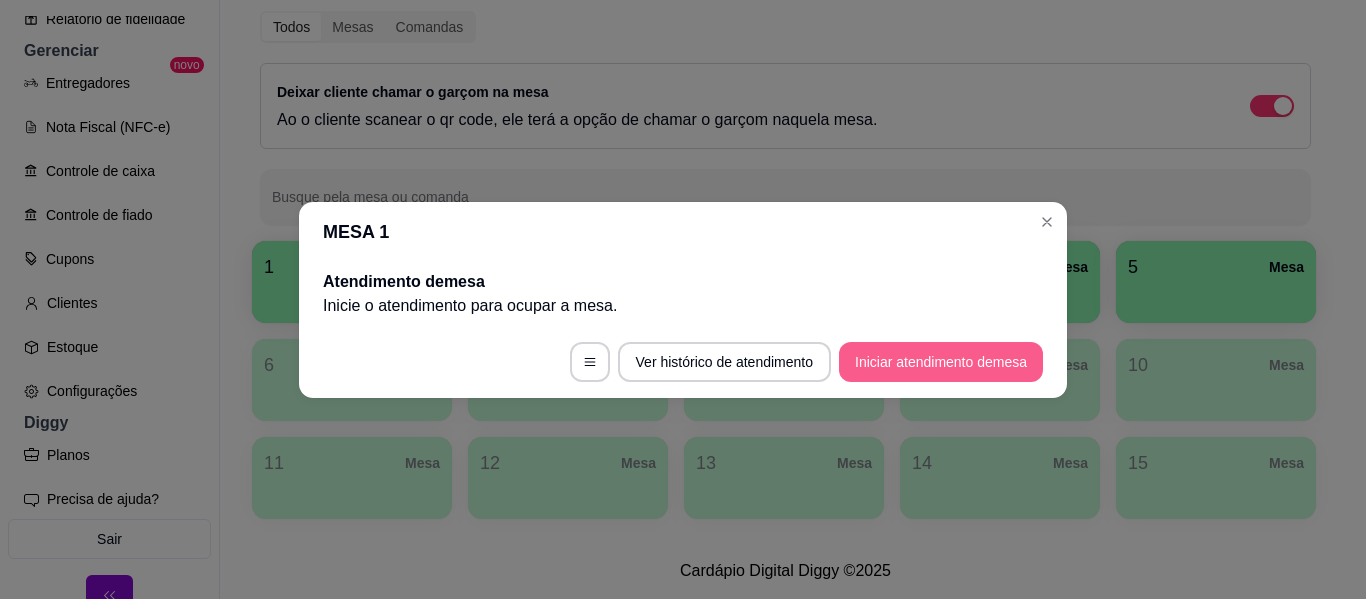 click on "Iniciar atendimento de  mesa" at bounding box center (941, 362) 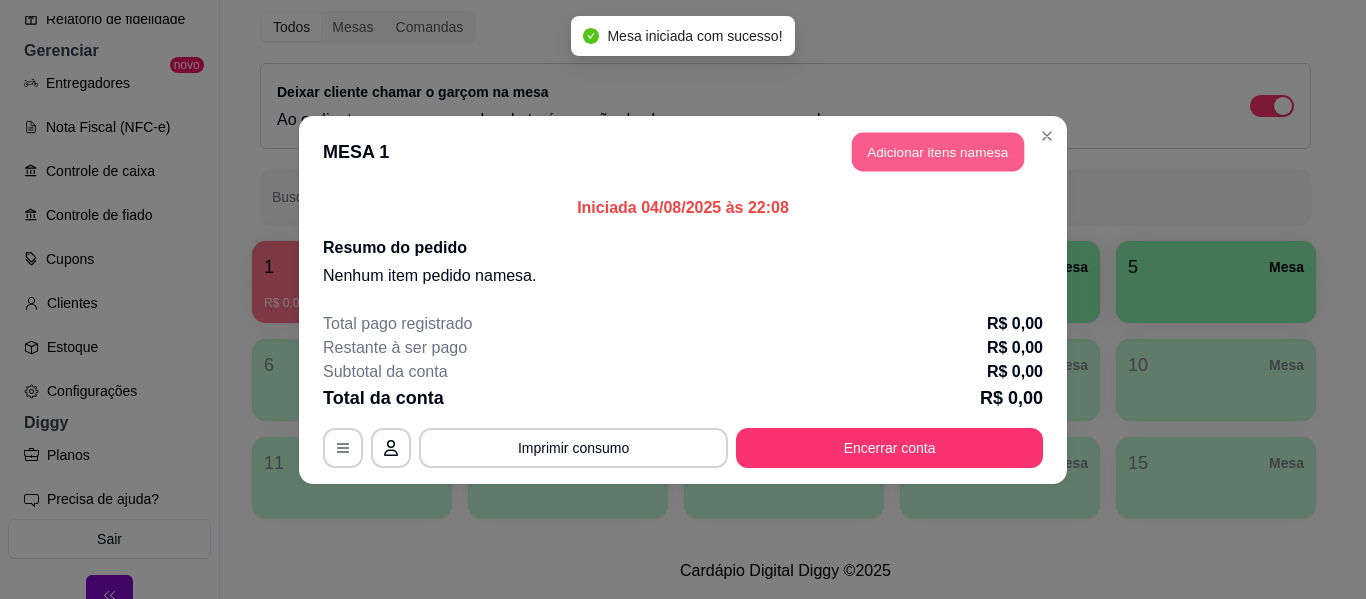 click on "Adicionar itens na  mesa" at bounding box center (938, 151) 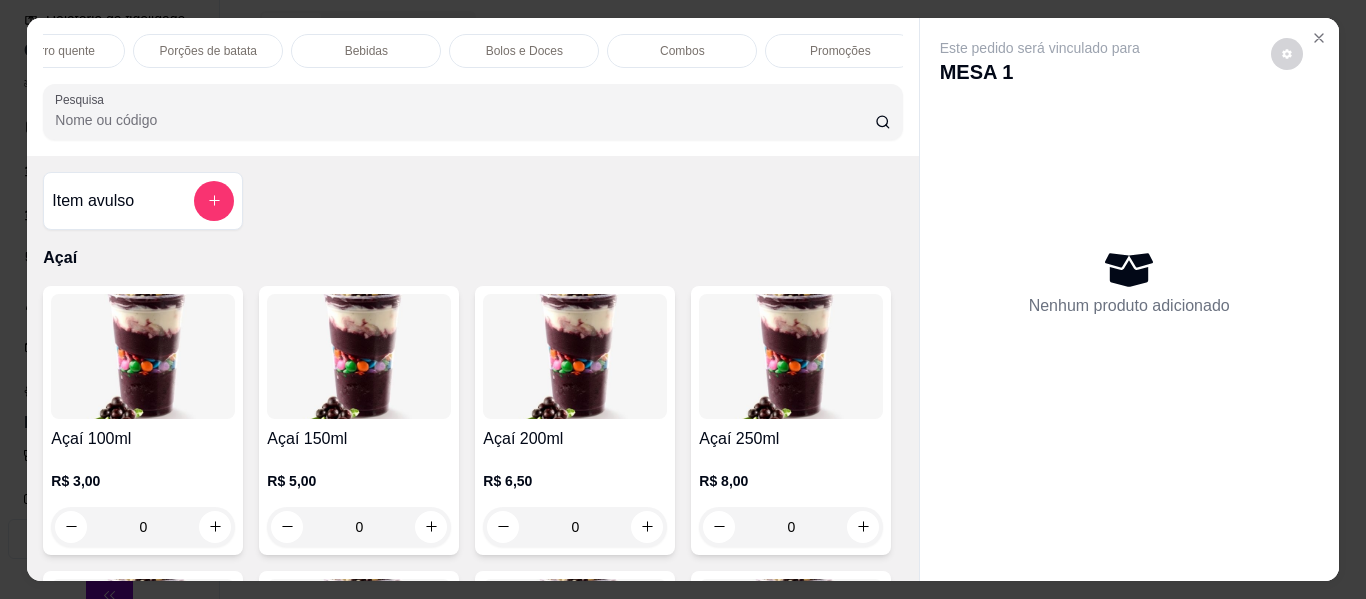 scroll, scrollTop: 0, scrollLeft: 1187, axis: horizontal 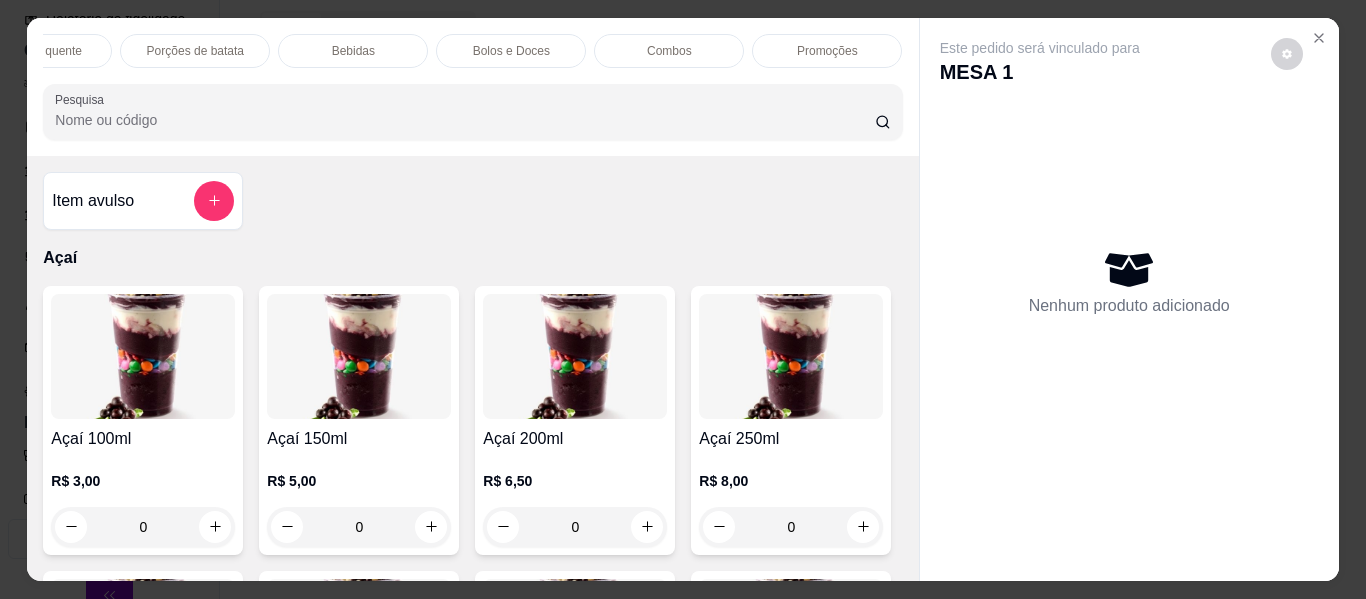 click on "Promoções" at bounding box center [827, 51] 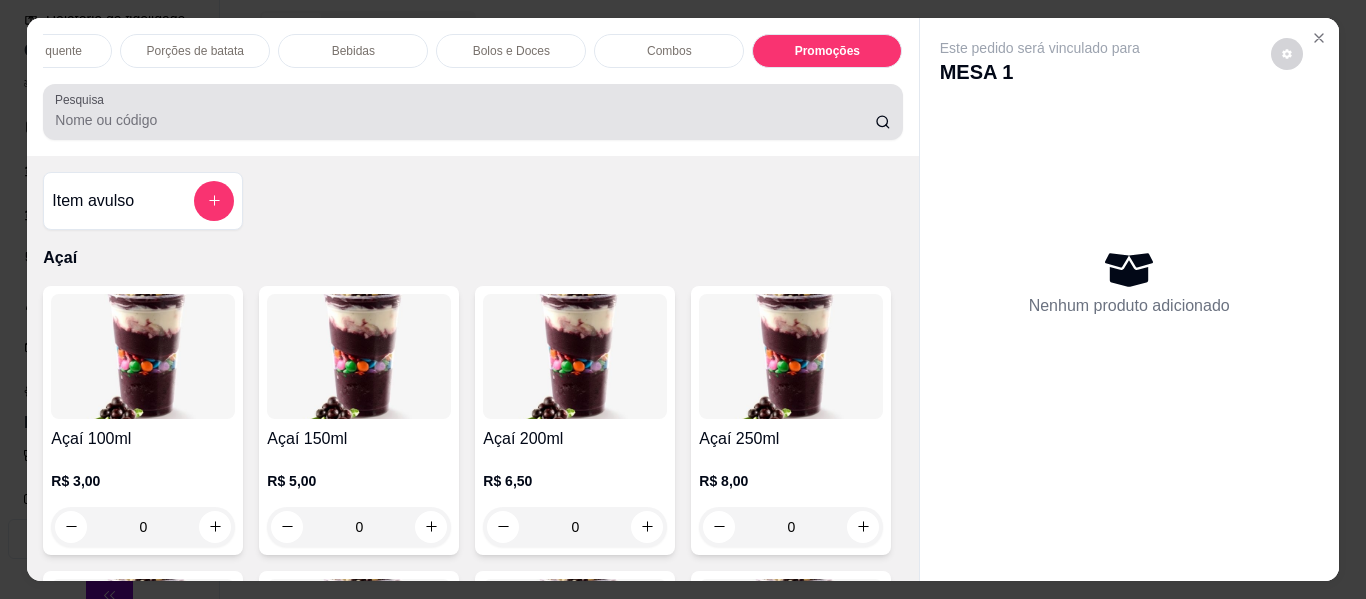 scroll, scrollTop: 7578, scrollLeft: 0, axis: vertical 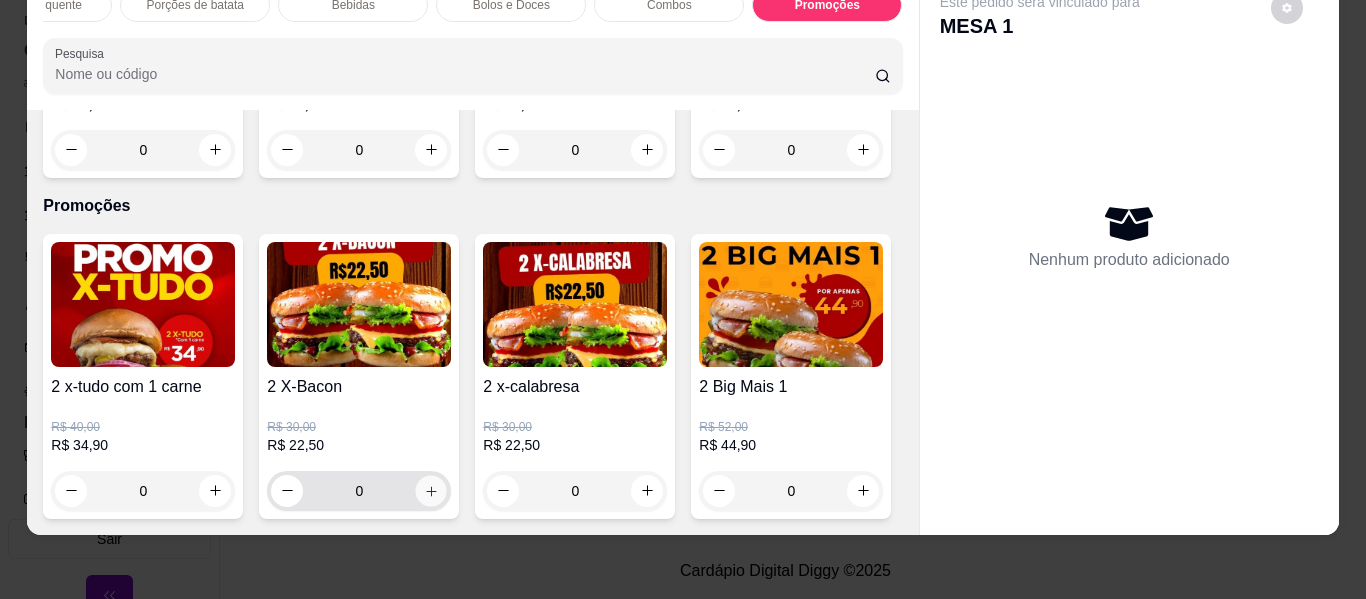 click 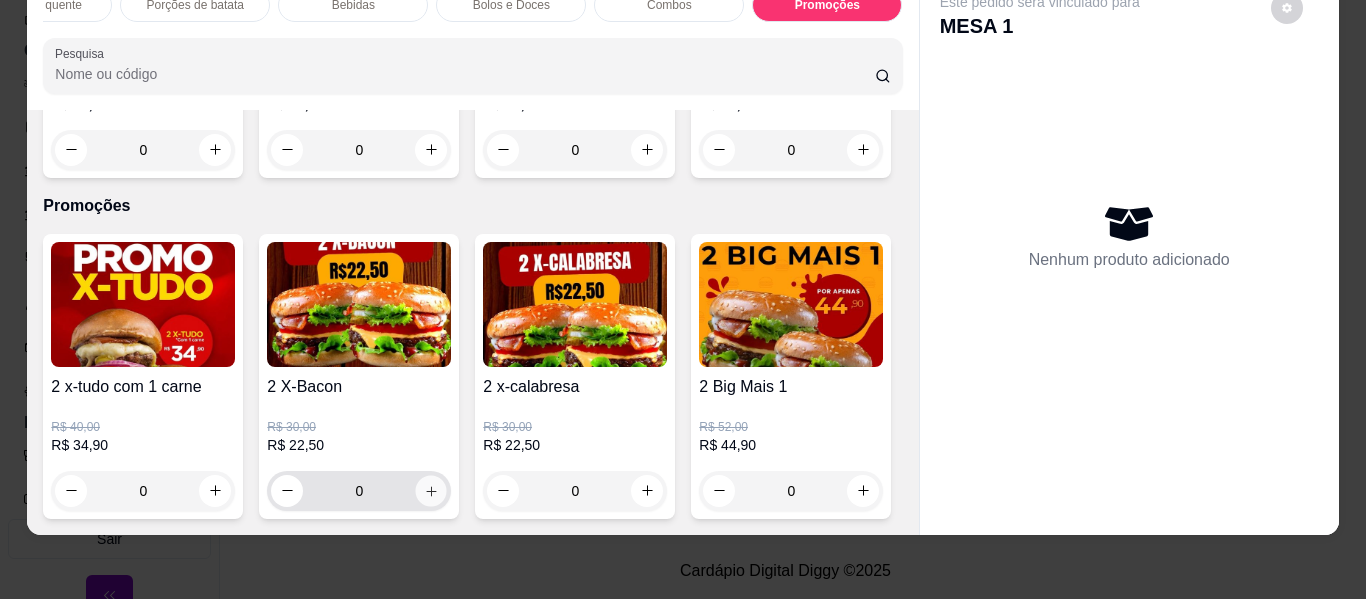type on "1" 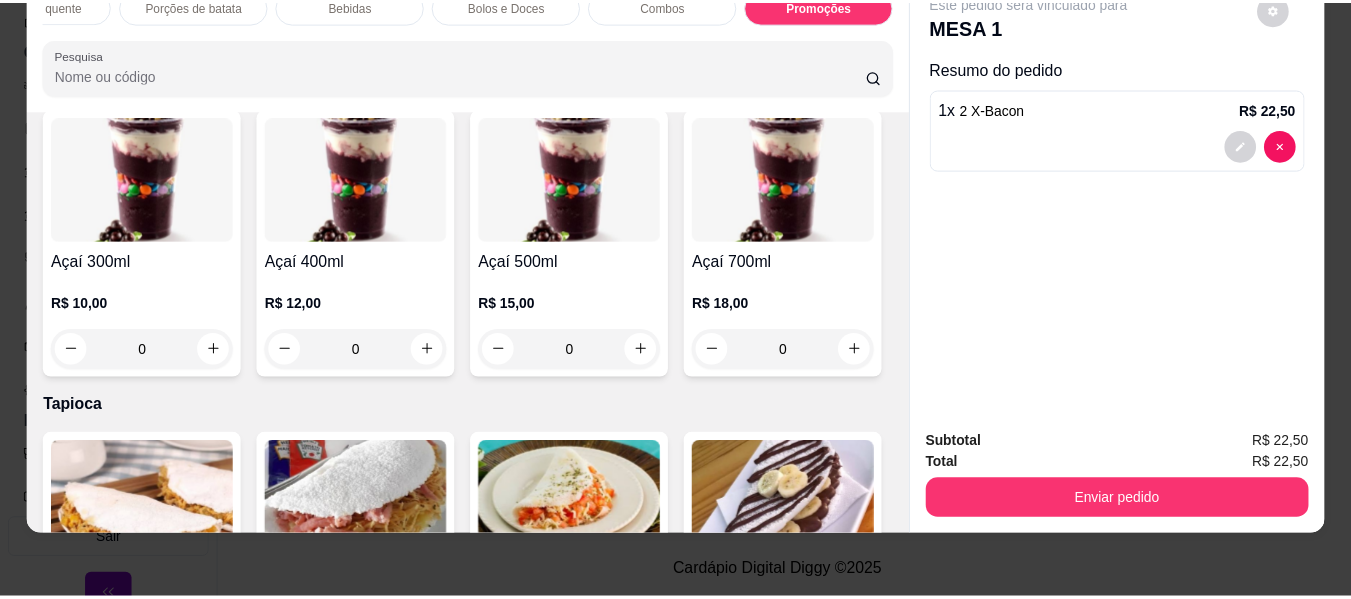 scroll, scrollTop: 0, scrollLeft: 0, axis: both 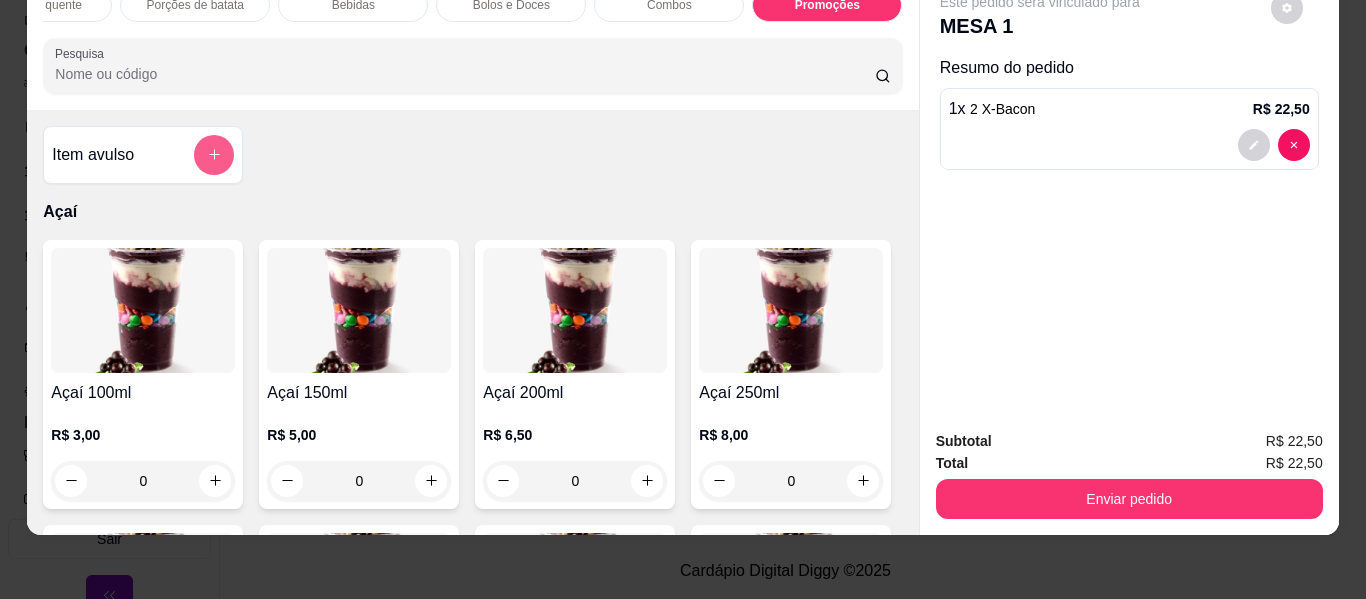click 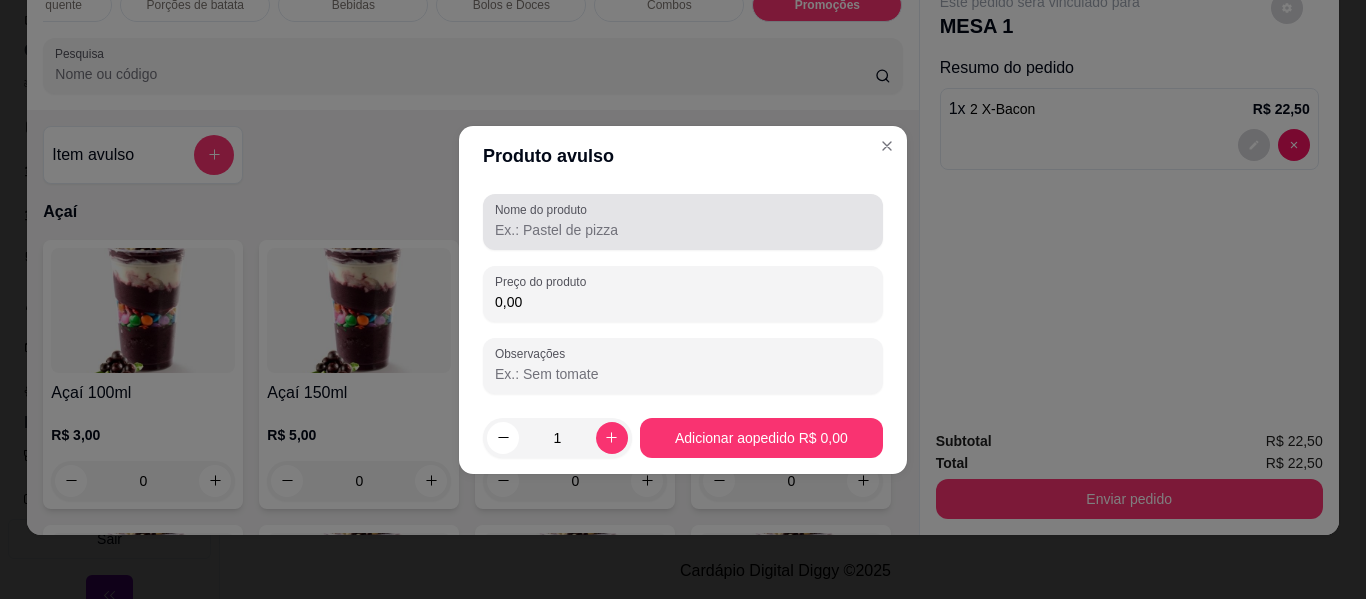 click on "Nome do produto" at bounding box center (683, 230) 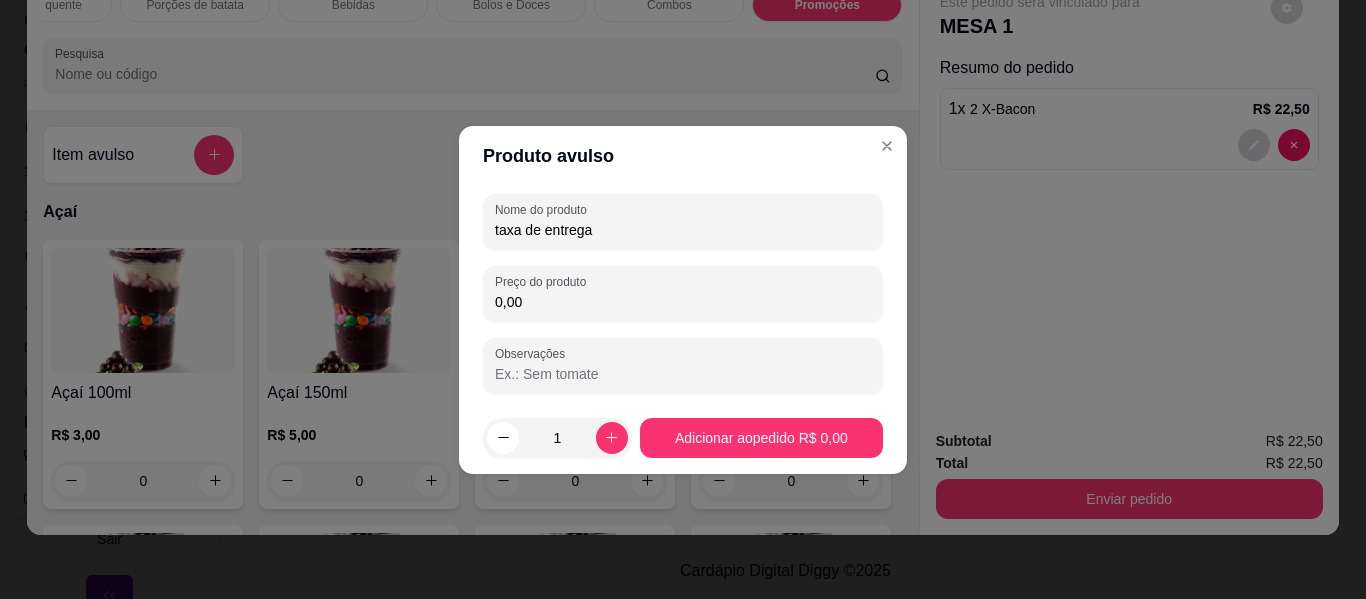 type on "taxa de entrega" 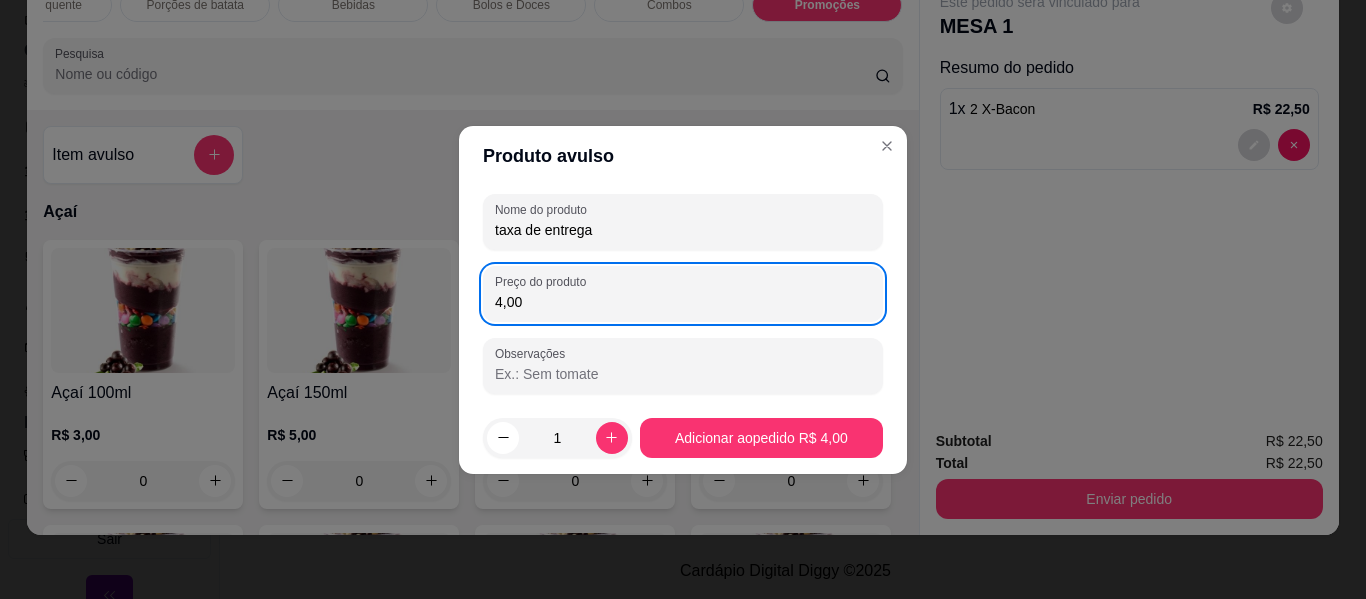 type on "4,00" 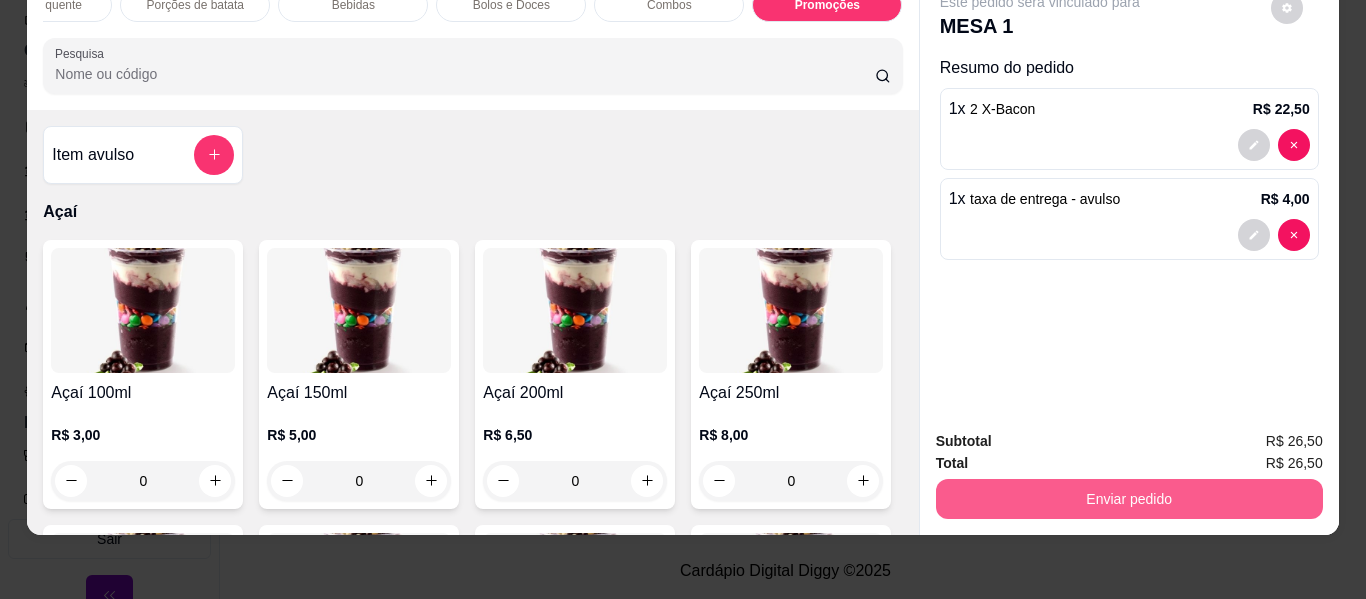 click on "Enviar pedido" at bounding box center (1129, 499) 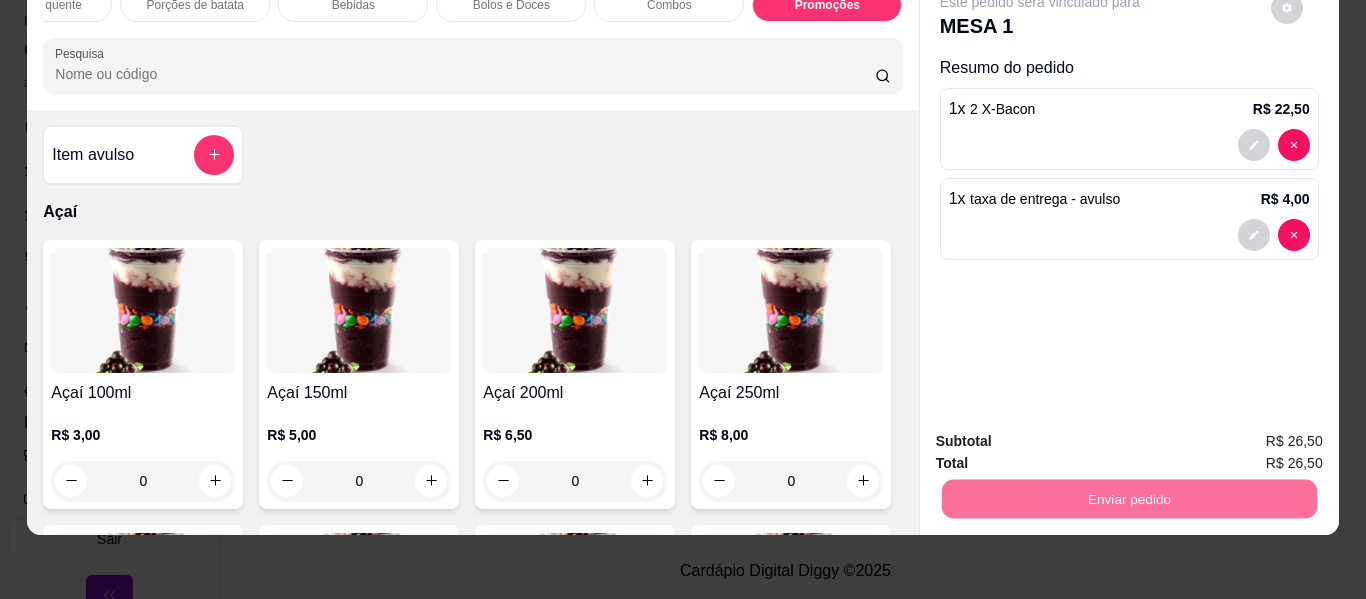 click on "Não registrar e enviar pedido" at bounding box center [1063, 434] 